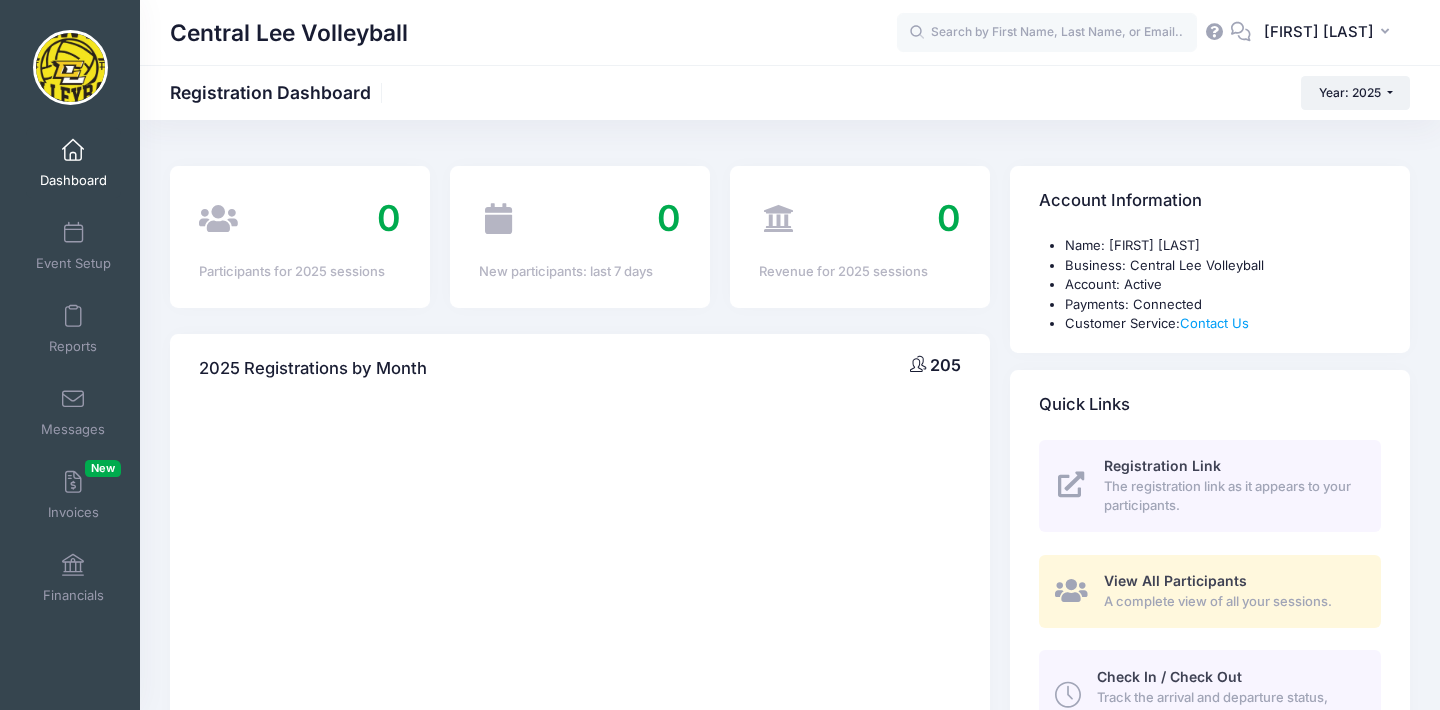 scroll, scrollTop: 0, scrollLeft: 0, axis: both 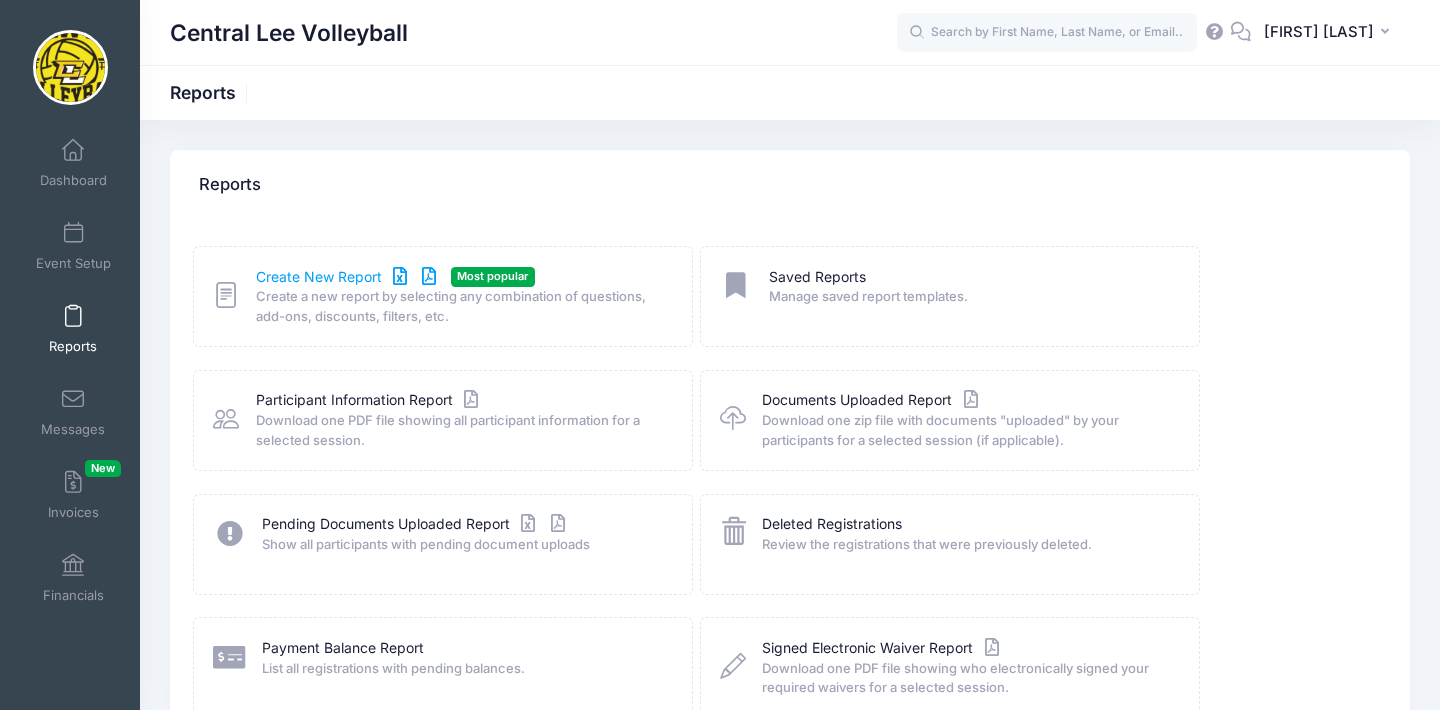 click on "Create New Report" at bounding box center [349, 277] 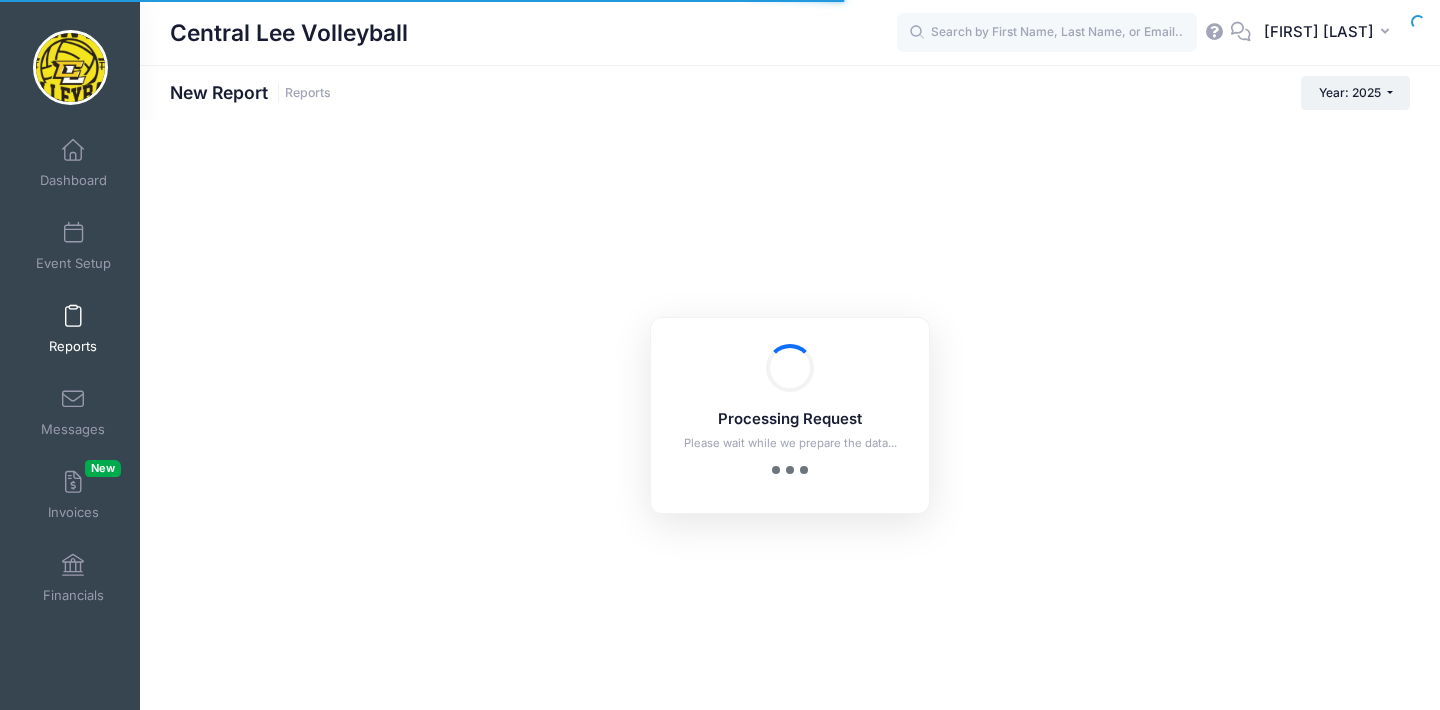 scroll, scrollTop: 0, scrollLeft: 0, axis: both 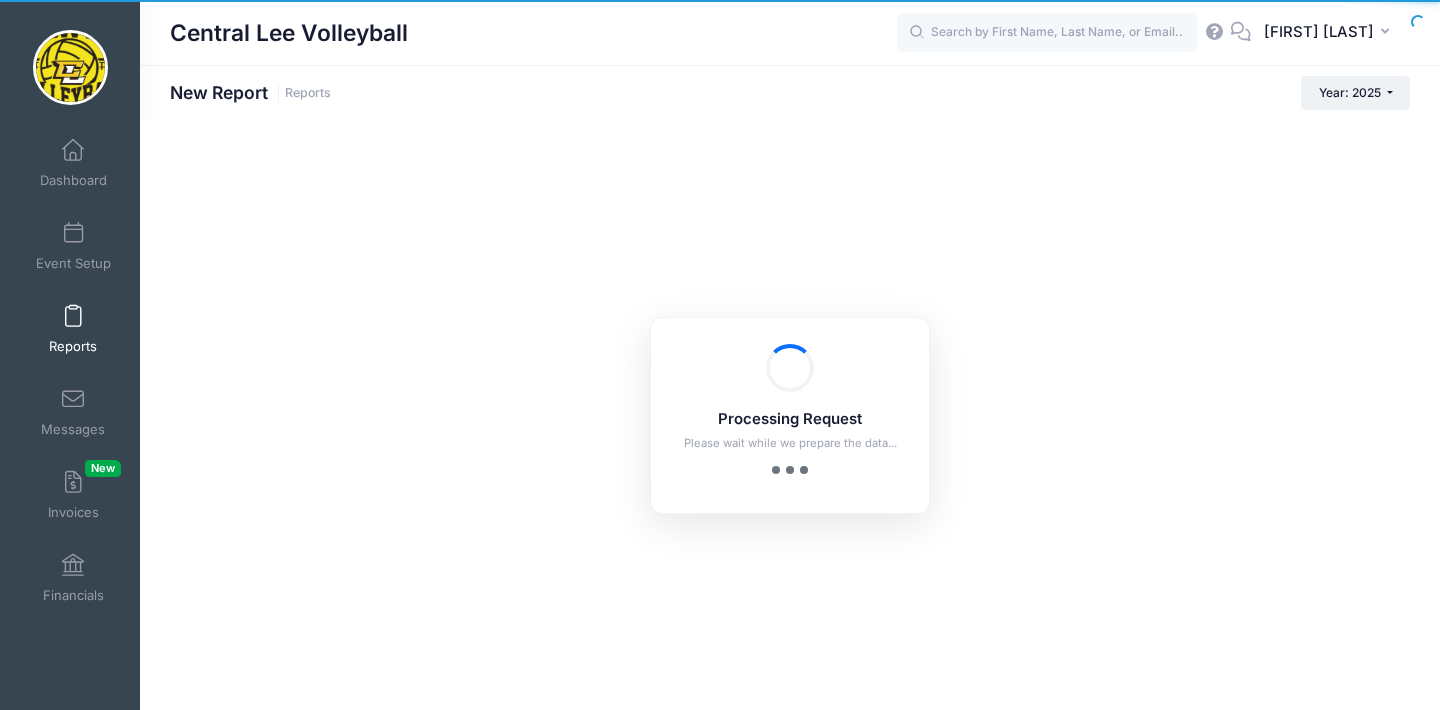 checkbox on "true" 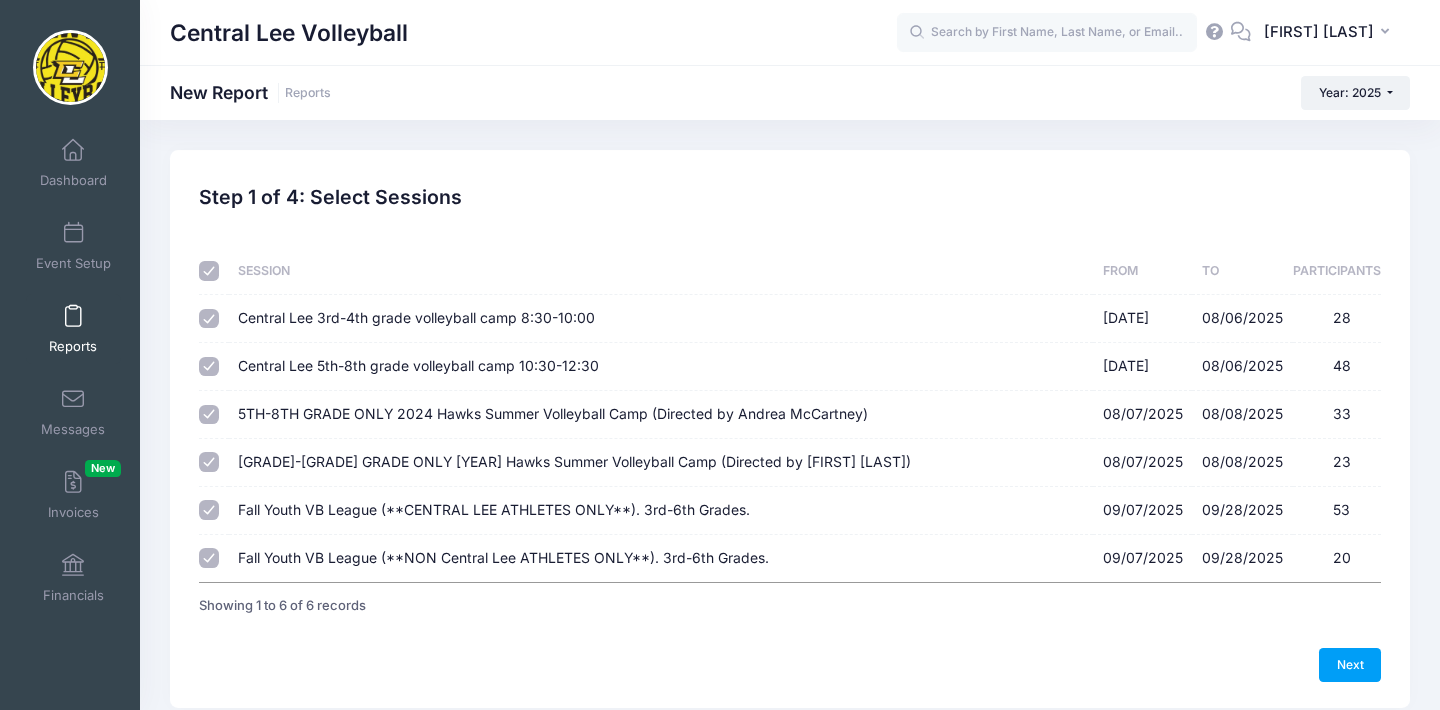 click at bounding box center [209, 271] 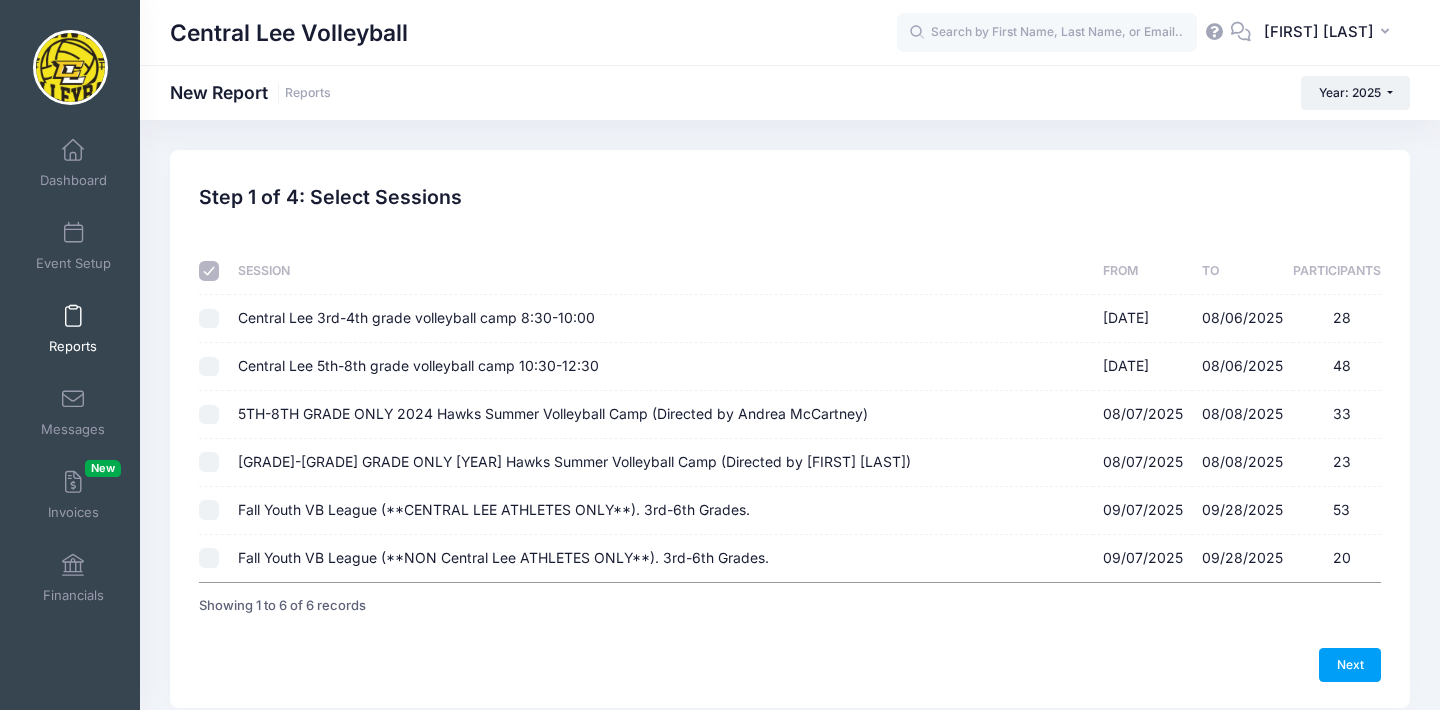 checkbox on "false" 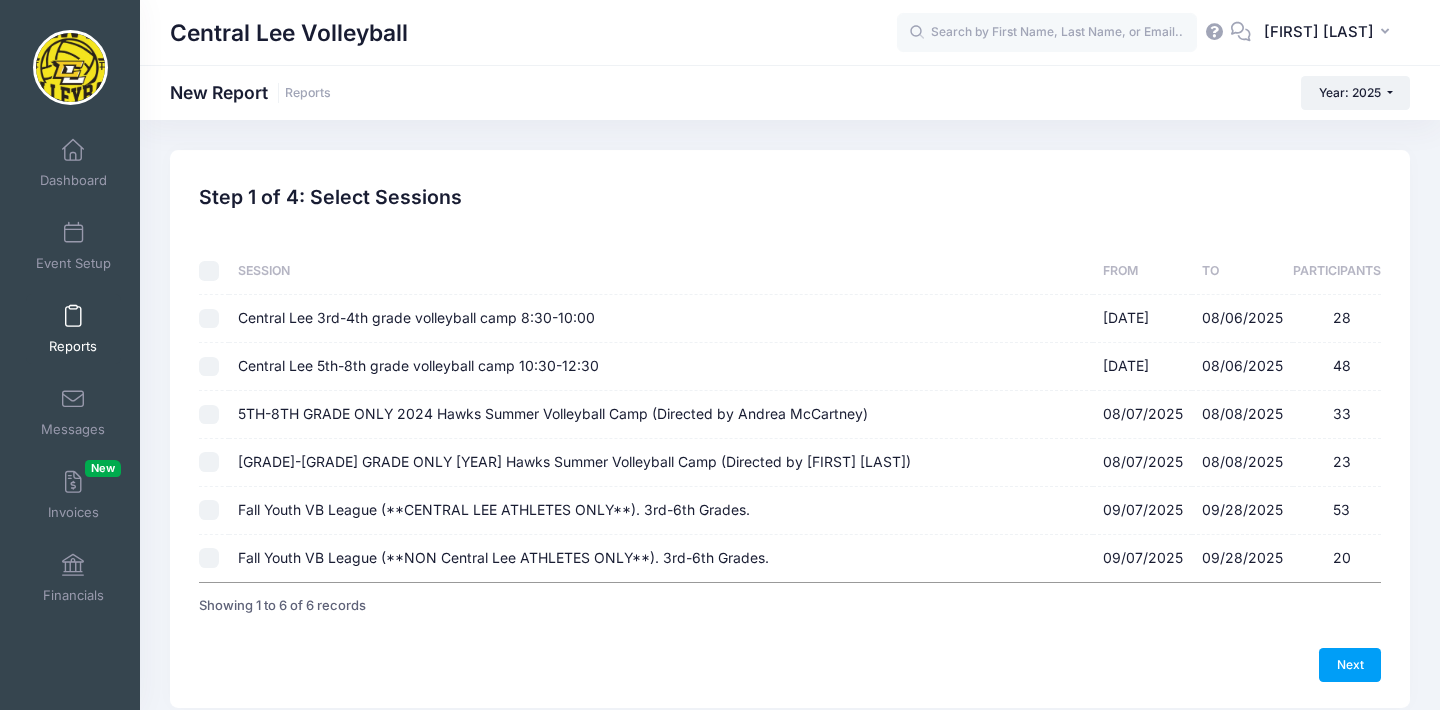 checkbox on "false" 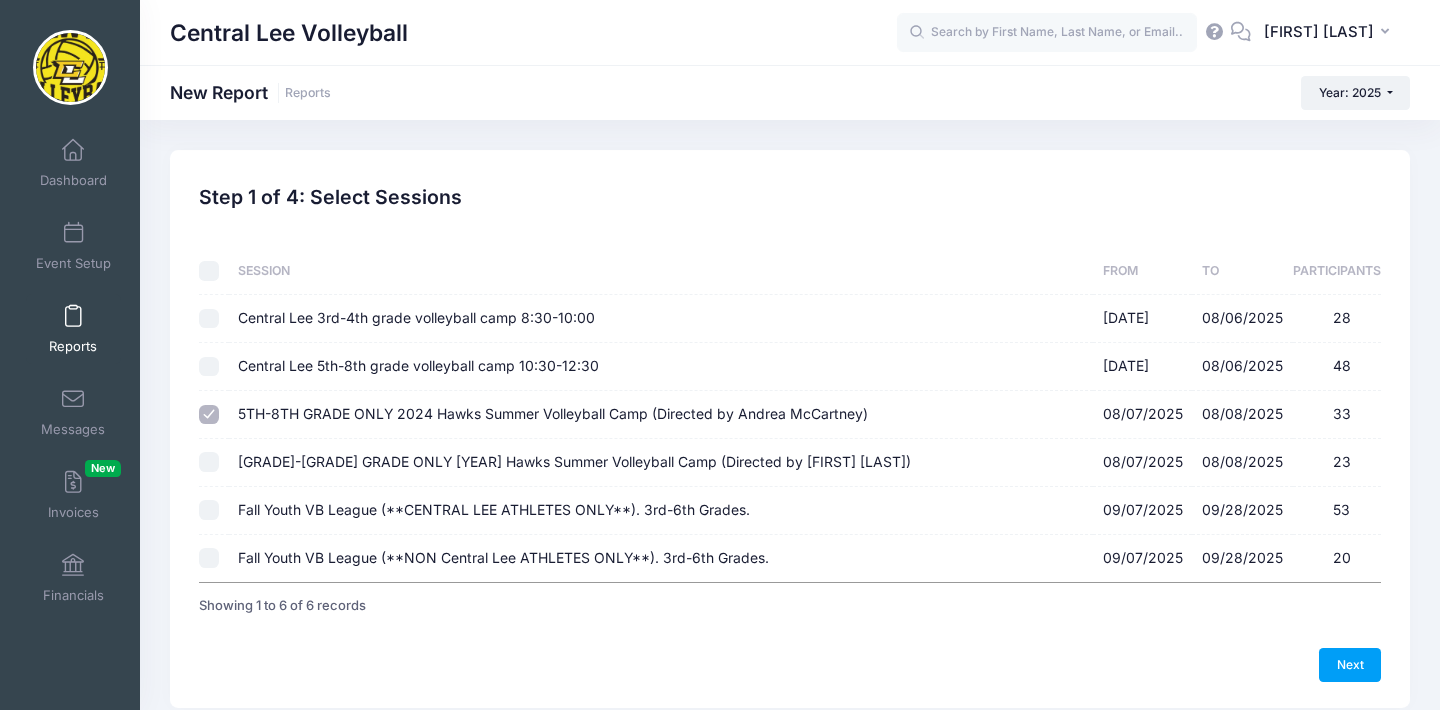 click on "9TH-12TH GRADE ONLY 2025 Hawks Summer Volleyball Camp (Directed by Andrea McCartney) 08/07/2025 - 08/08/2025  23" at bounding box center (209, 462) 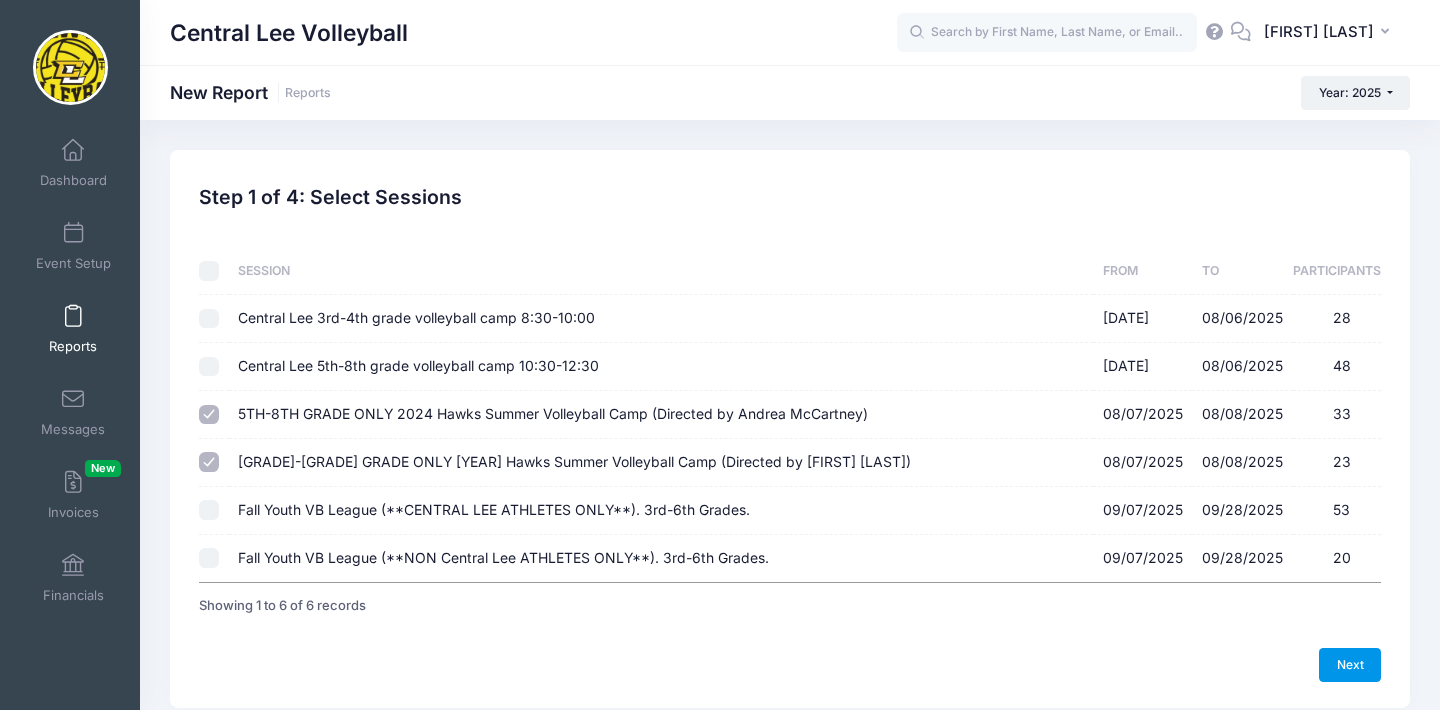 click on "Next" at bounding box center [1350, 665] 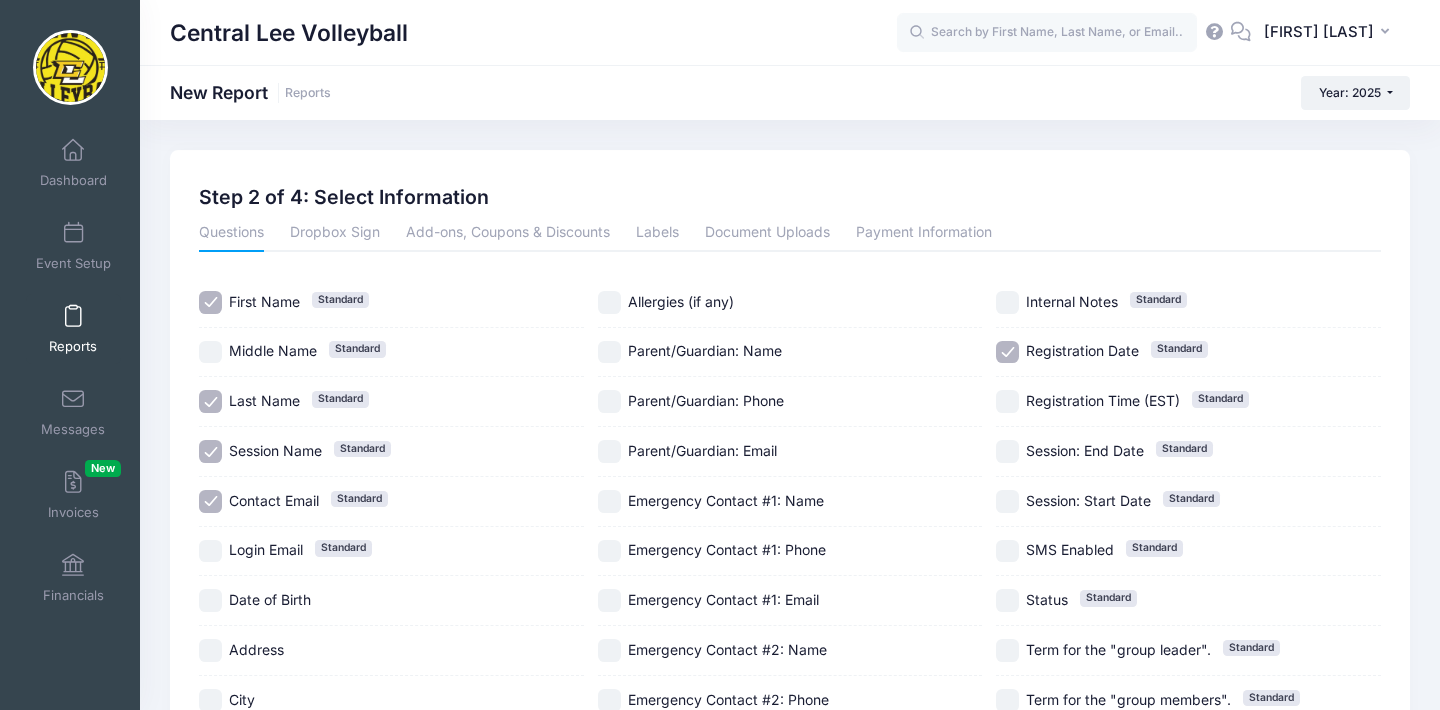 click on "Session Name Standard" at bounding box center [210, 451] 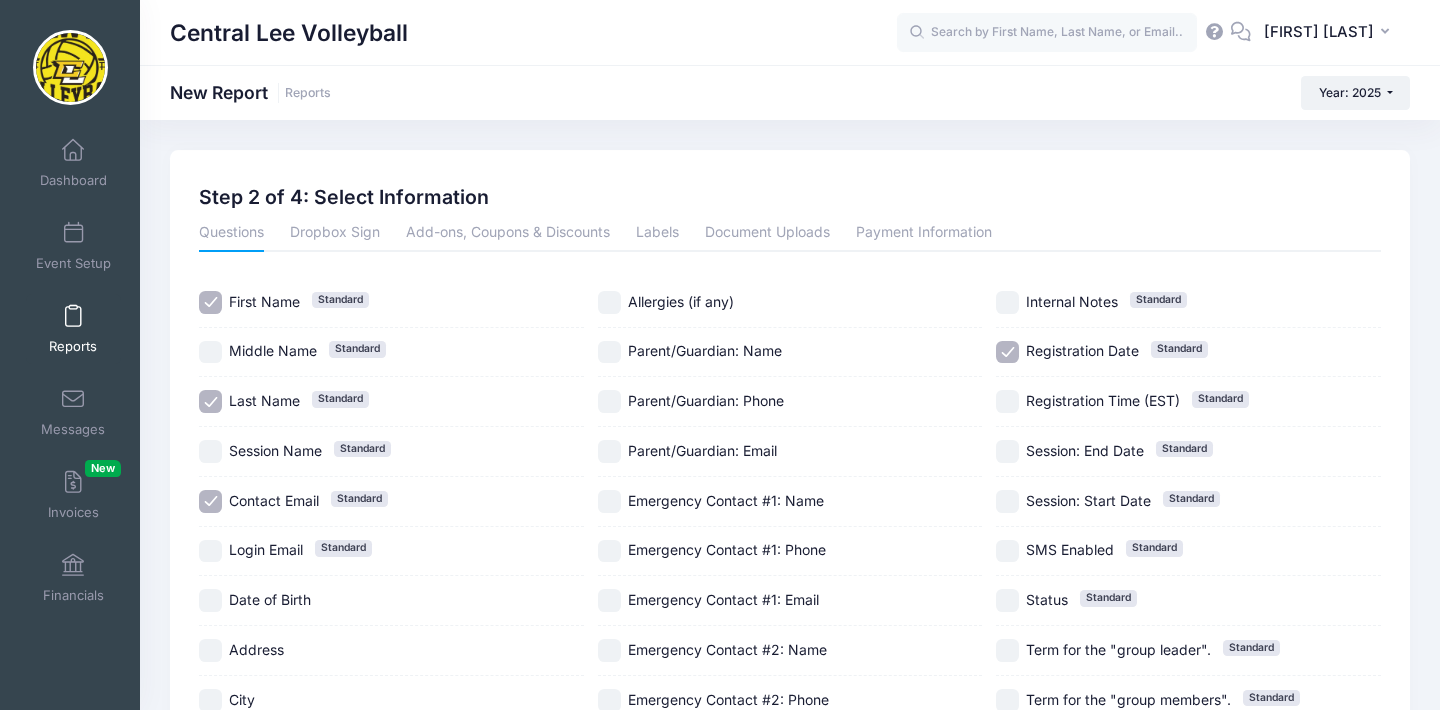 click on "Contact Email Standard" at bounding box center [210, 501] 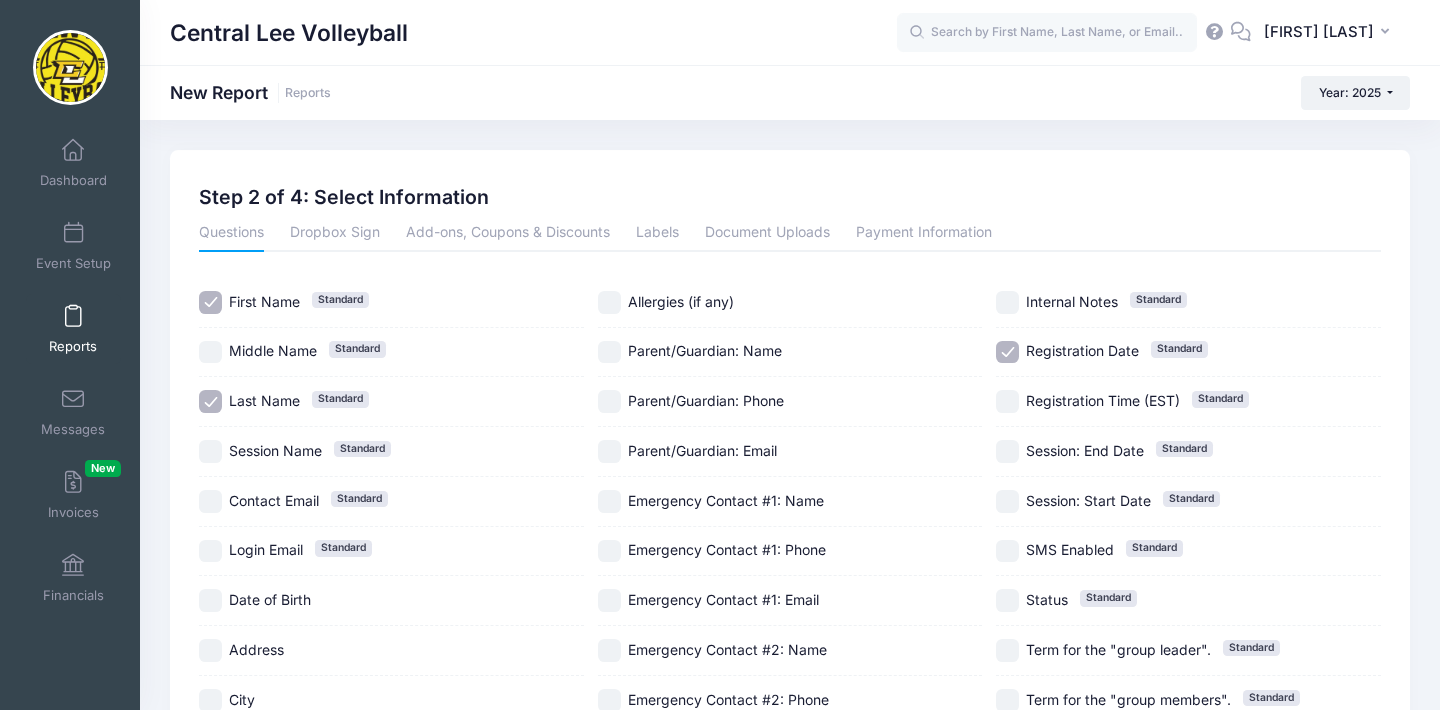 click on "Registration Date Standard" at bounding box center (1007, 352) 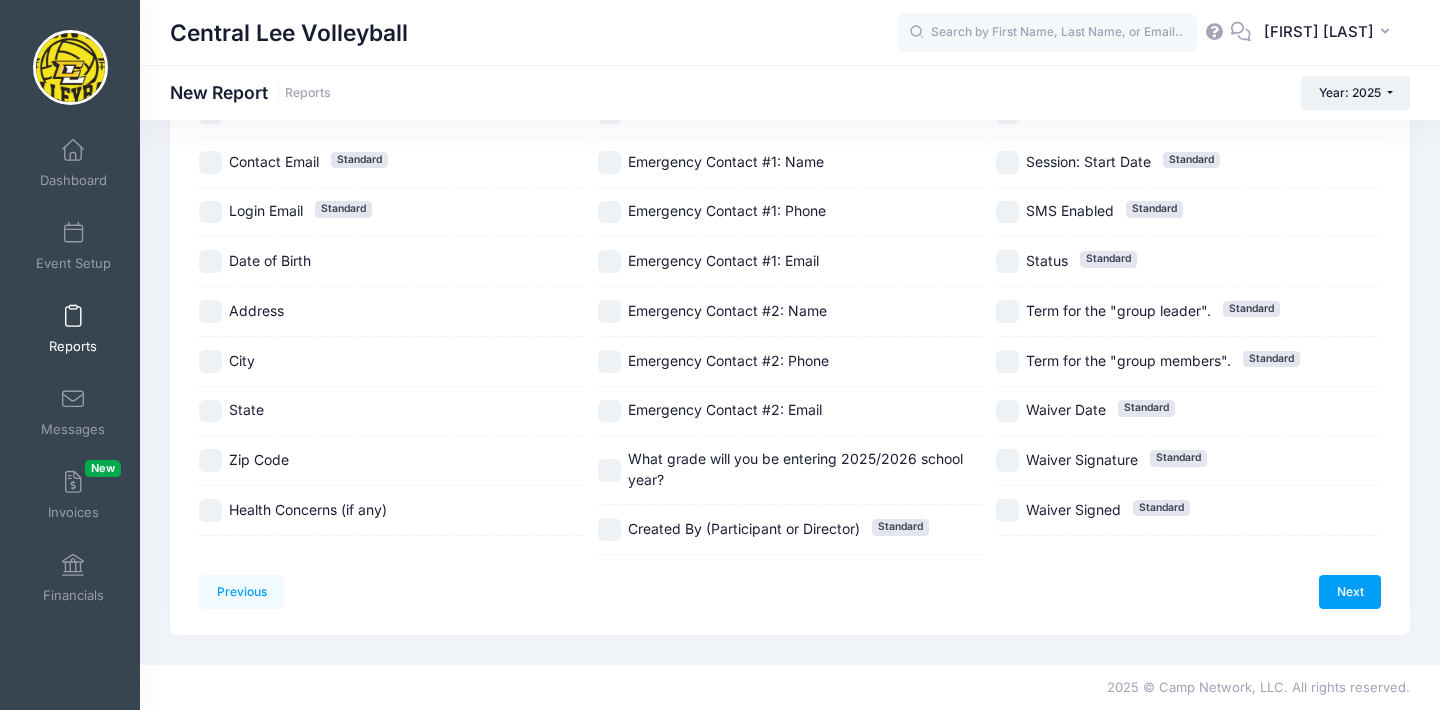 scroll, scrollTop: 423, scrollLeft: 0, axis: vertical 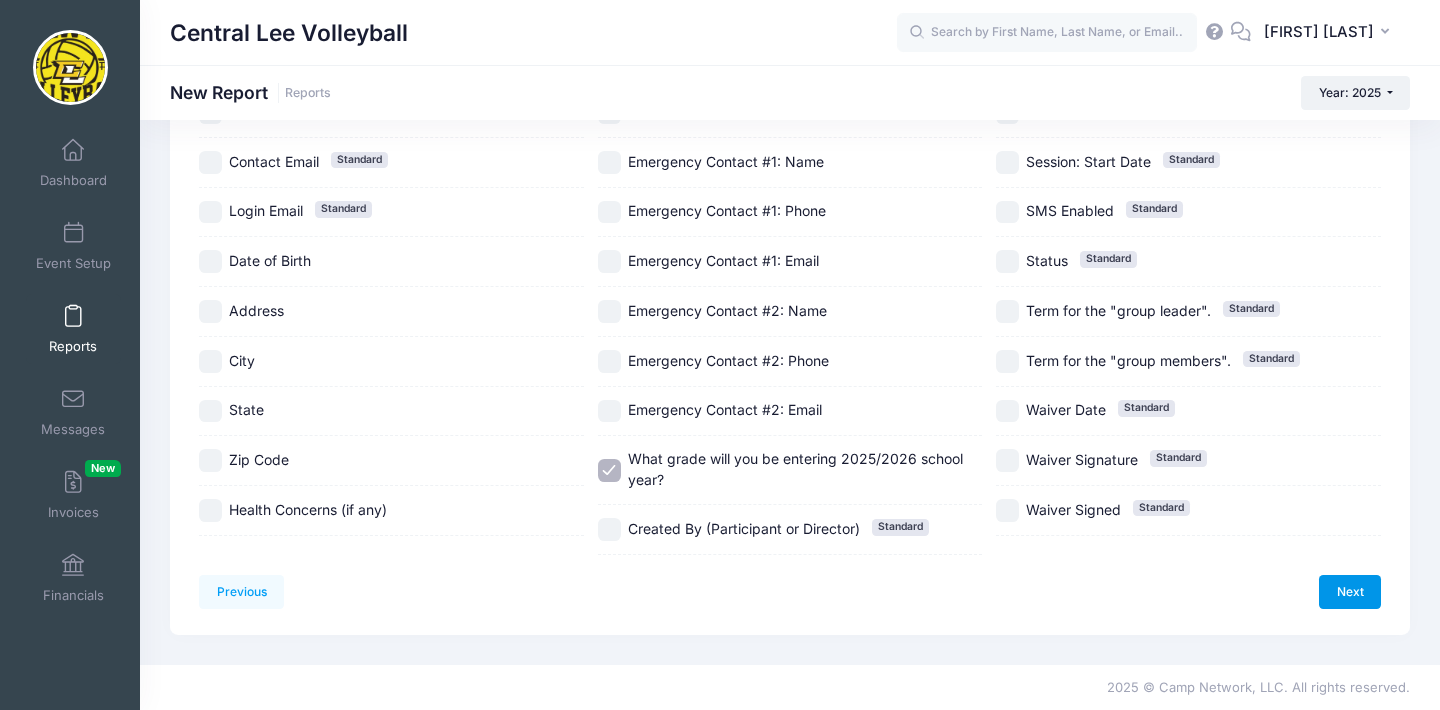 click on "Next" at bounding box center (1350, 592) 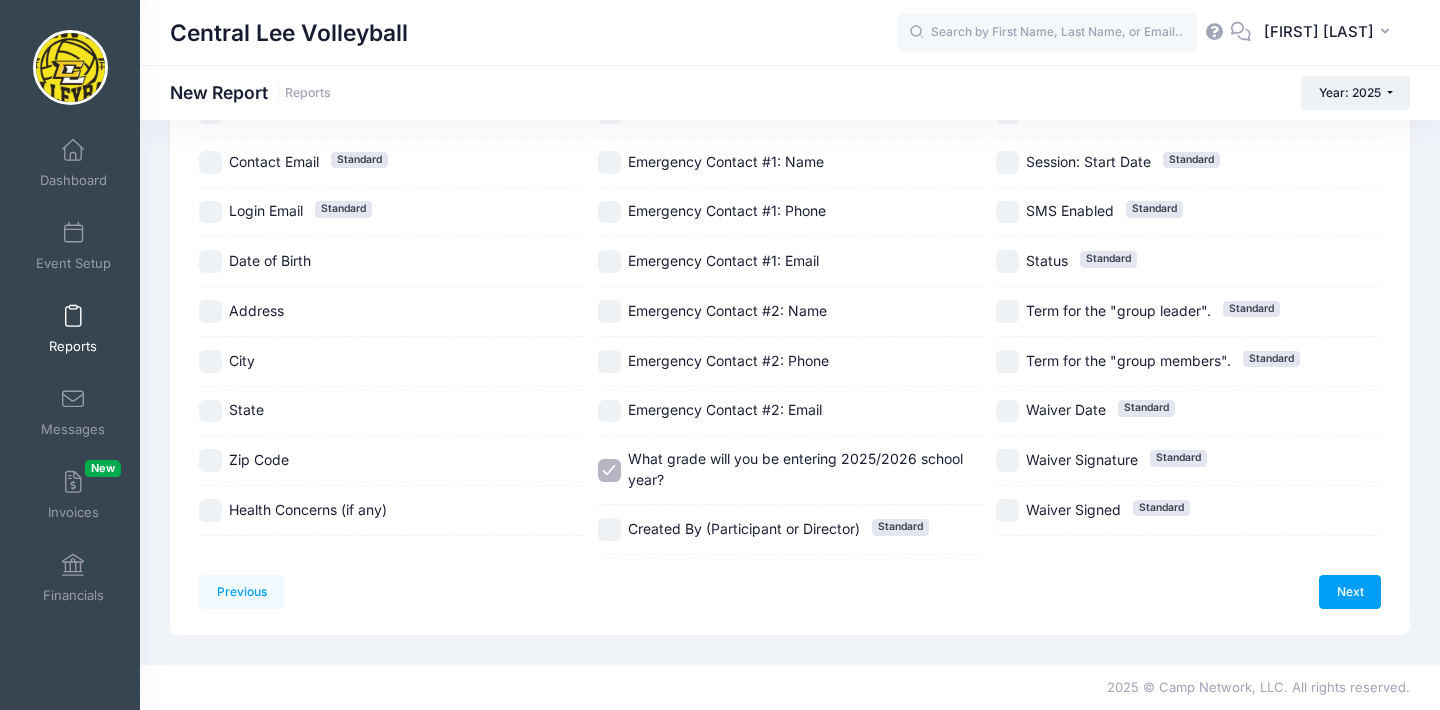 scroll, scrollTop: 0, scrollLeft: 0, axis: both 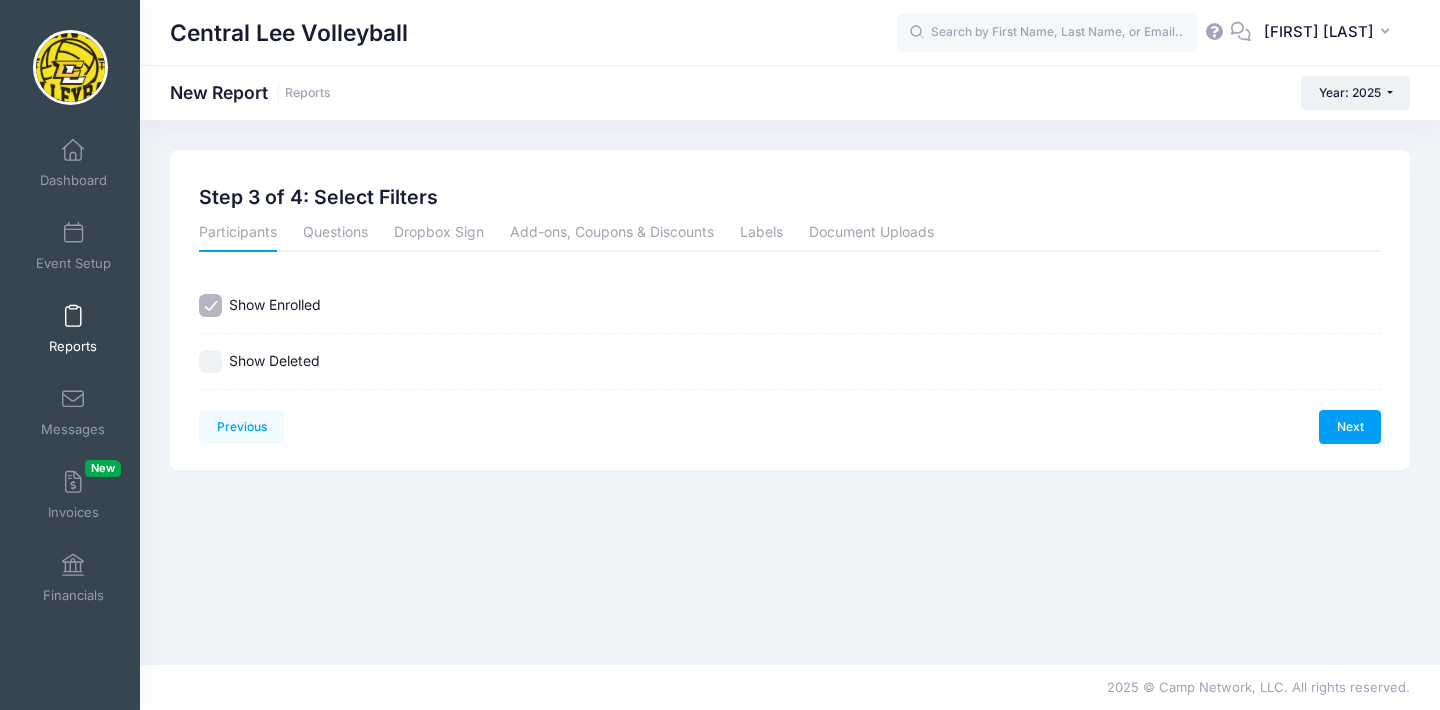 click on "Previous
Next
Step  3  of 4:  Select Filters
1  Select Sessions
2 Select Information
3  Select Filters
4 Create Report
Created By Participant
Added by Director
Step 1 of 4: Select Sessions
Sessions
Session" at bounding box center [790, 310] 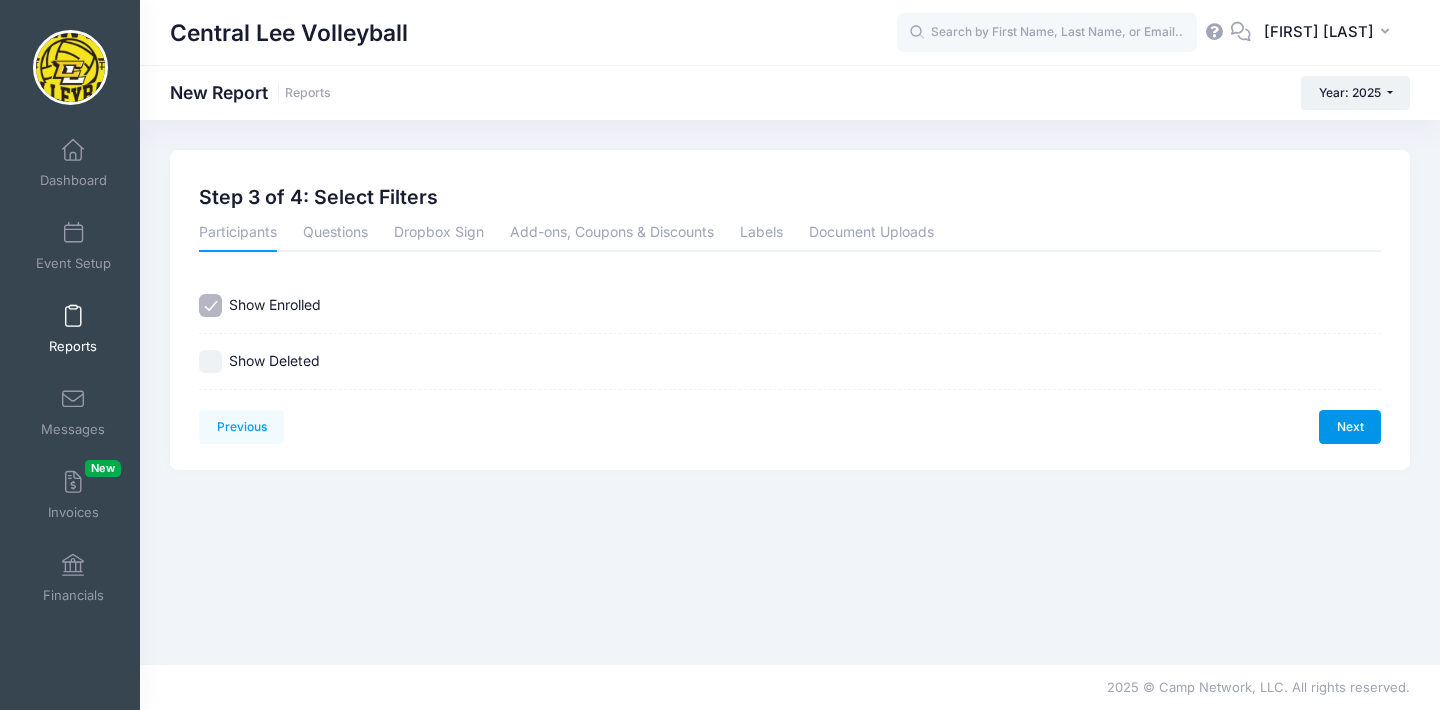 click on "Next" at bounding box center [1350, 427] 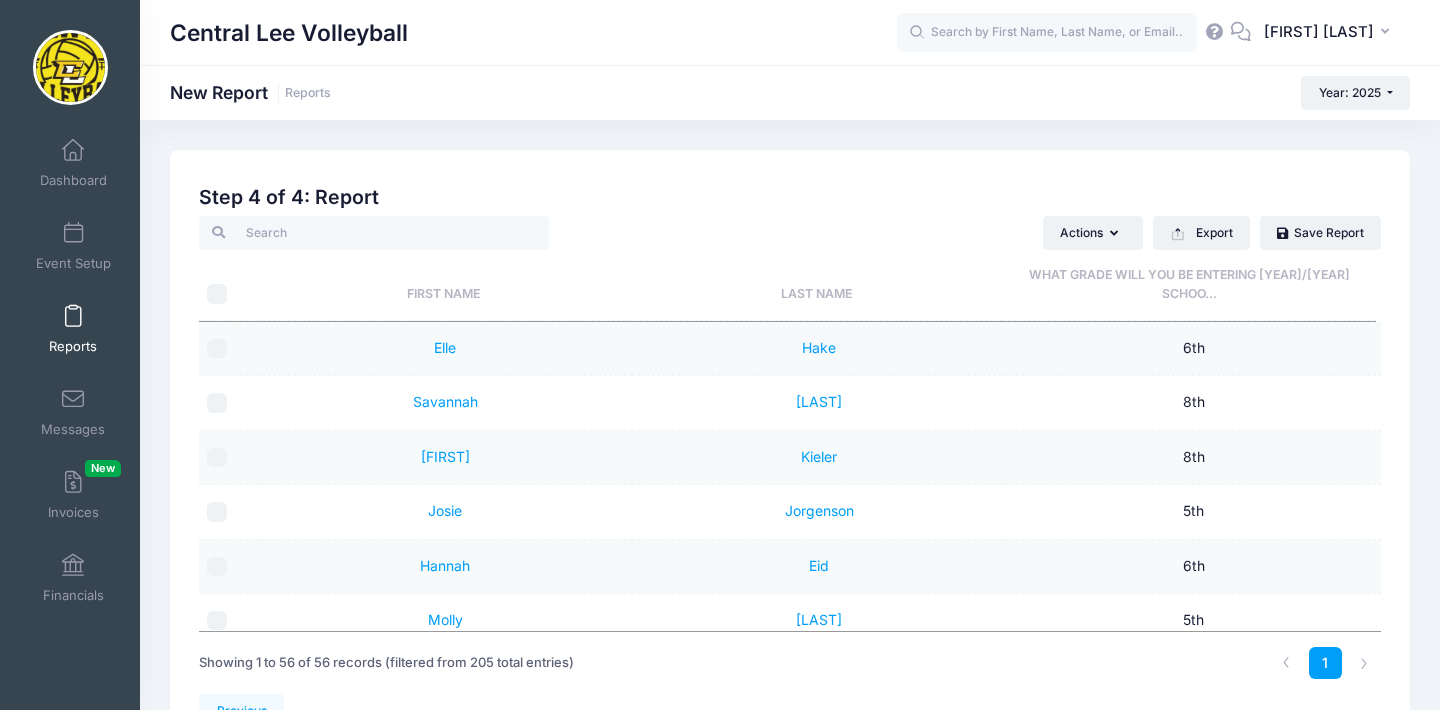 click on "What grade will you be entering [YEAR]/[YEAR] schoo..." at bounding box center [1189, 284] 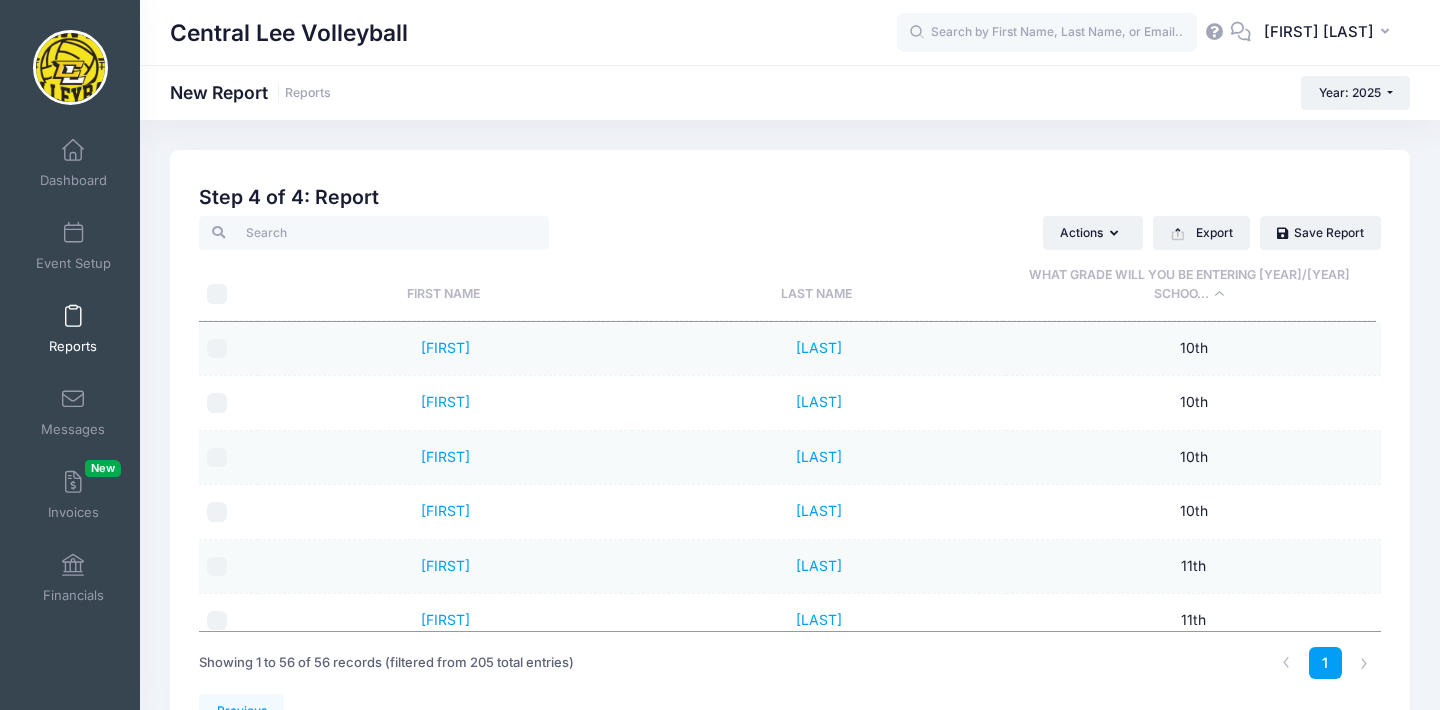 click on "What grade will you be entering [YEAR]/[YEAR] schoo..." at bounding box center (1189, 284) 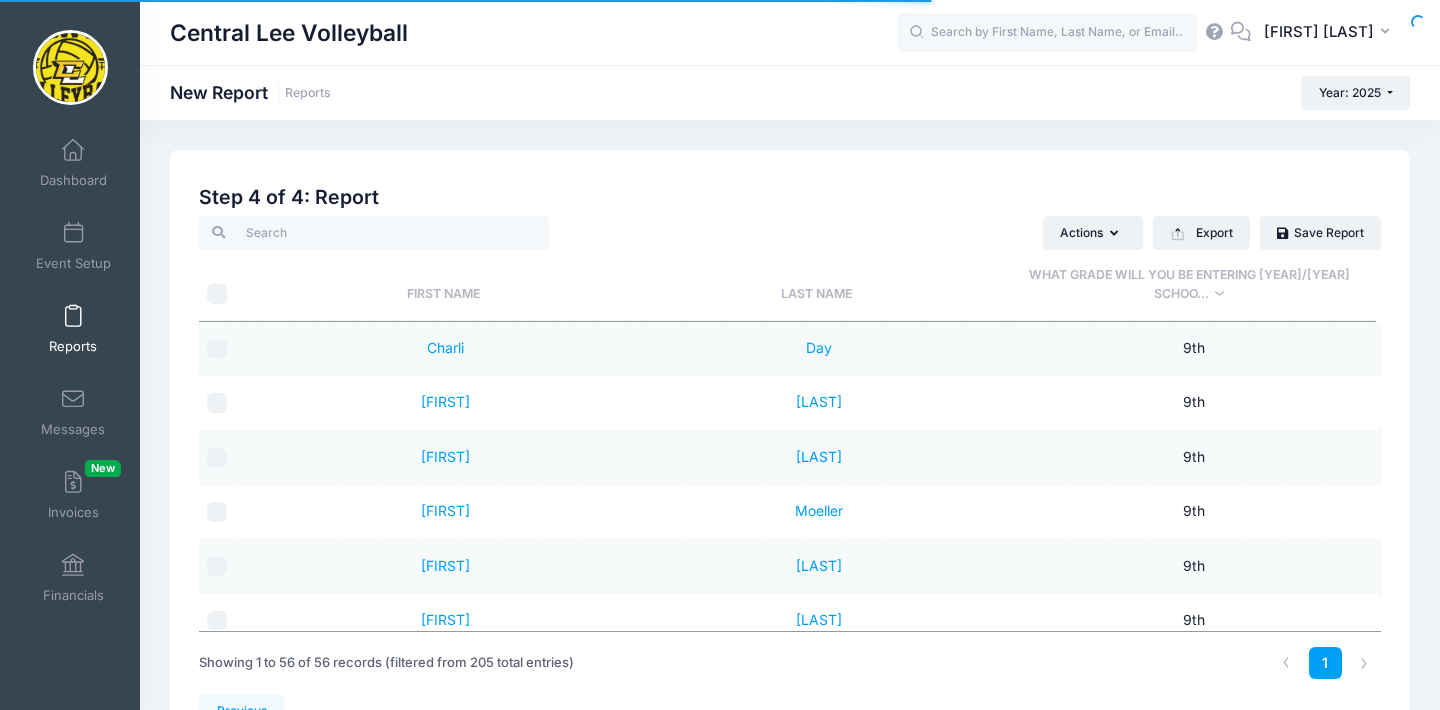 click on "What grade will you be entering [YEAR]/[YEAR] schoo..." at bounding box center (1189, 284) 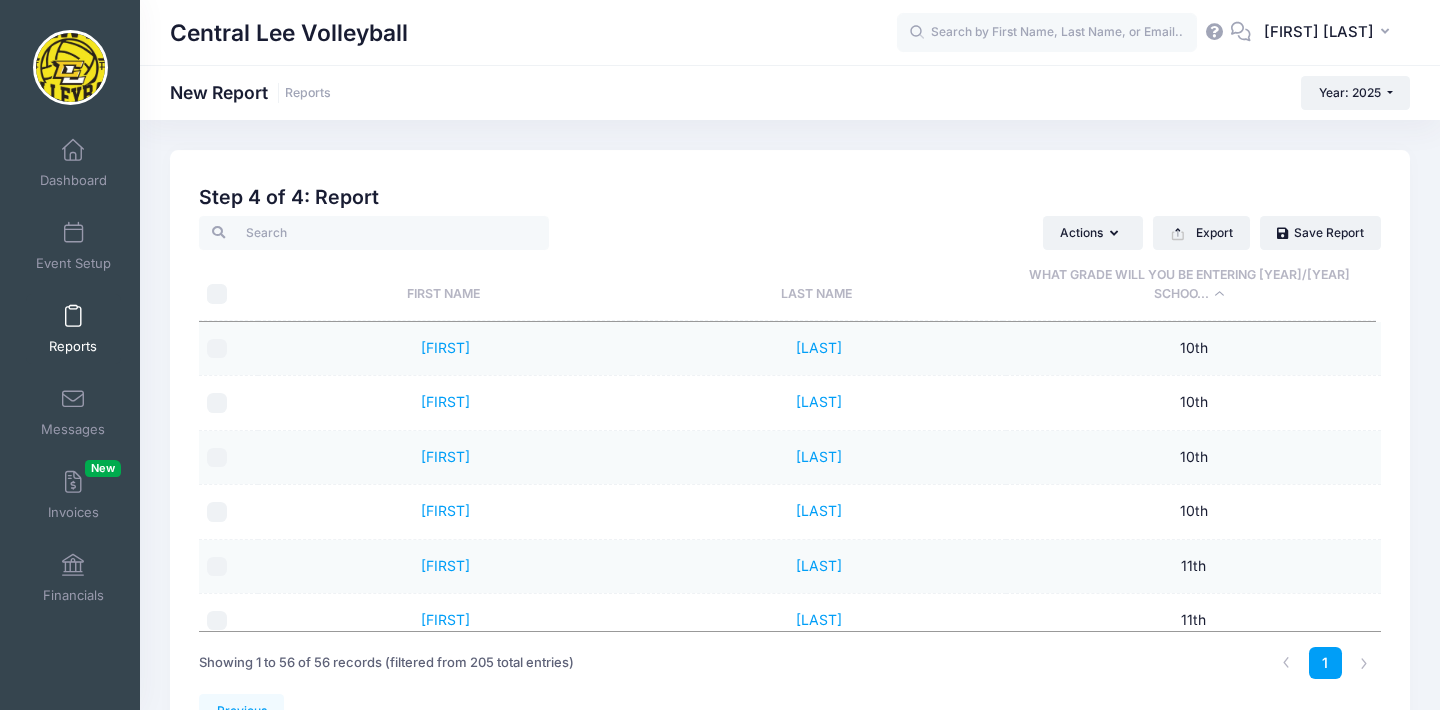 click on "What grade will you be entering 2025/2026 schoo..." at bounding box center [1189, 284] 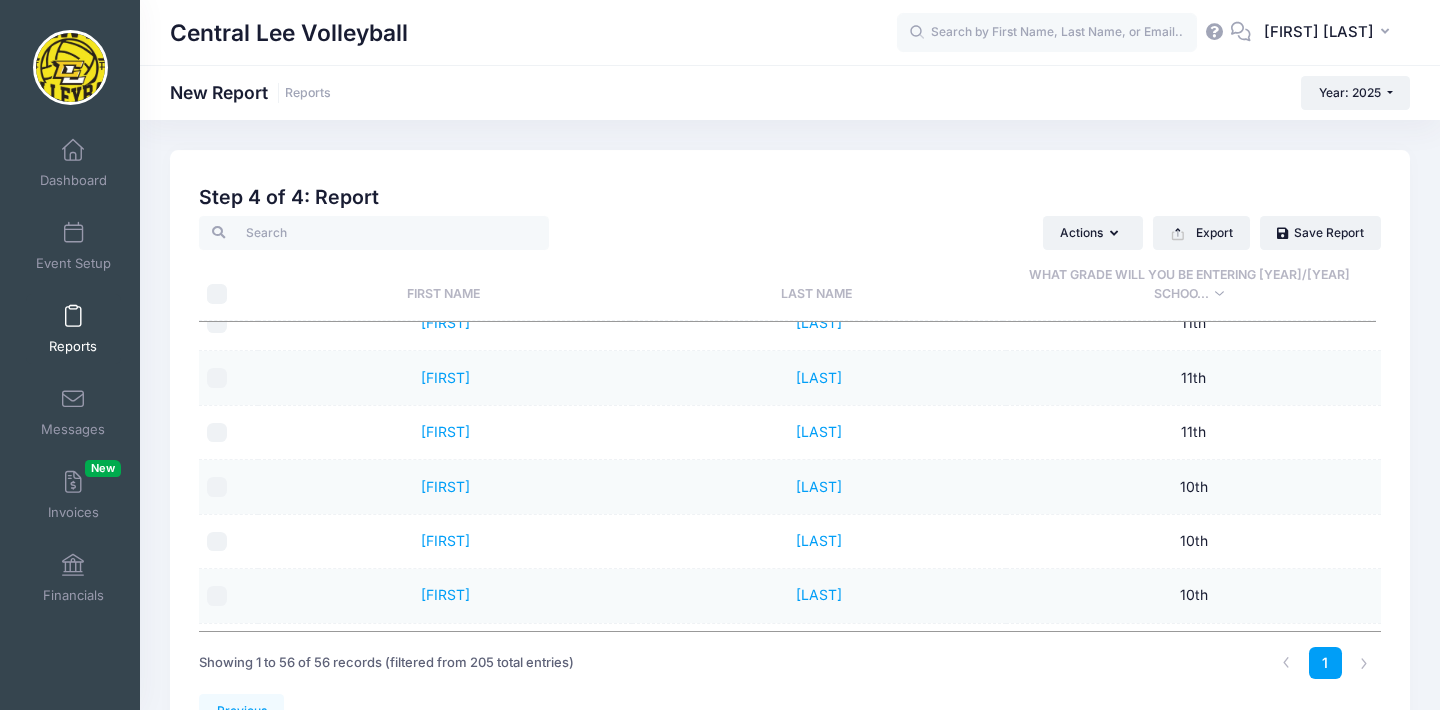 scroll, scrollTop: 2687, scrollLeft: 0, axis: vertical 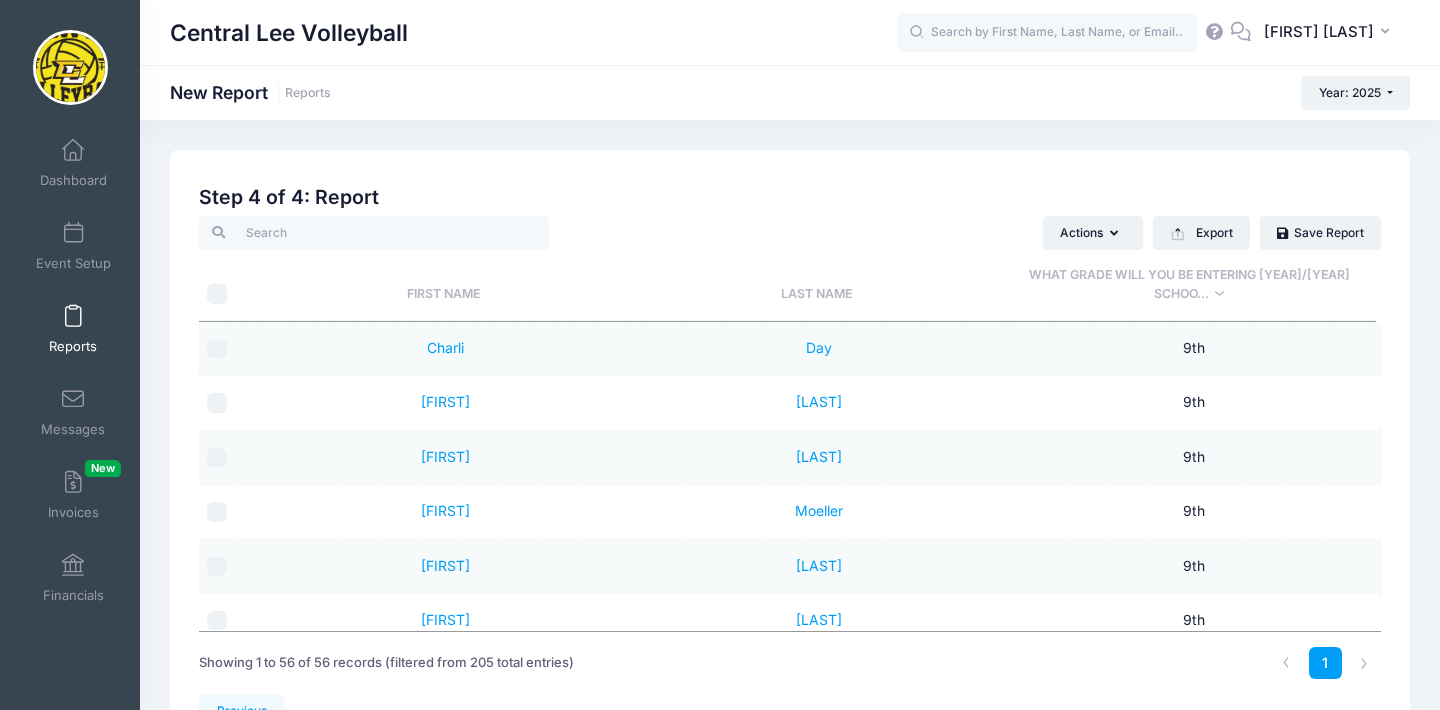 click on "What grade will you be entering 2025/2026 schoo..." at bounding box center (1189, 284) 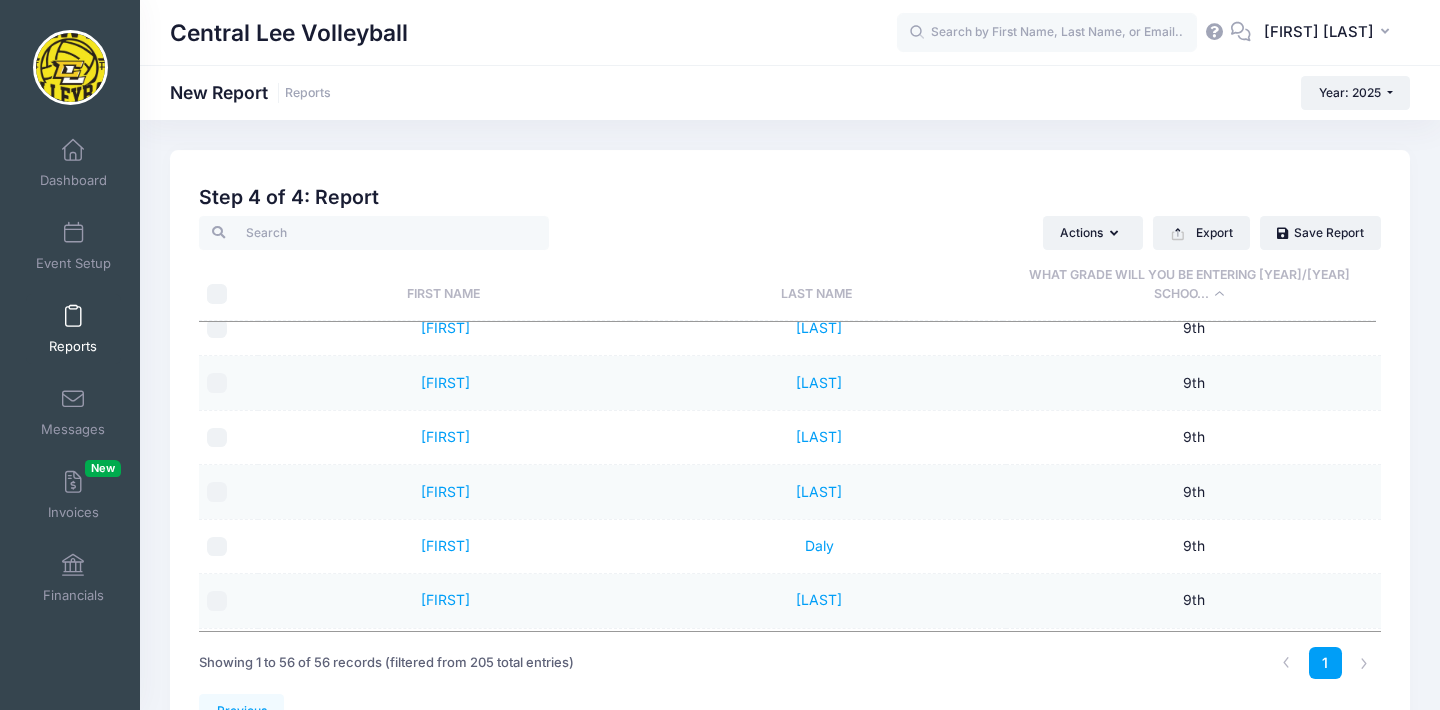 scroll, scrollTop: 2687, scrollLeft: 0, axis: vertical 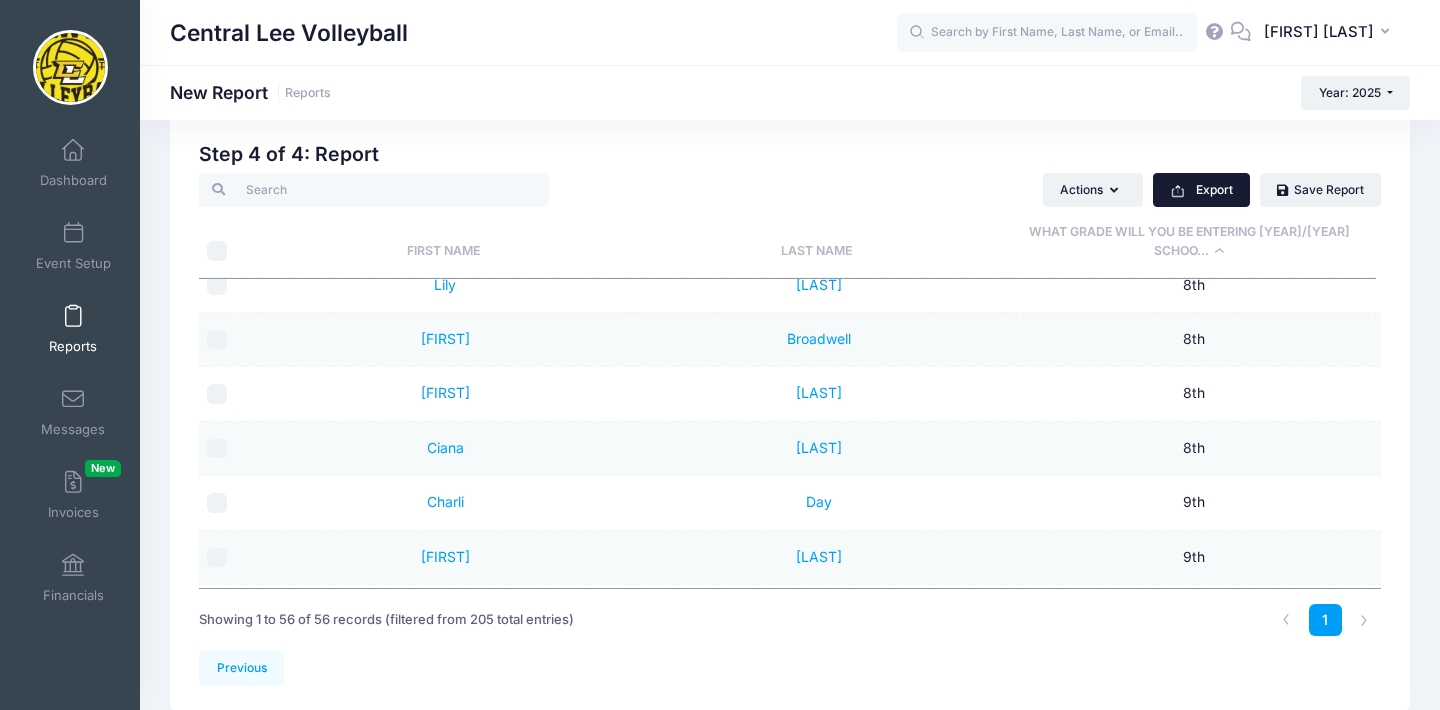 click on "Export" at bounding box center (1201, 190) 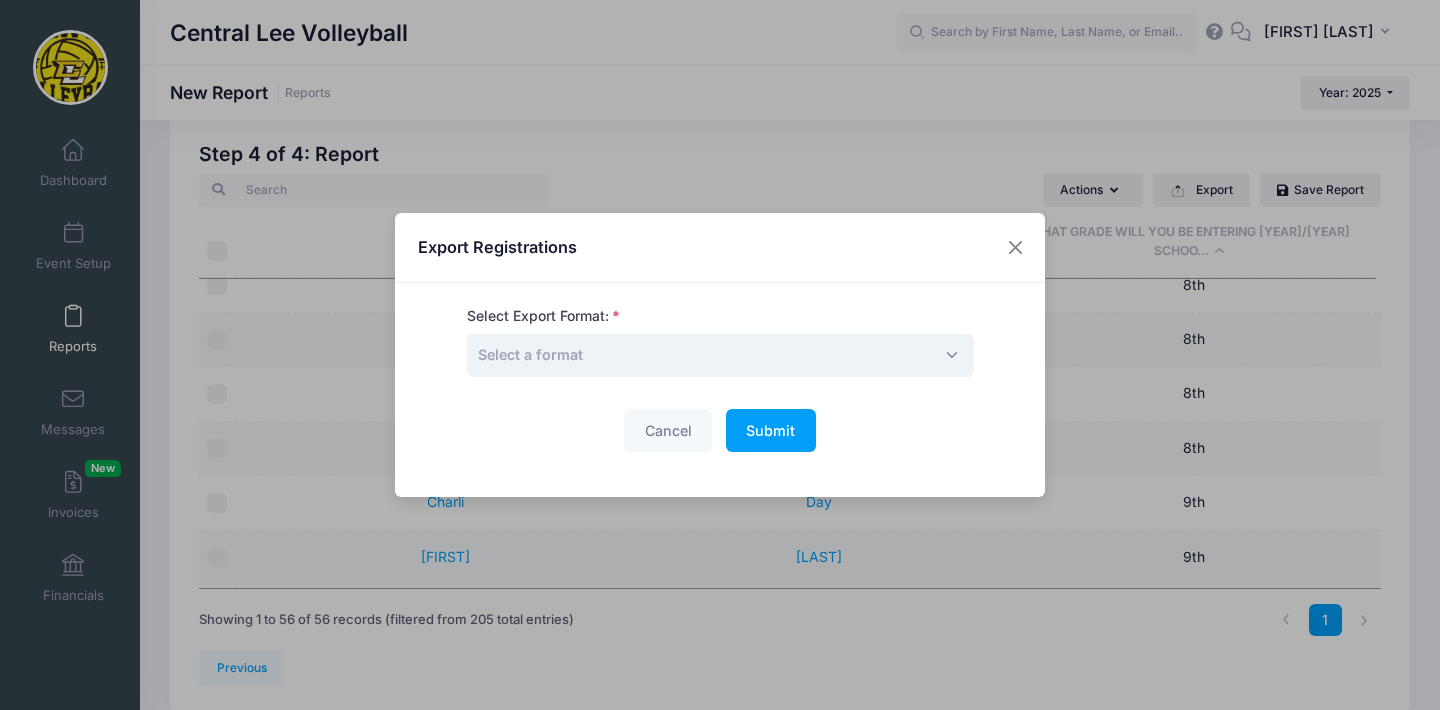 click on "Select a format" at bounding box center (530, 354) 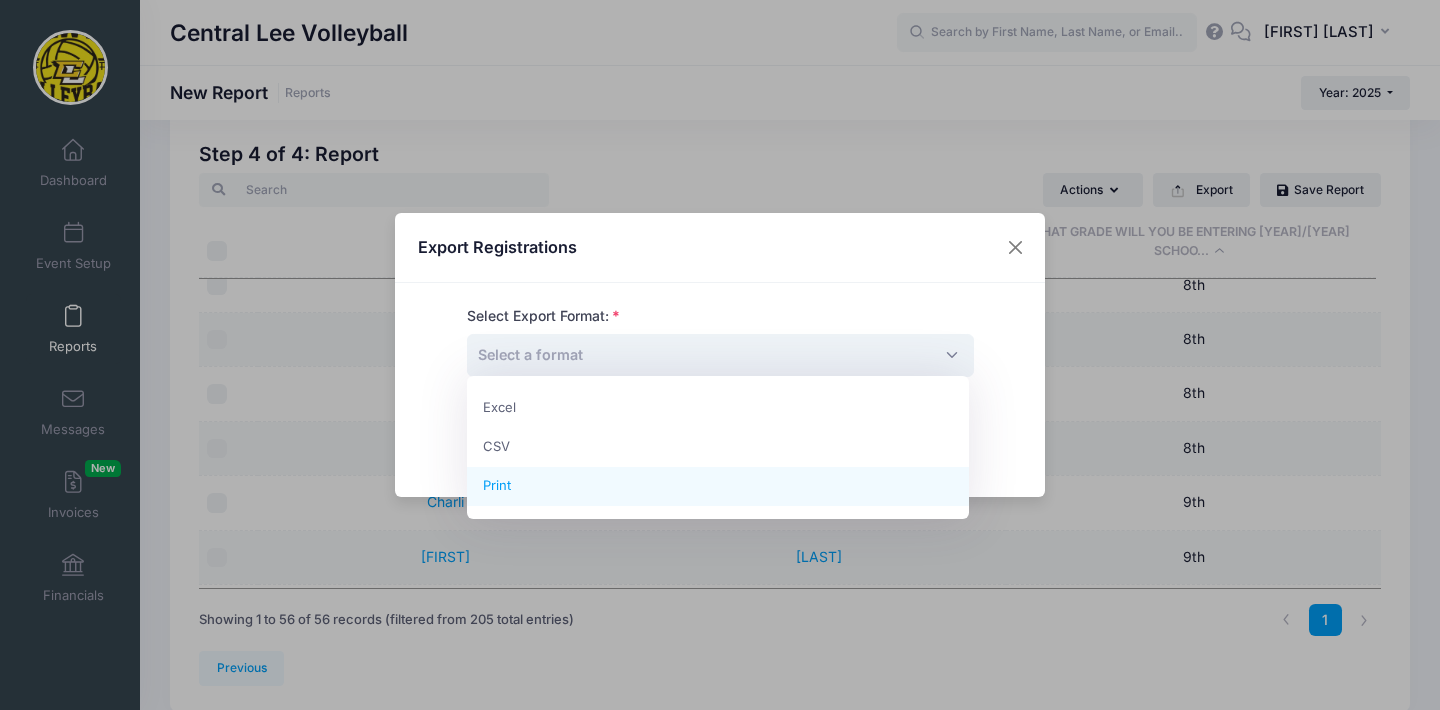 select on "print" 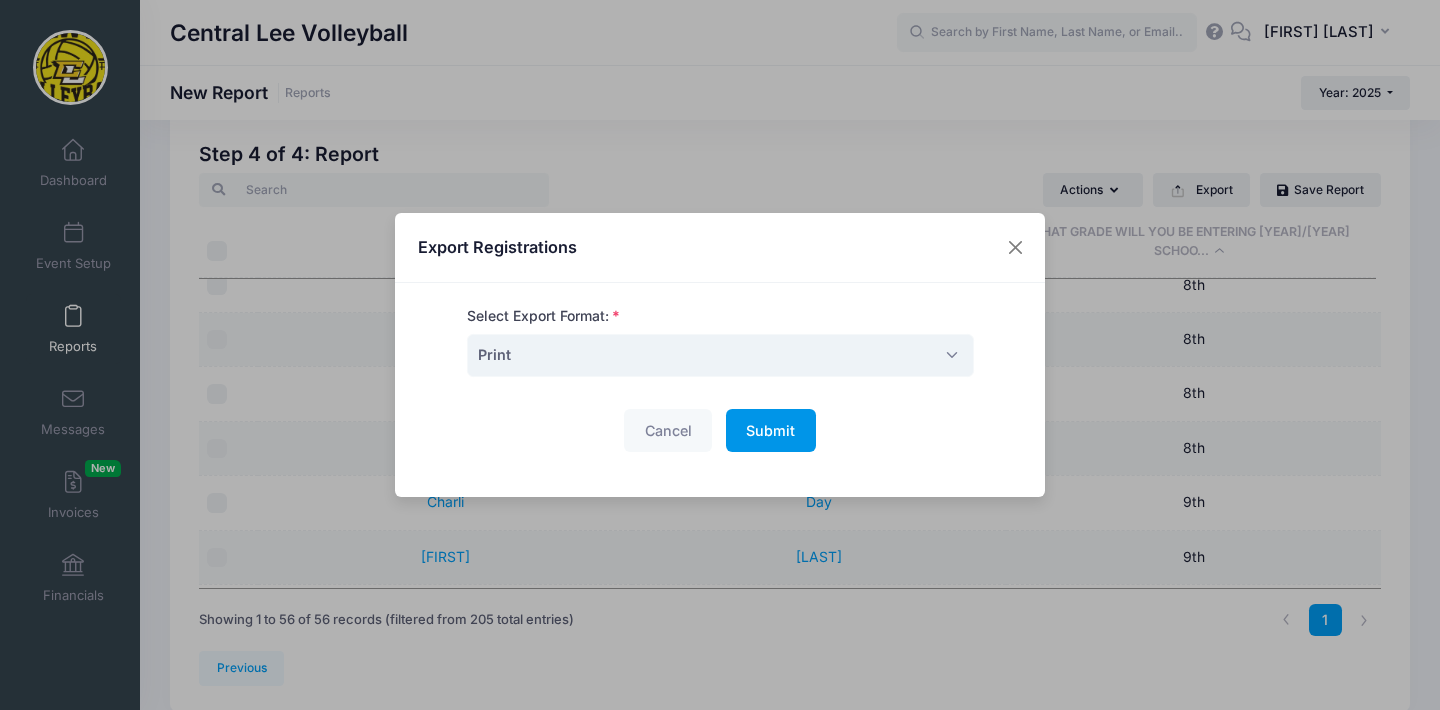 click on "Submit" at bounding box center [770, 430] 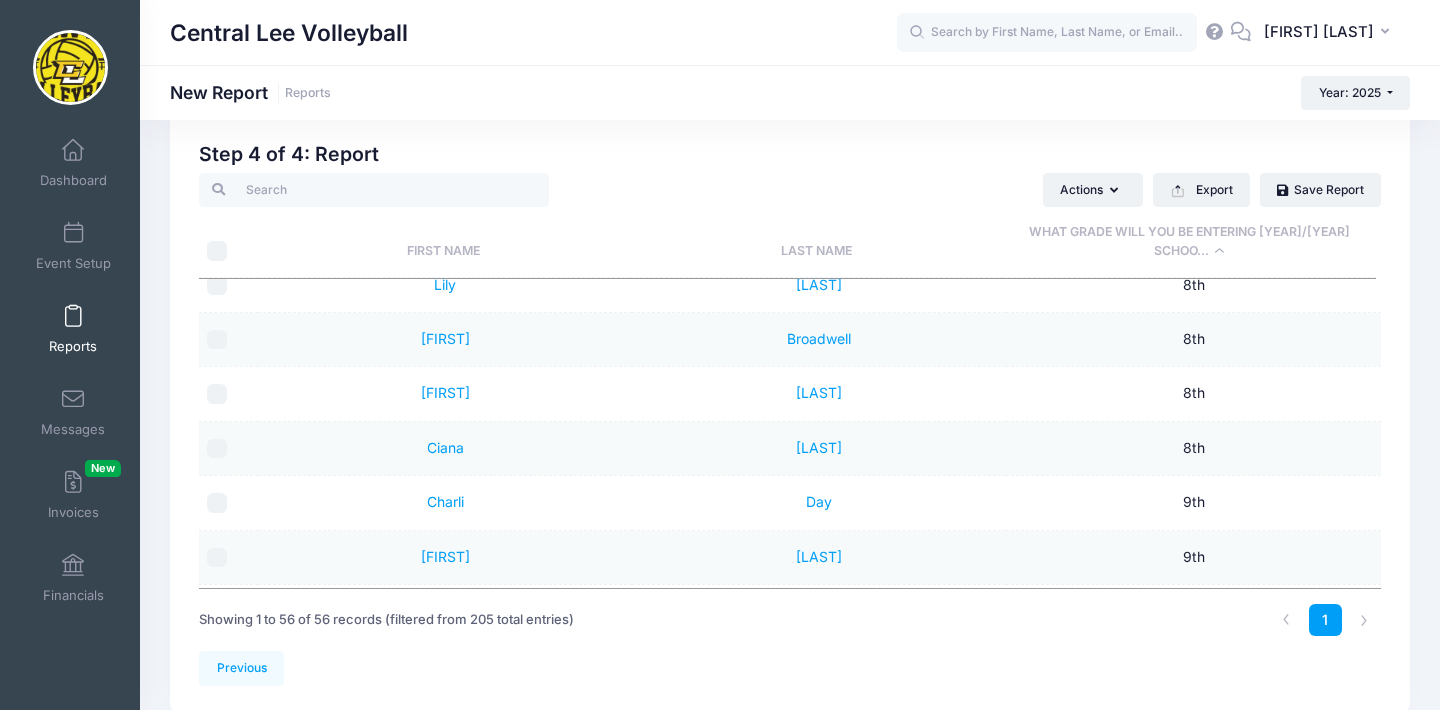 click at bounding box center [73, 317] 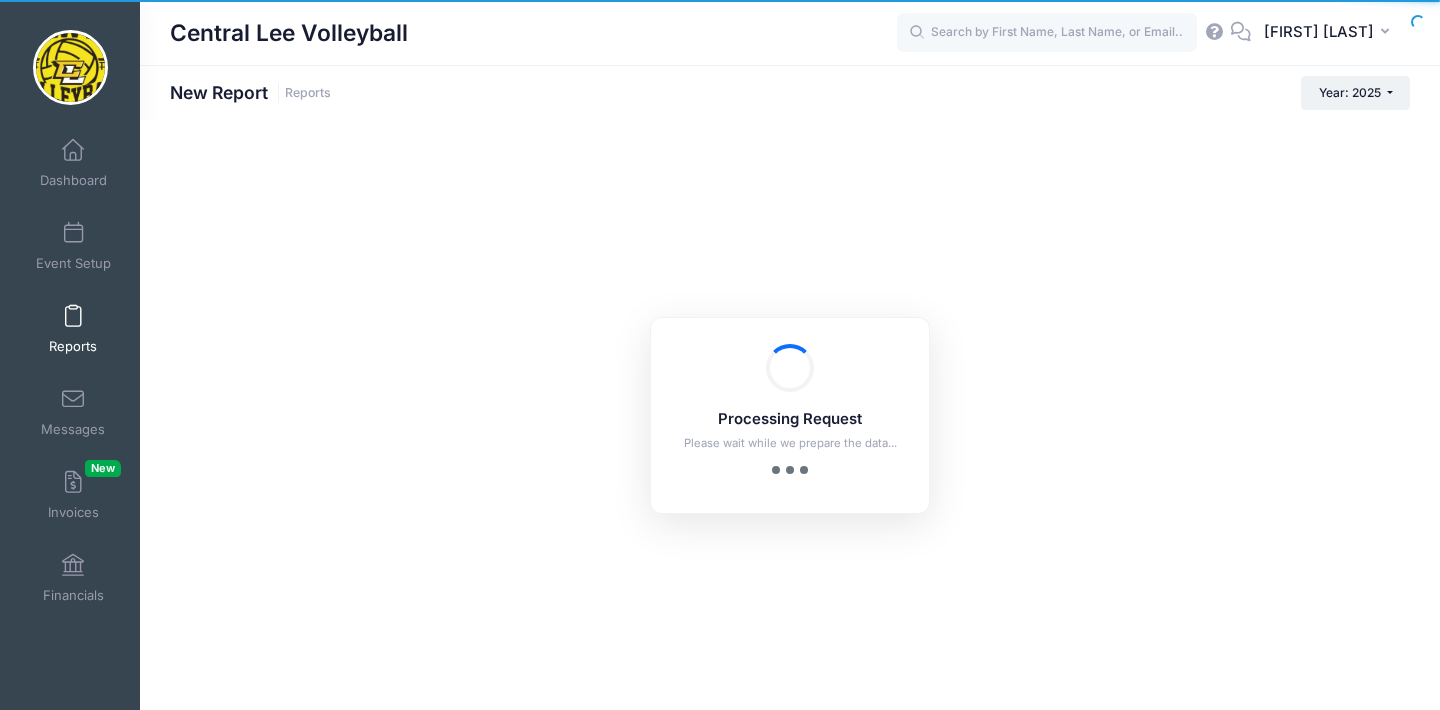 scroll, scrollTop: 0, scrollLeft: 0, axis: both 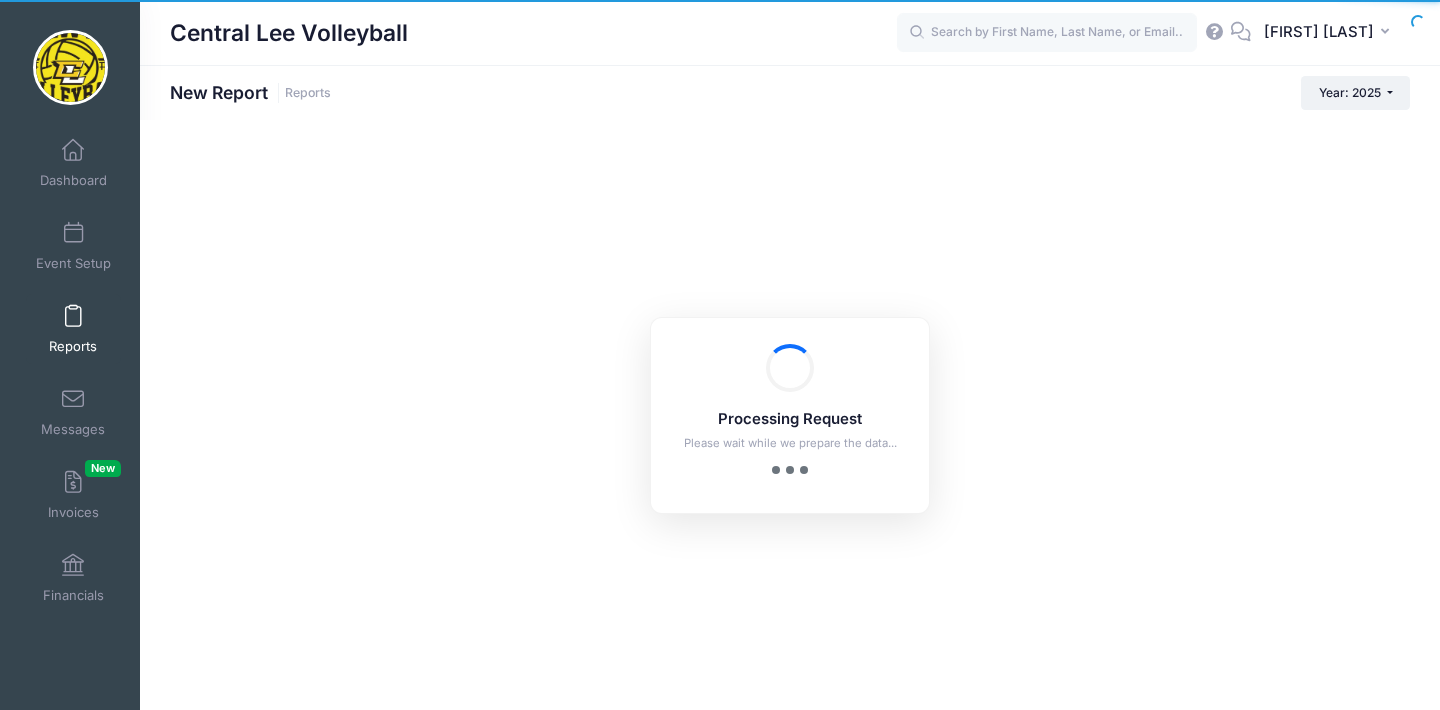 checkbox on "true" 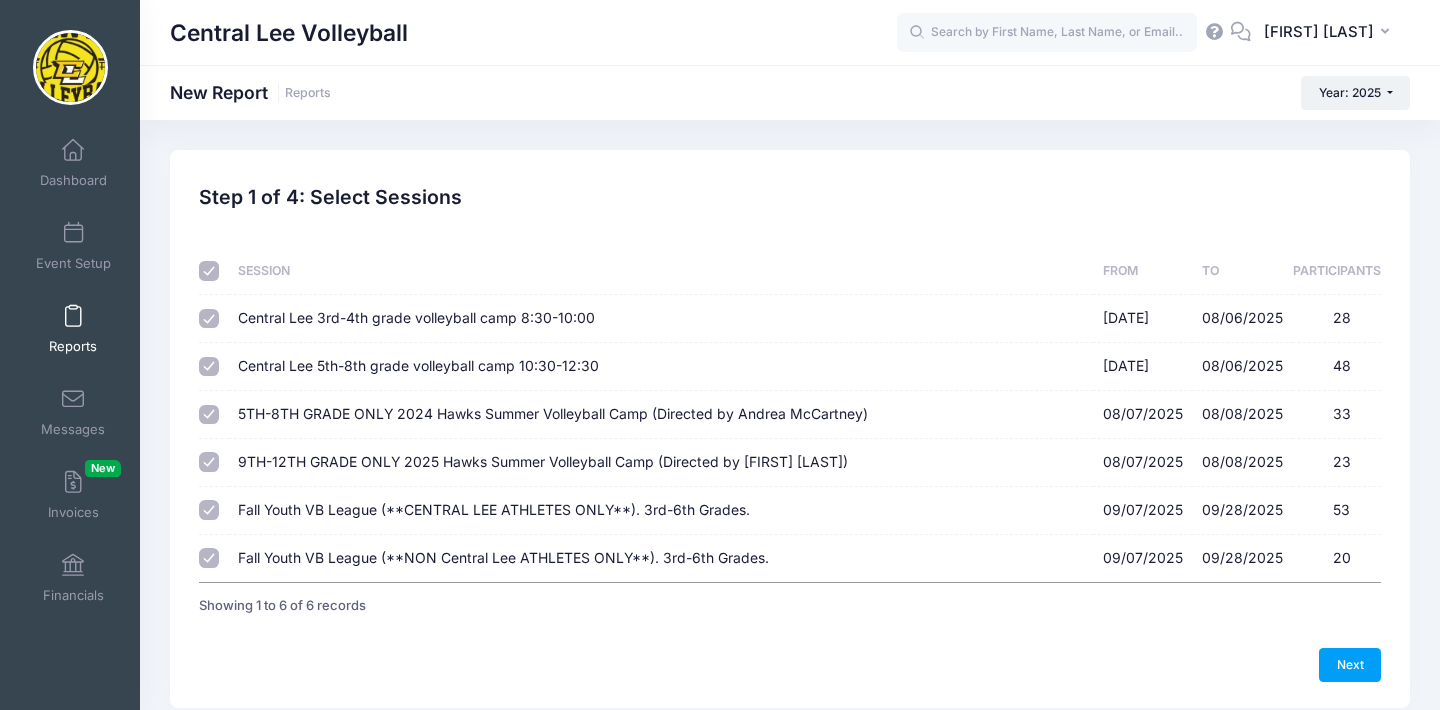 click at bounding box center (209, 271) 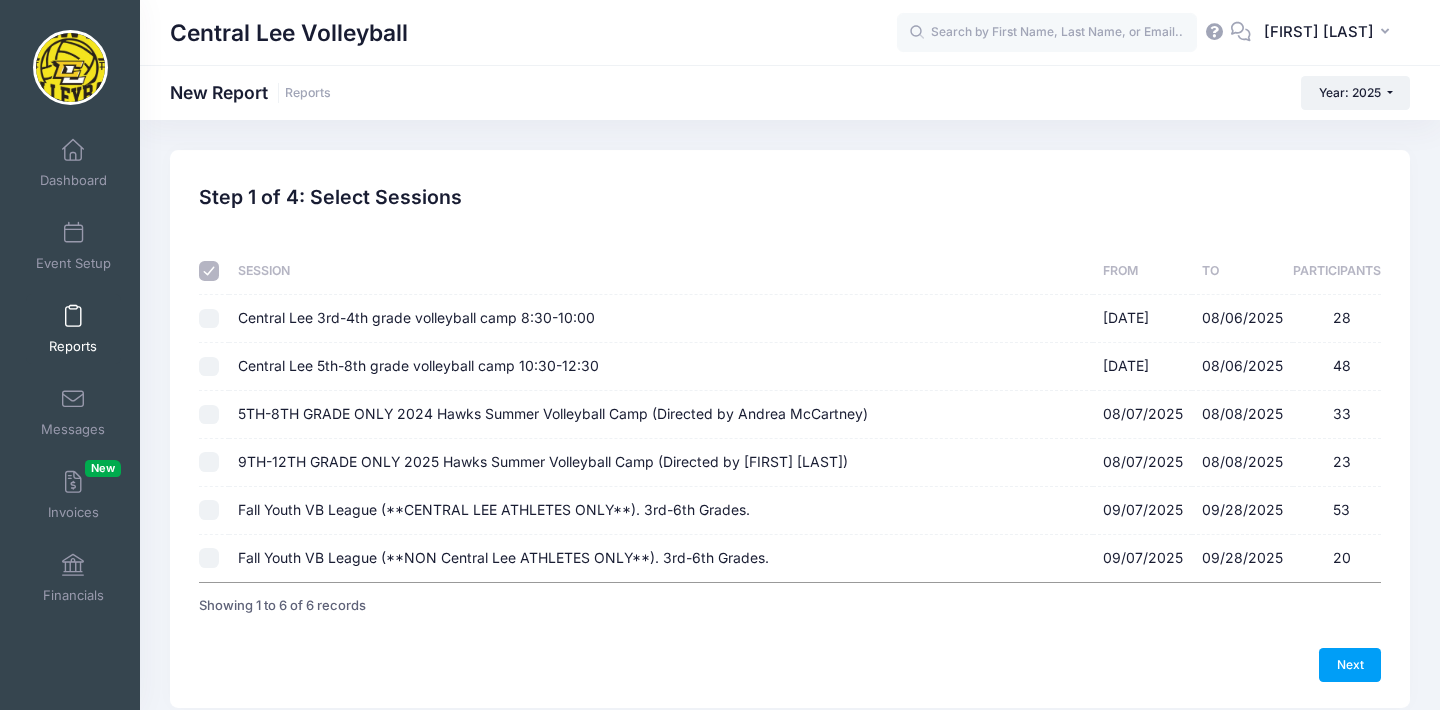 checkbox on "false" 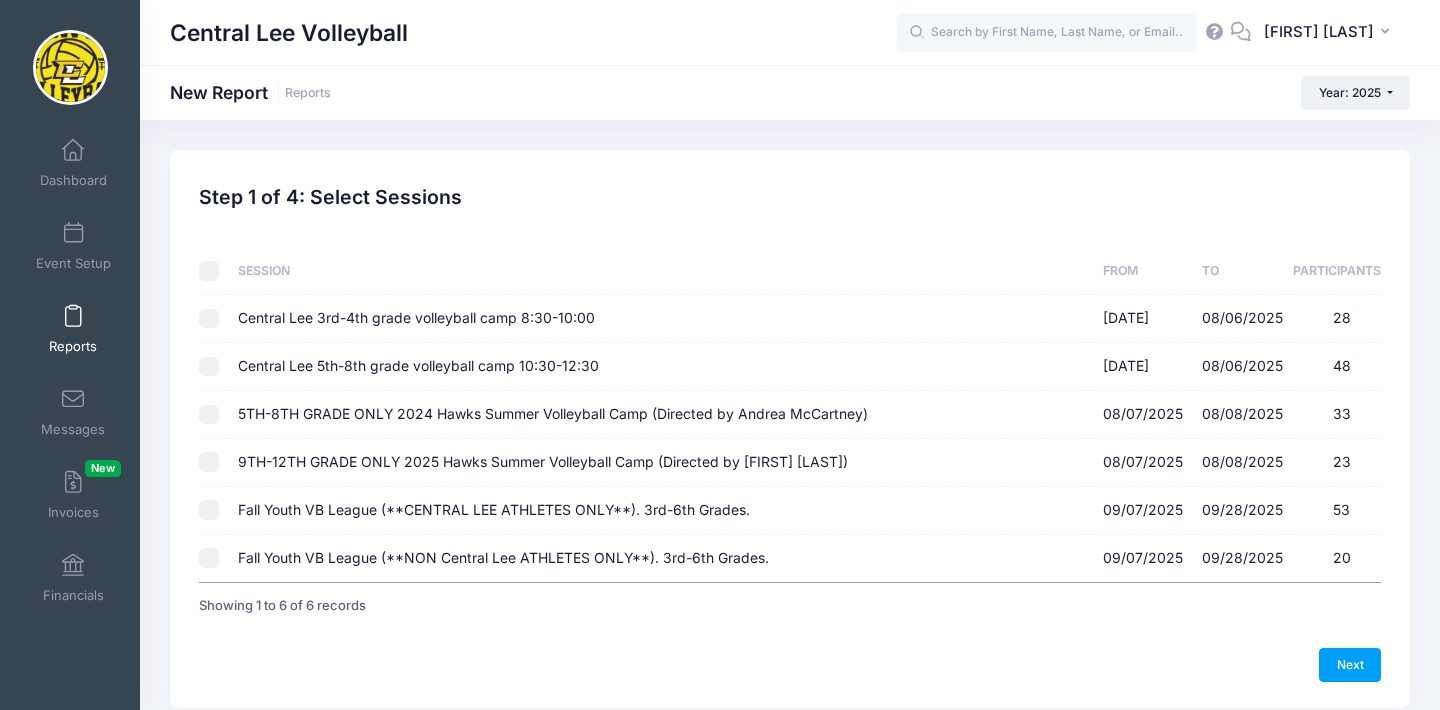 checkbox on "false" 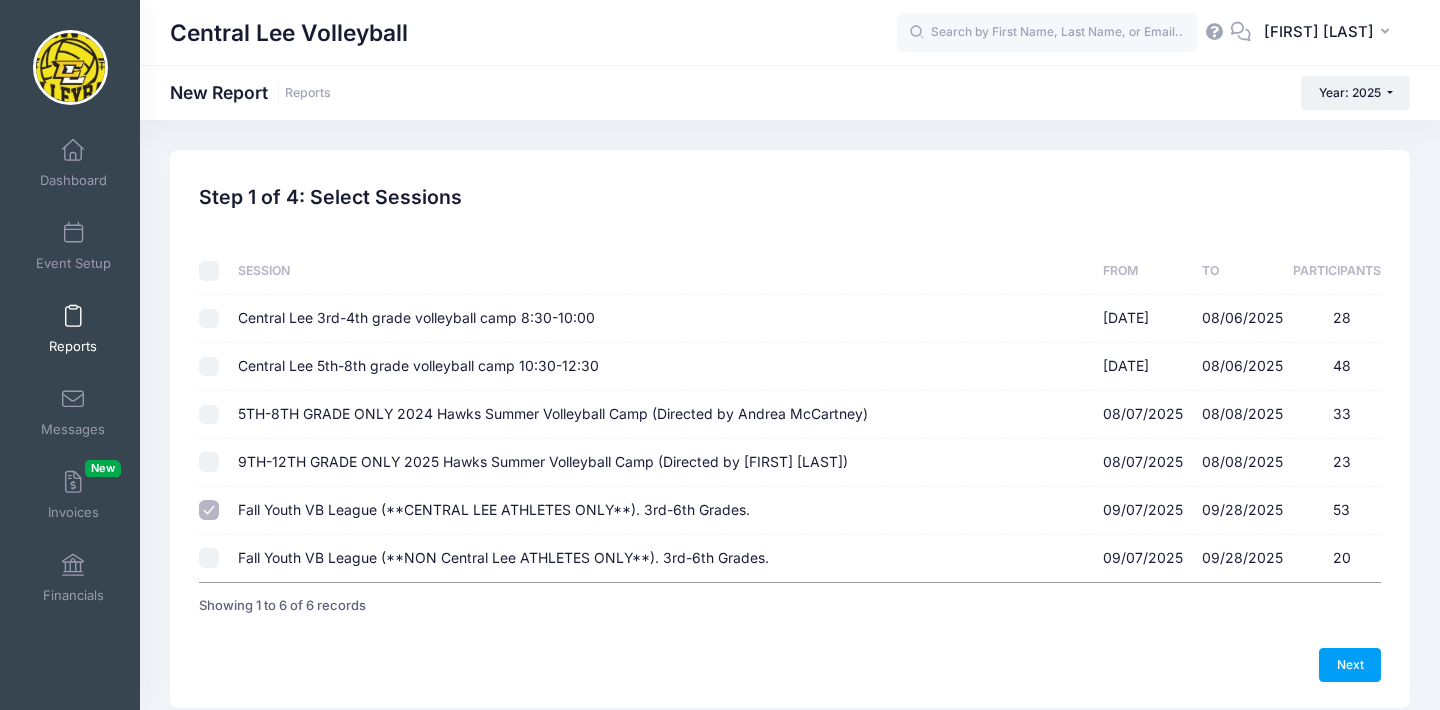 click on "Fall Youth VB League (**CENTRAL LEE ATHLETES ONLY**). 3rd-6th Grades. [DATE] - [DATE]  53" at bounding box center [209, 510] 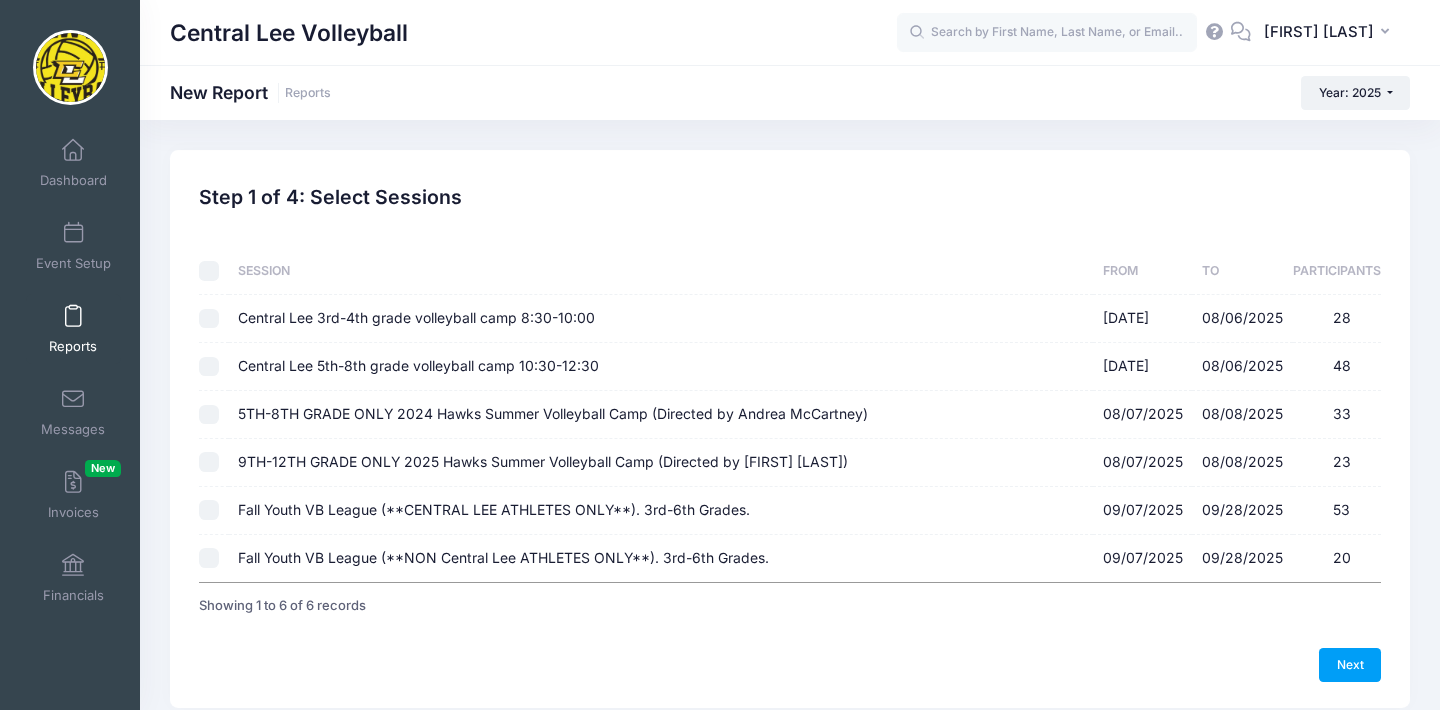 click on "Fall Youth VB League (**NON Central Lee ATHLETES ONLY**). 3rd-6th Grades. [DATE] - [DATE]  20" at bounding box center [209, 558] 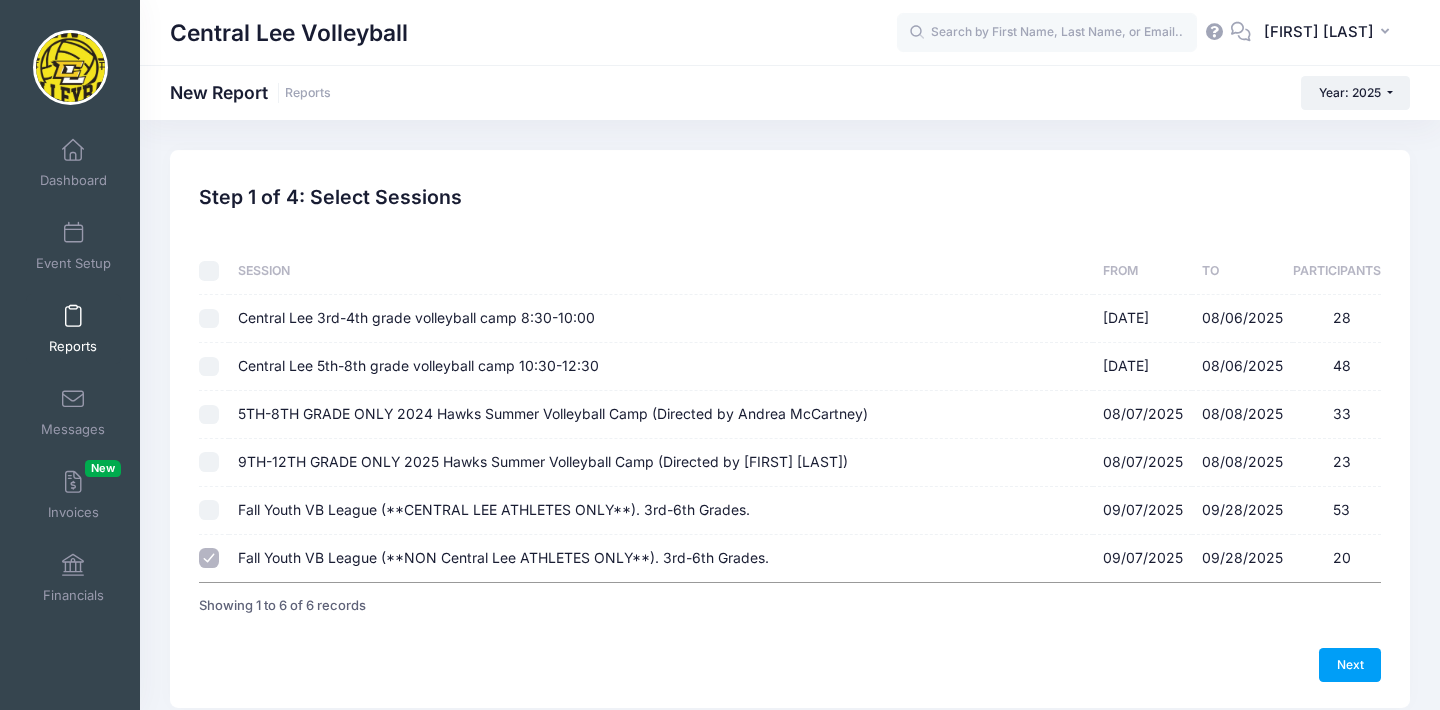 click on "Previous
Next
Step  1  of 4:  Select Sessions
1  Select Sessions
2 Select Information
3  Select Filters
4 Create Report
Created By Participant
Added by Director
Step 1 of 4: Select Sessions
Sessions
From" at bounding box center [790, 429] 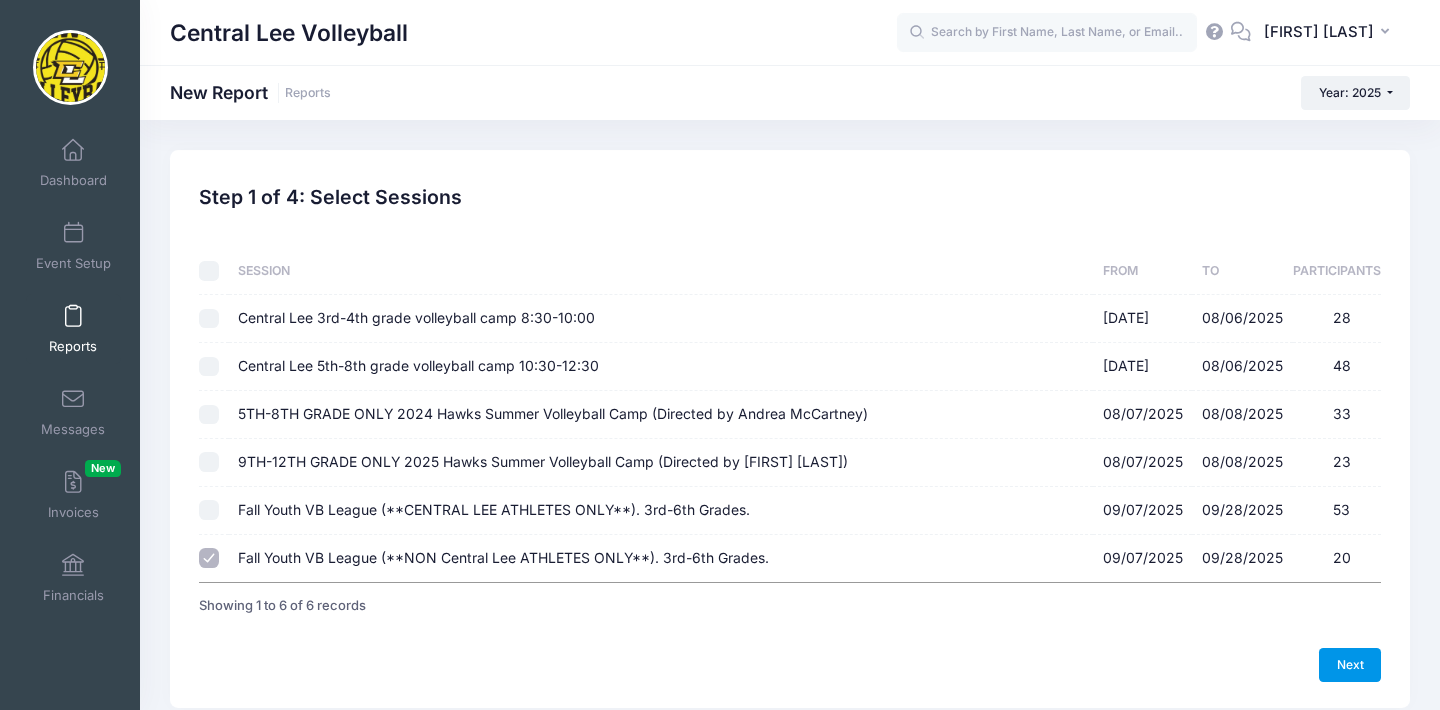 click on "Next" at bounding box center (1350, 665) 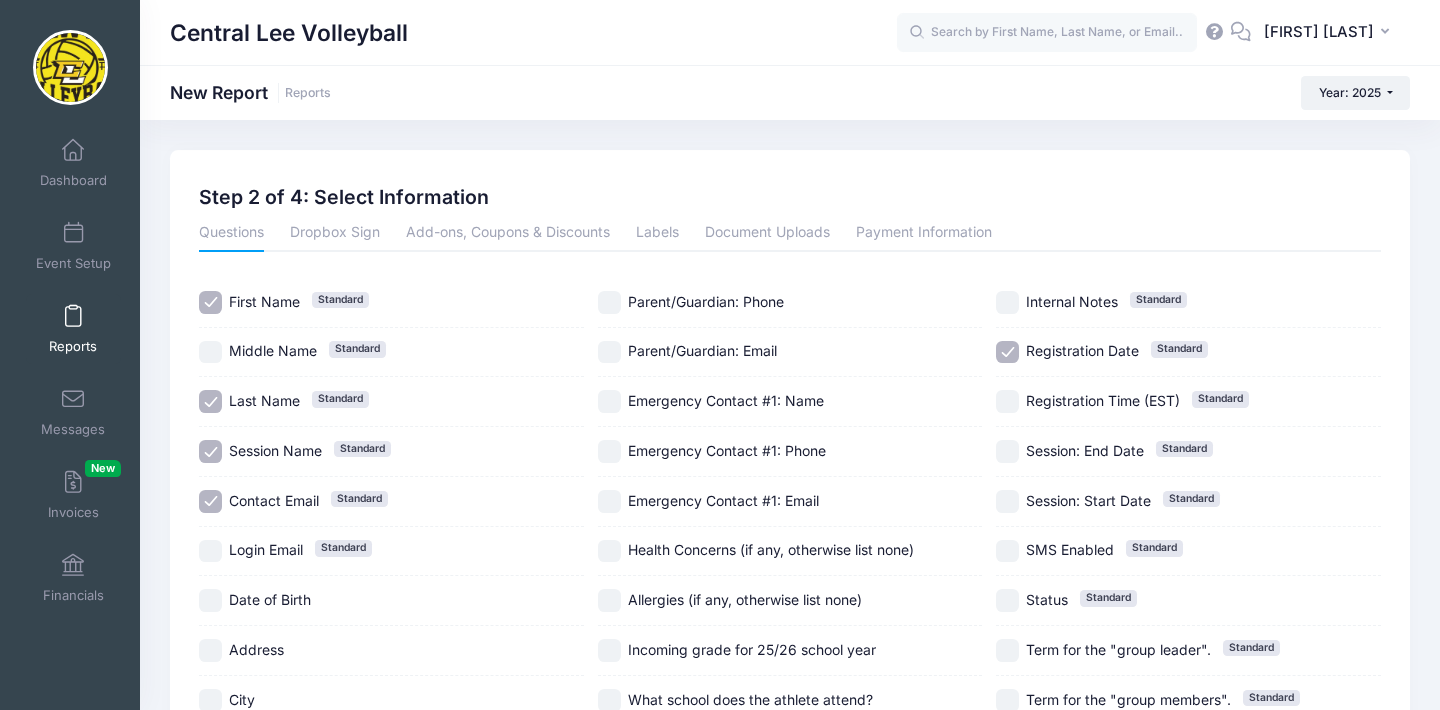 click on "First Name Standard" at bounding box center (210, 302) 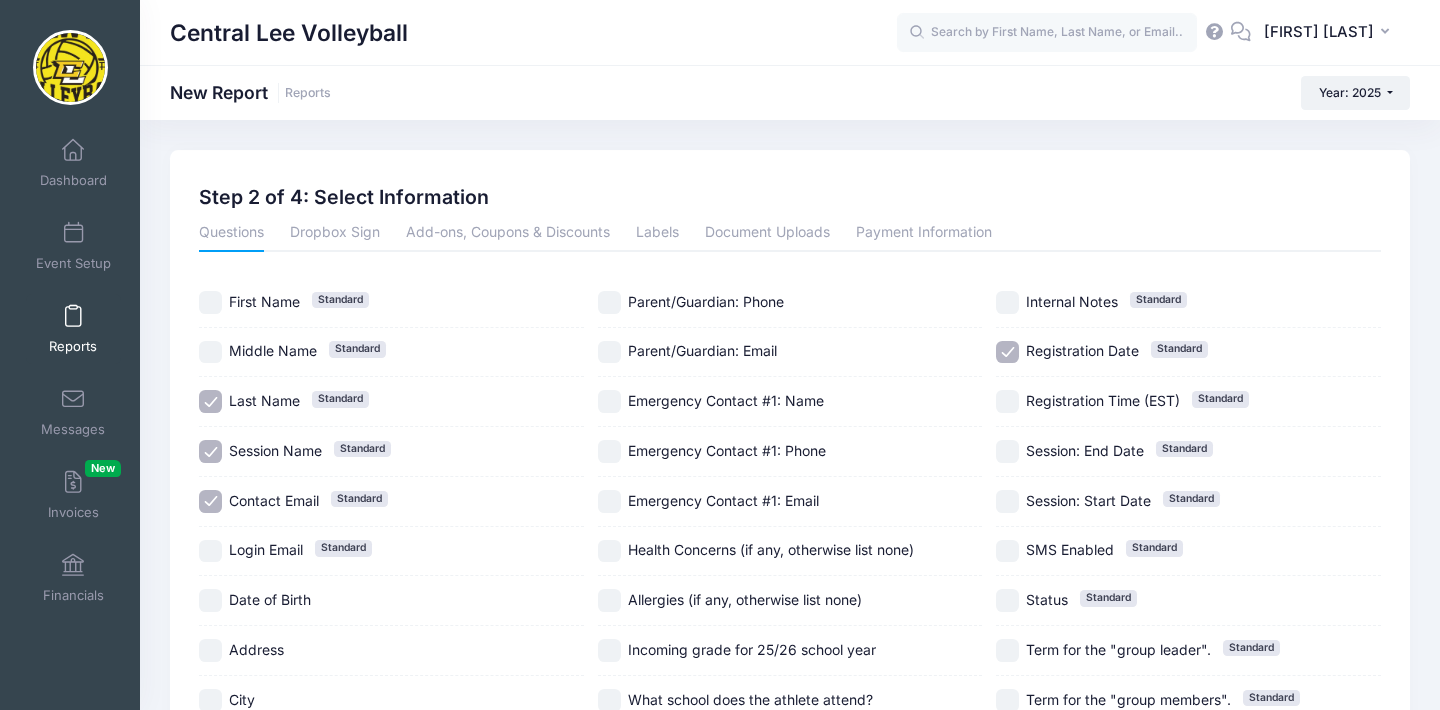 click on "Session Name Standard" at bounding box center (210, 451) 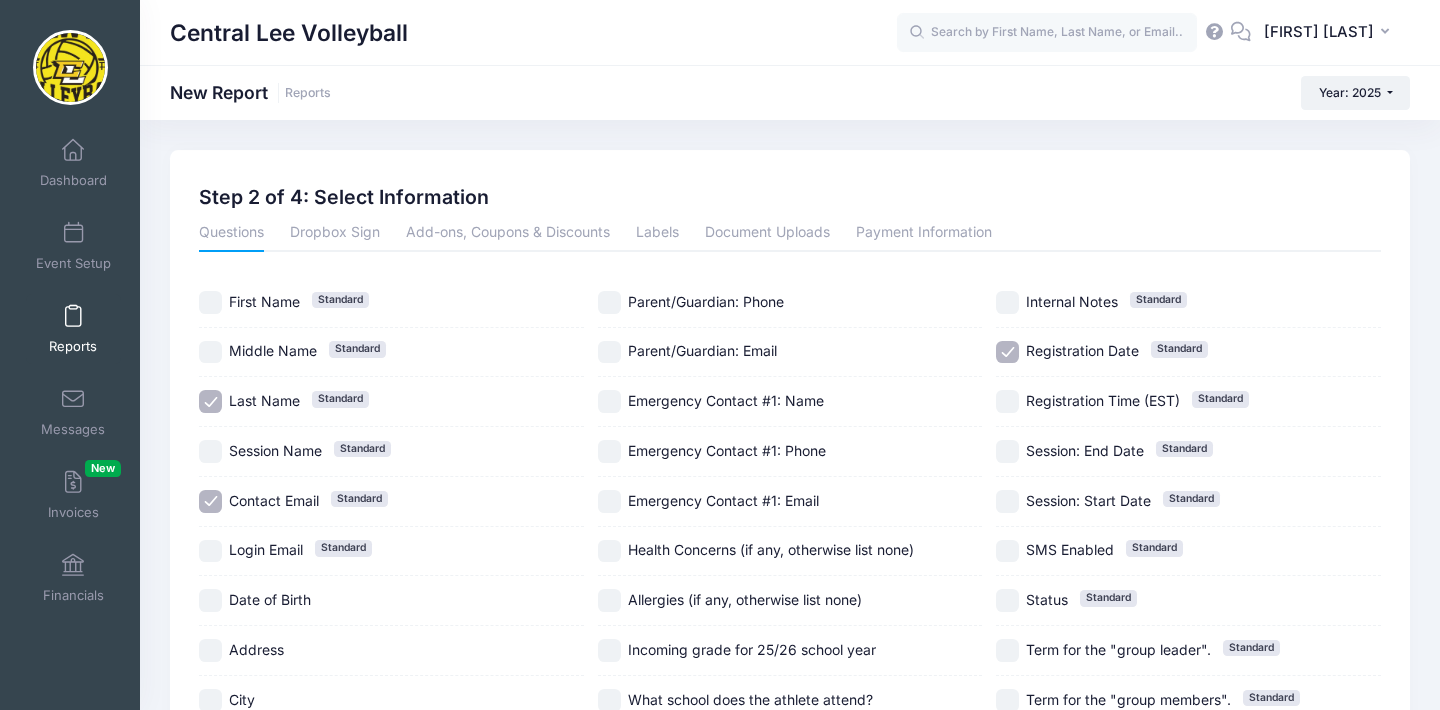 click on "Contact Email Standard" at bounding box center (210, 501) 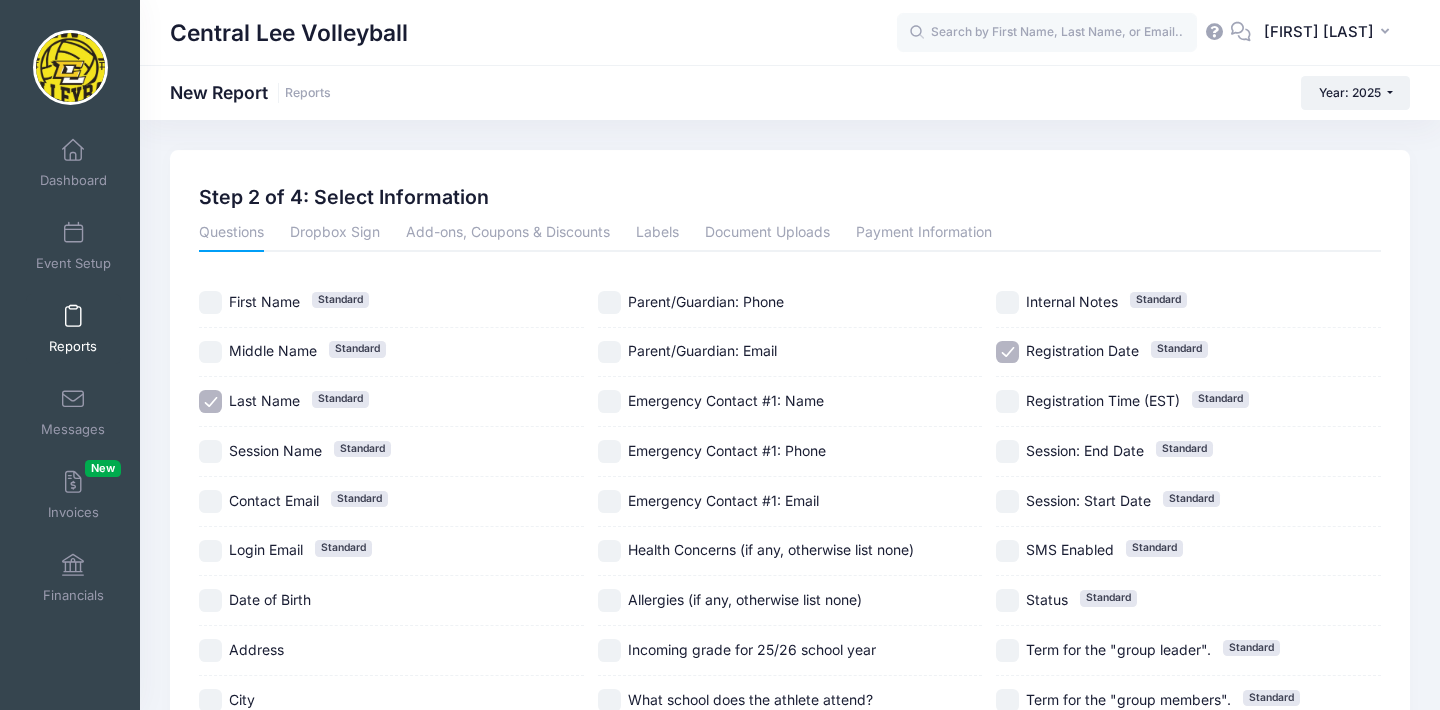 scroll, scrollTop: 297, scrollLeft: 0, axis: vertical 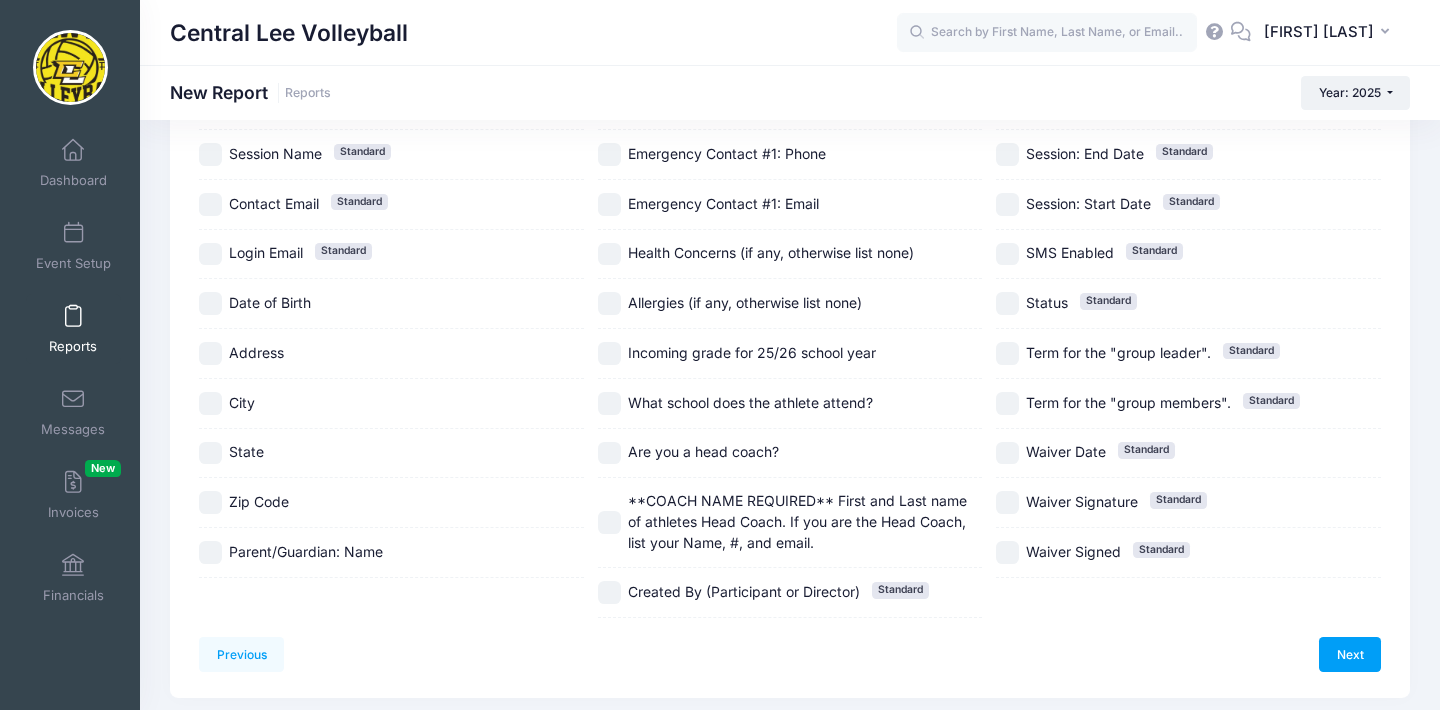 click on "What school does the athlete attend?" at bounding box center [609, 403] 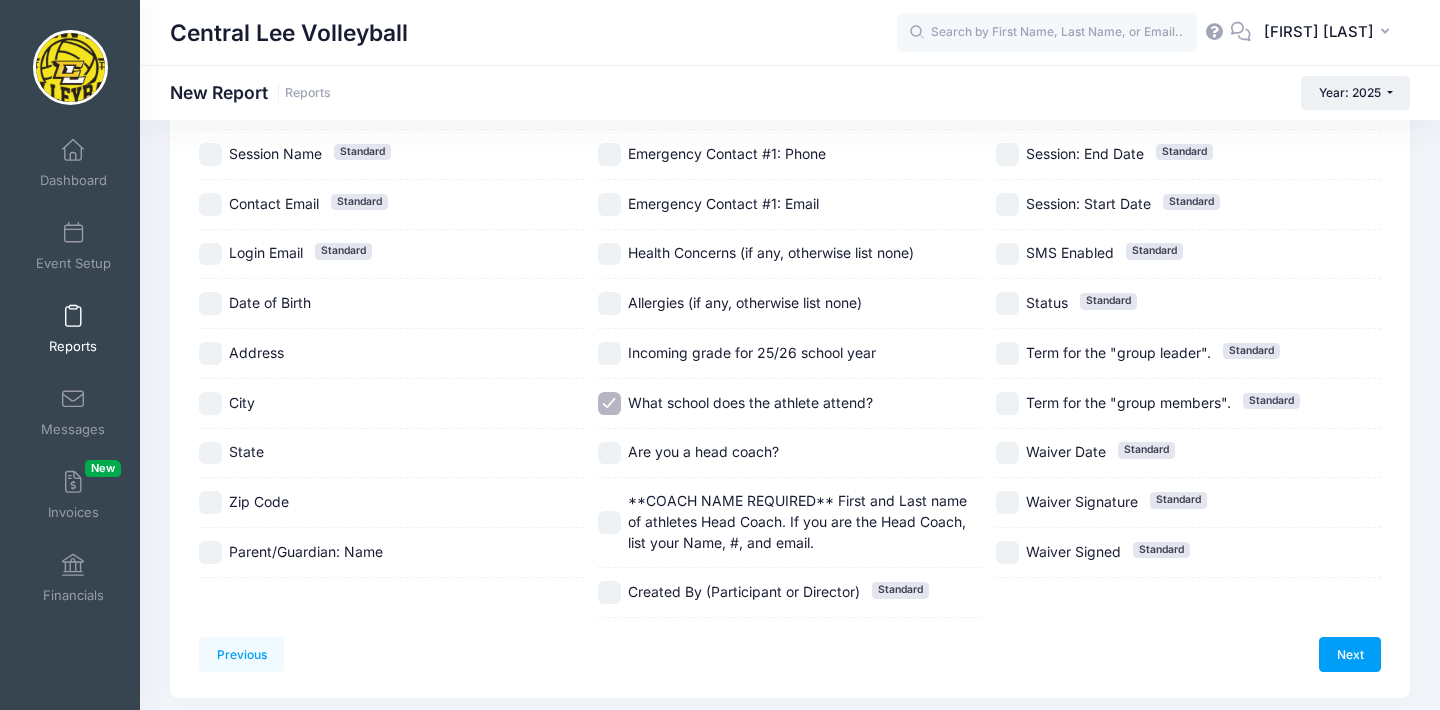 click on "Are you a head coach?" at bounding box center (609, 453) 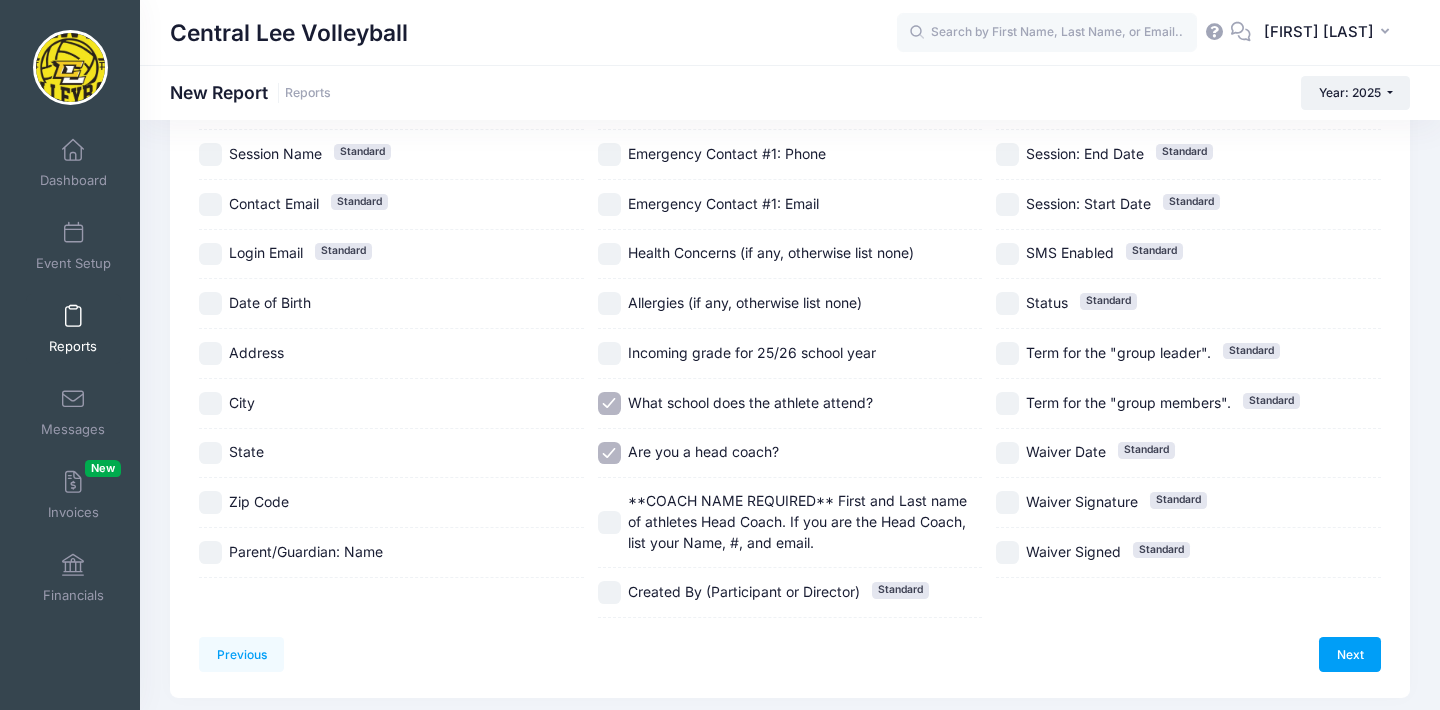 click on "Are you a head coach?" at bounding box center [609, 453] 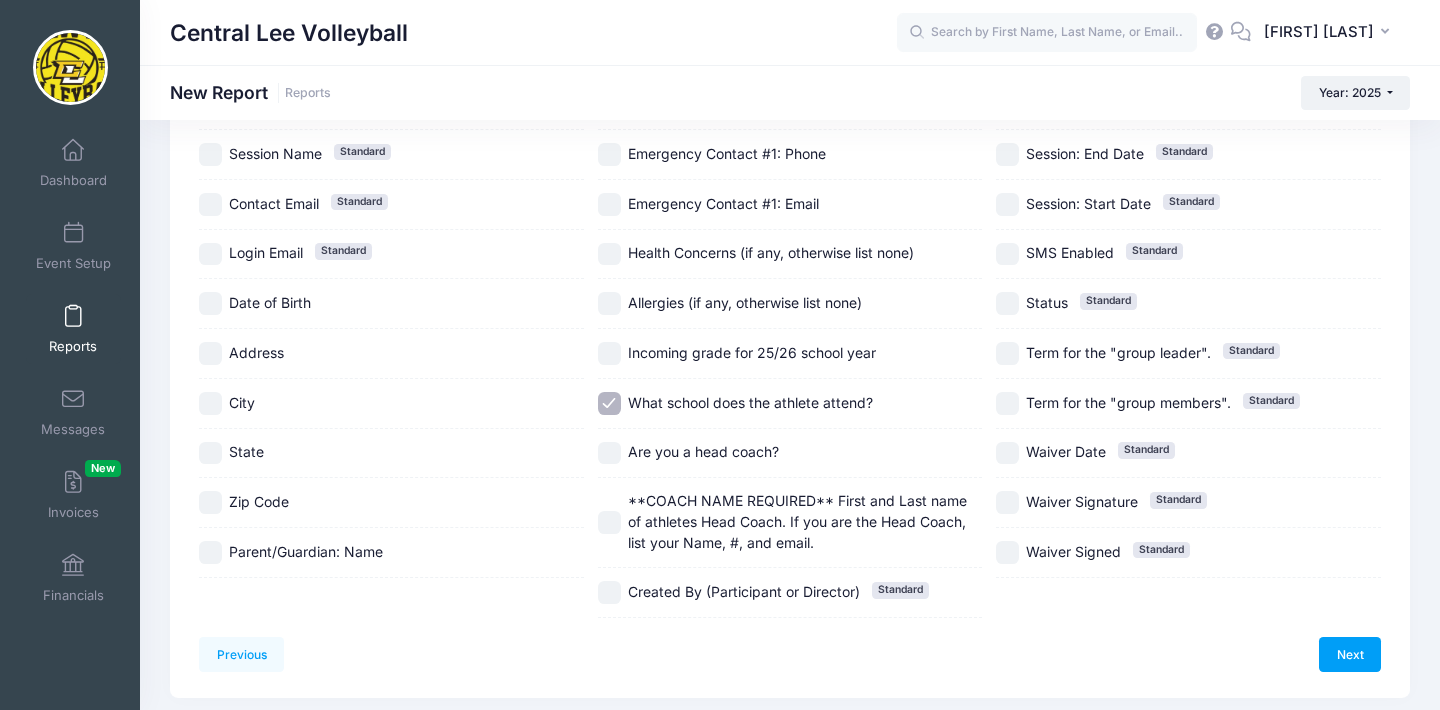 click on "**COACH NAME REQUIRED** First and Last name of athletes Head Coach.  If you are the Head Coach, list your Name, #, and email." at bounding box center [609, 522] 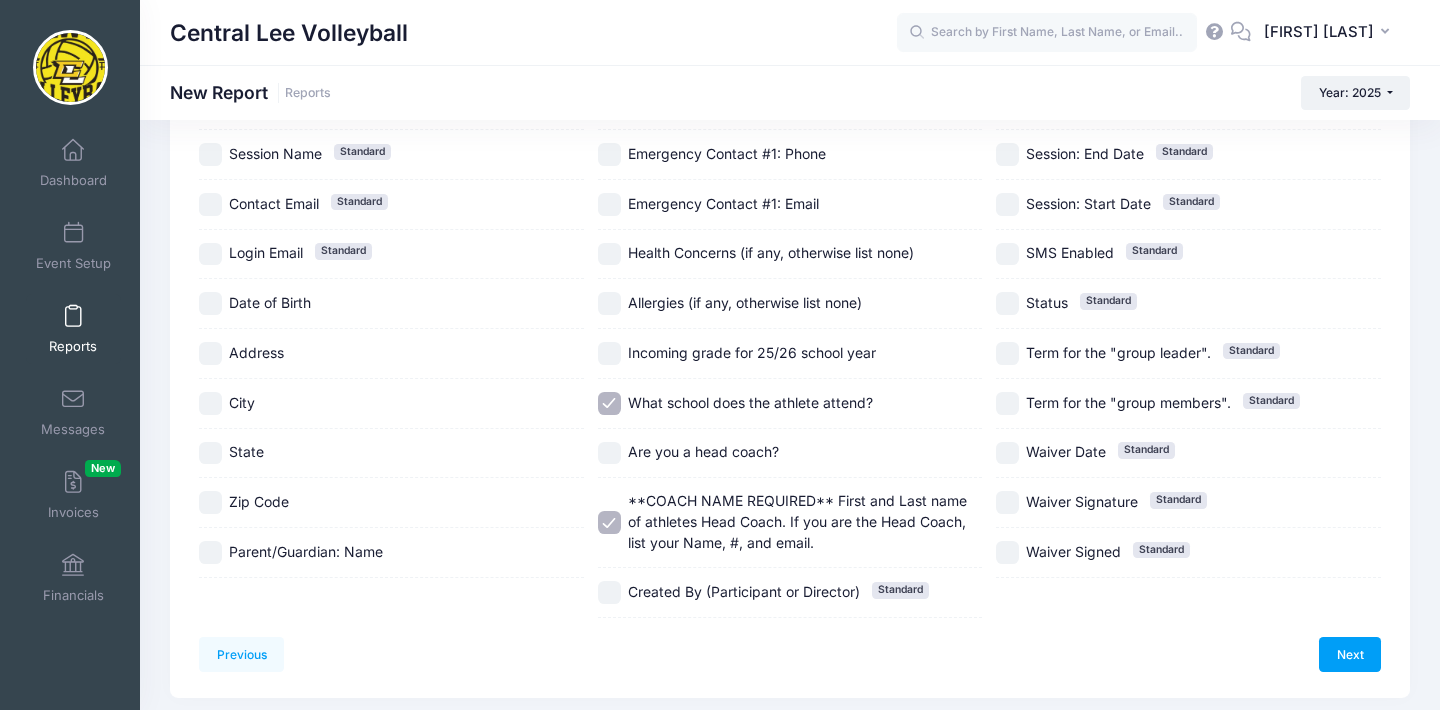 click on "Incoming grade for 25/26 school year" at bounding box center (609, 353) 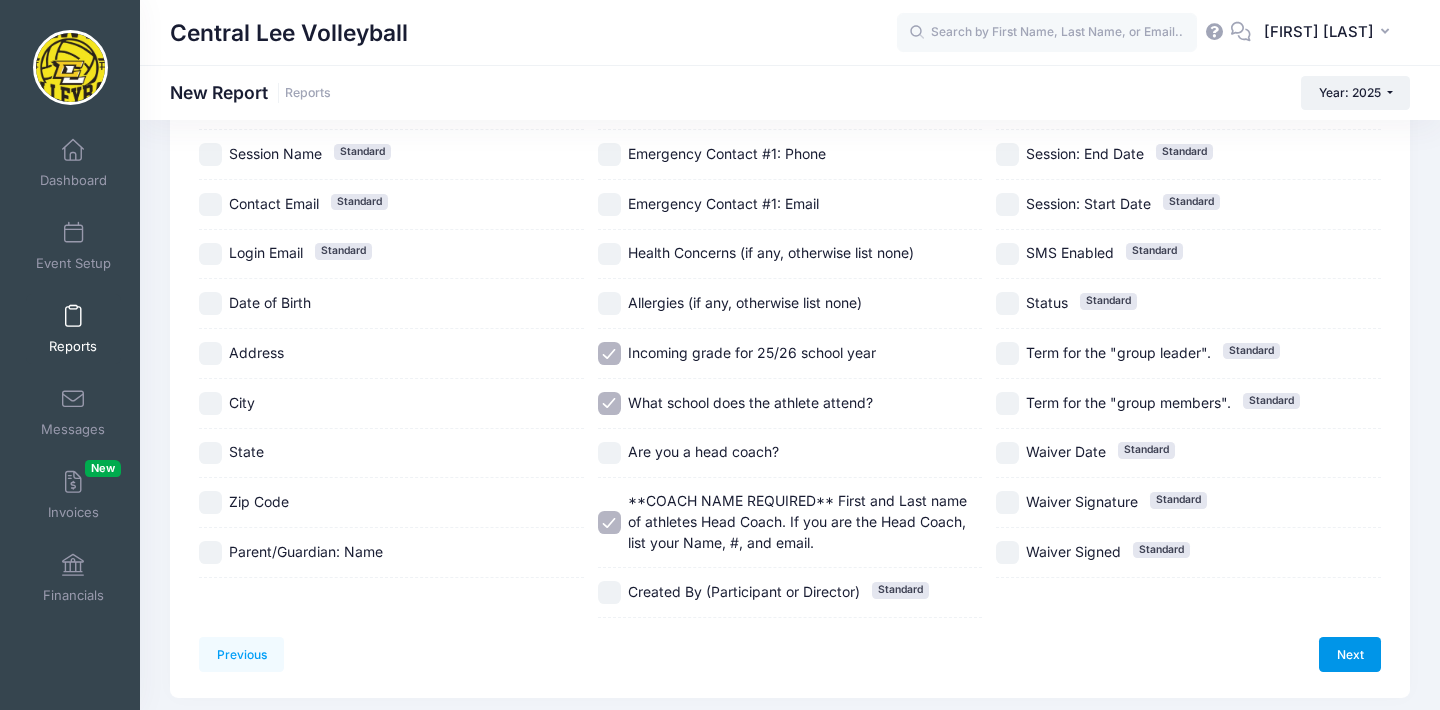 click on "Next" at bounding box center (1350, 654) 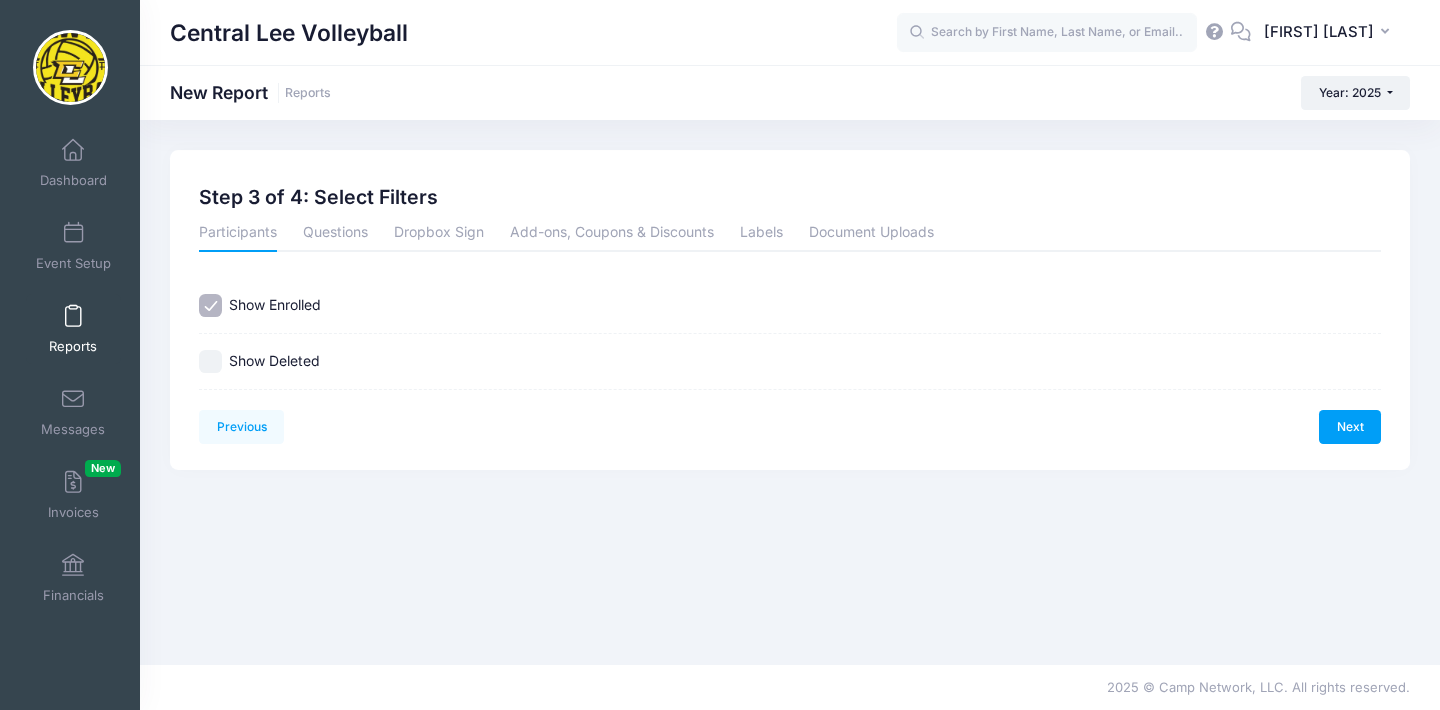 scroll, scrollTop: 0, scrollLeft: 0, axis: both 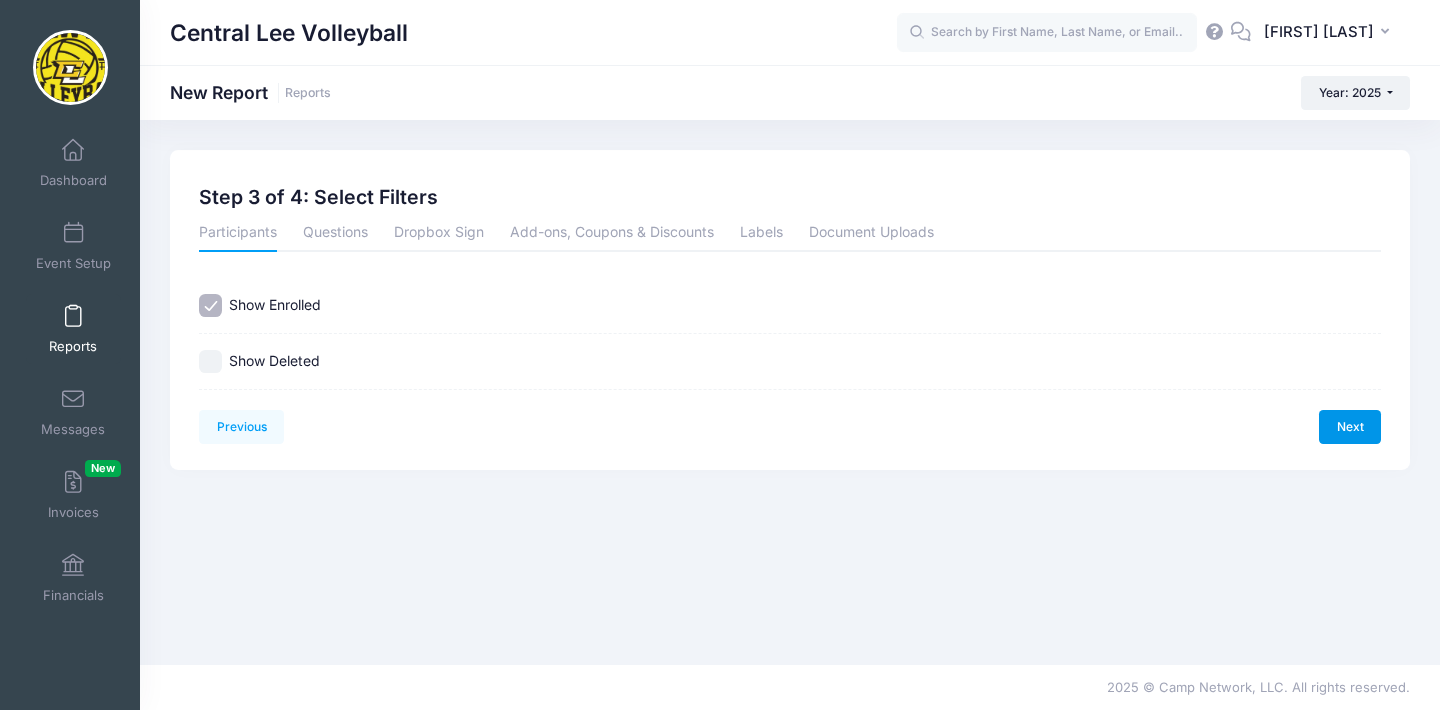click on "Next" at bounding box center (1350, 427) 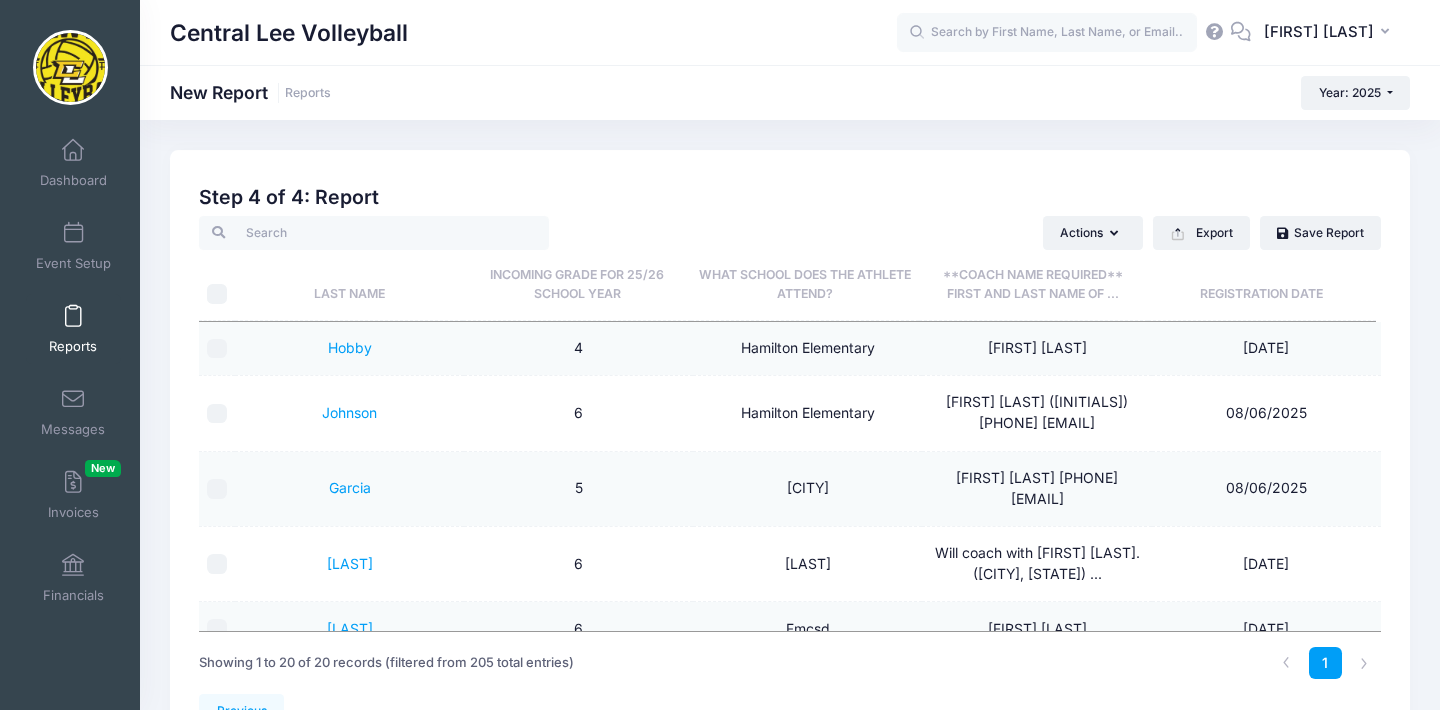 click on "What school does the athlete attend?" at bounding box center [805, 285] 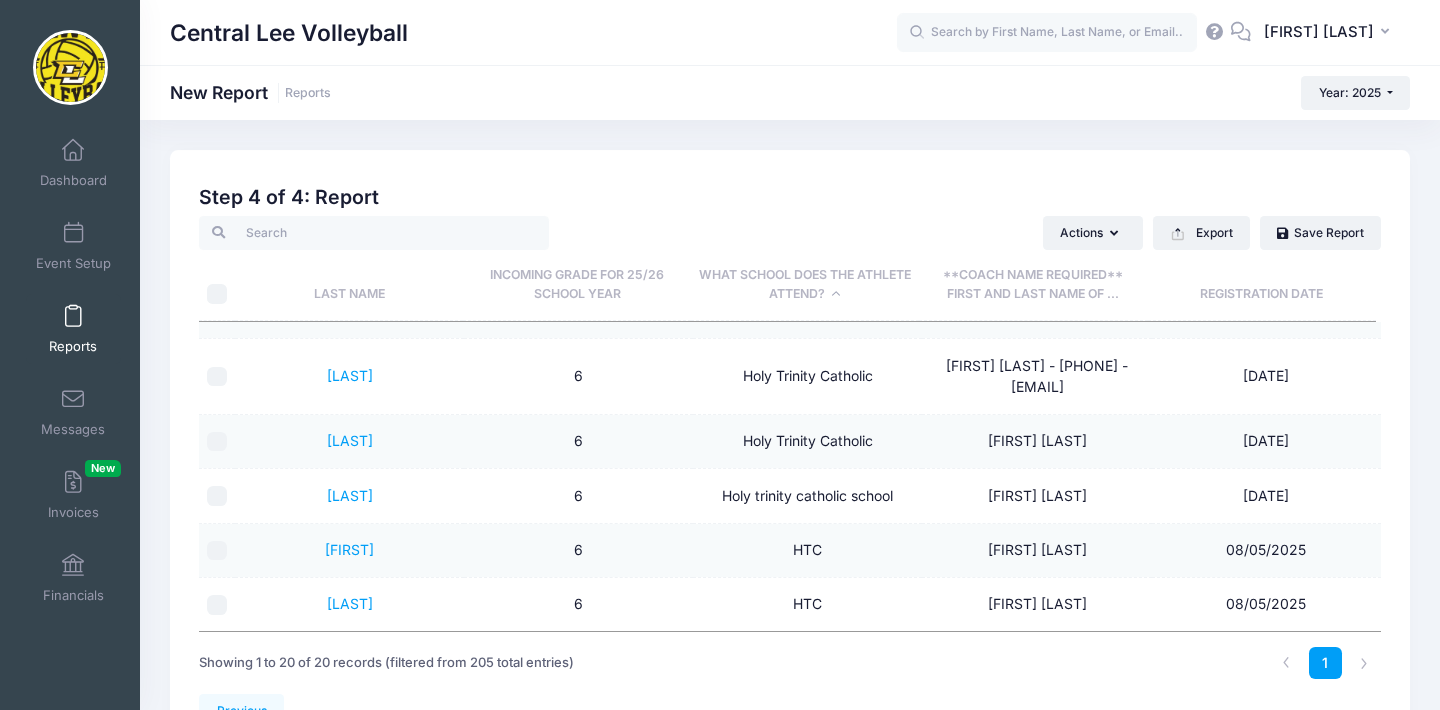 scroll, scrollTop: 861, scrollLeft: 0, axis: vertical 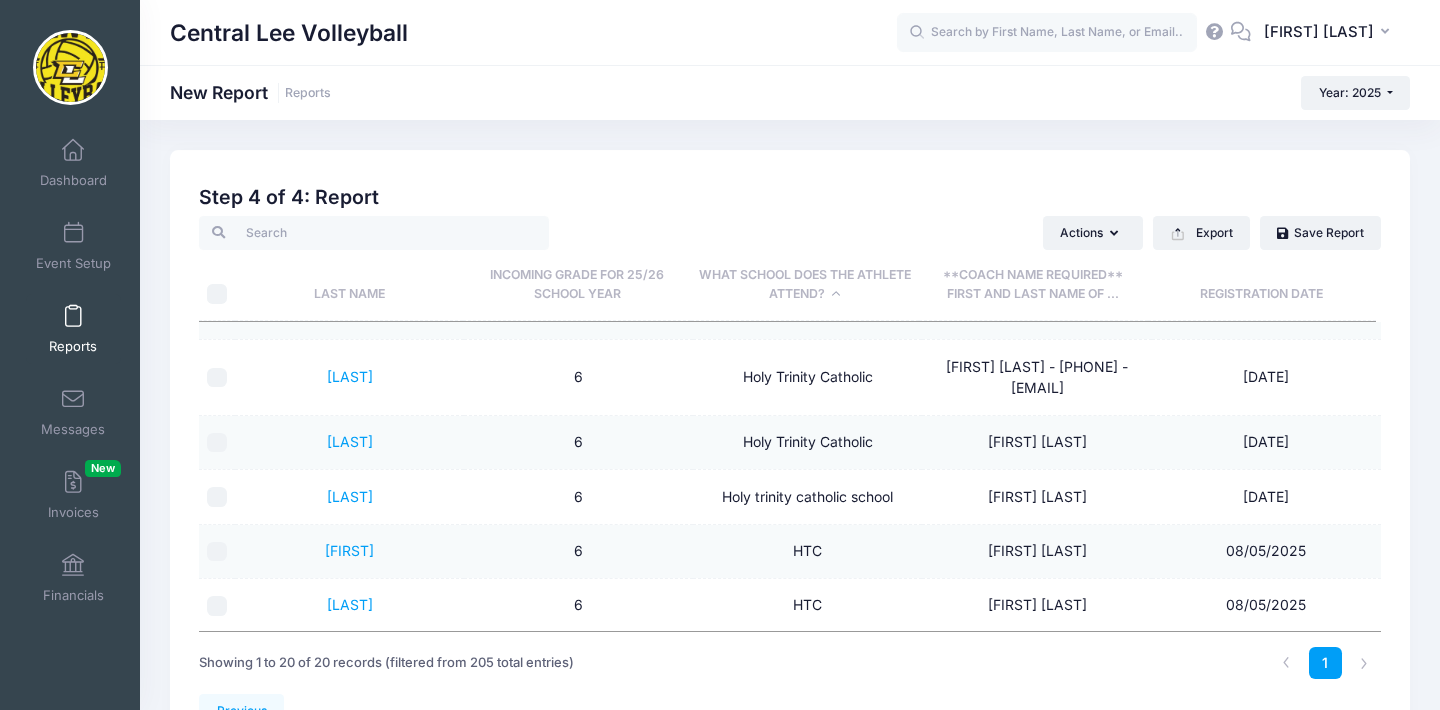 click at bounding box center [73, 317] 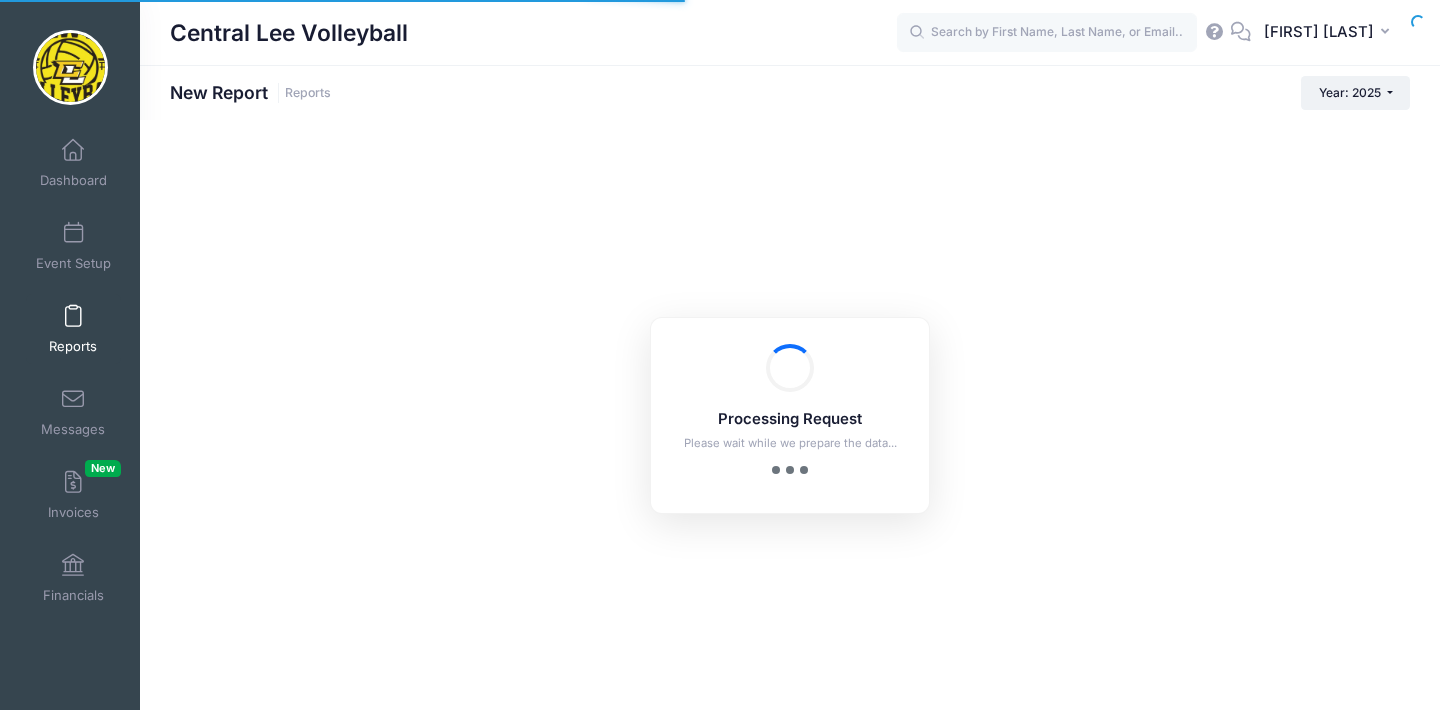scroll, scrollTop: 0, scrollLeft: 0, axis: both 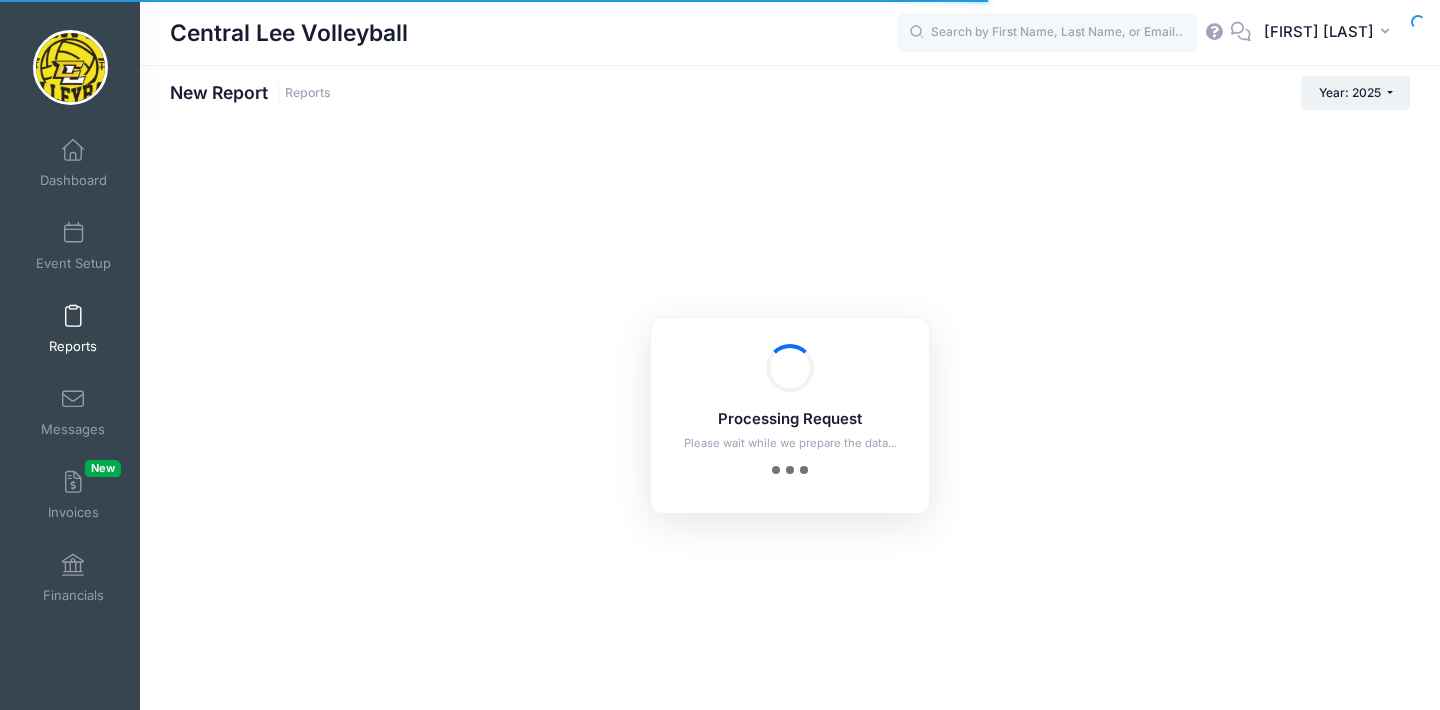 checkbox on "true" 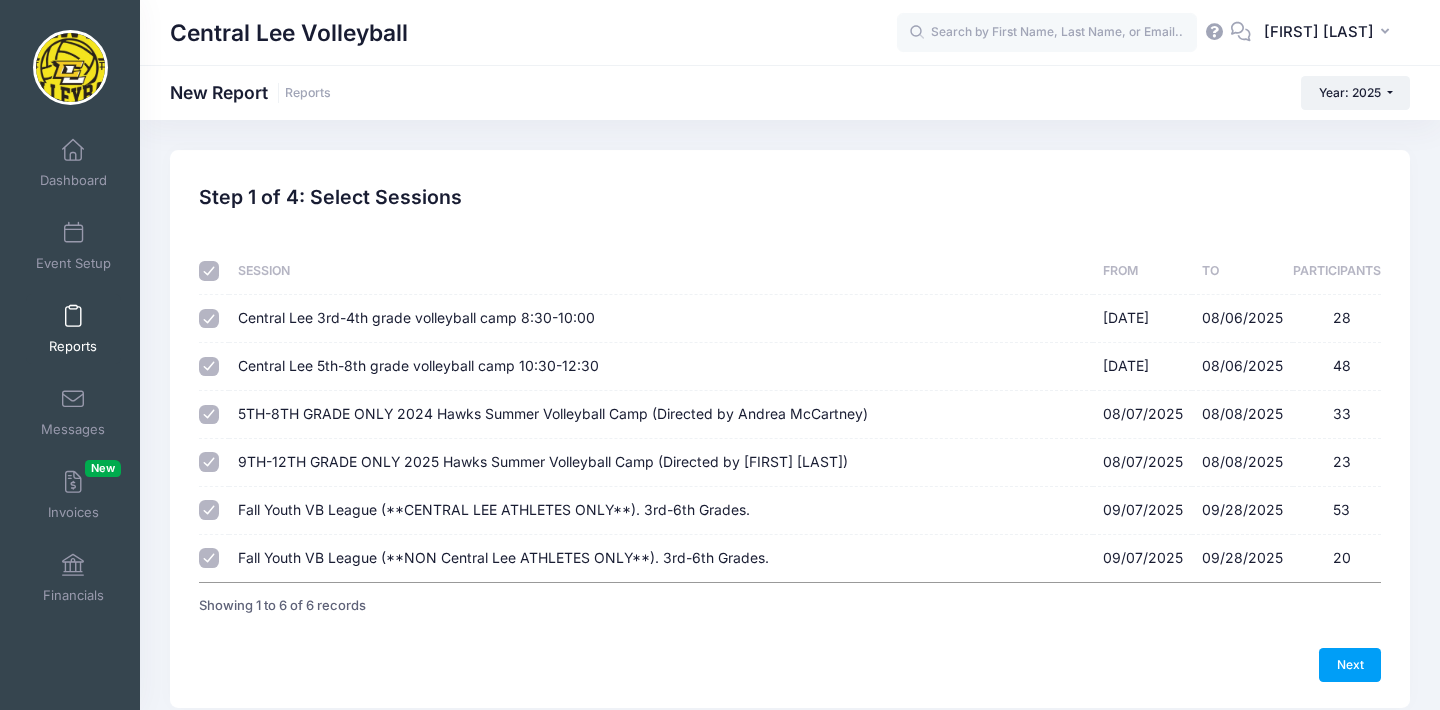 click at bounding box center [213, 271] 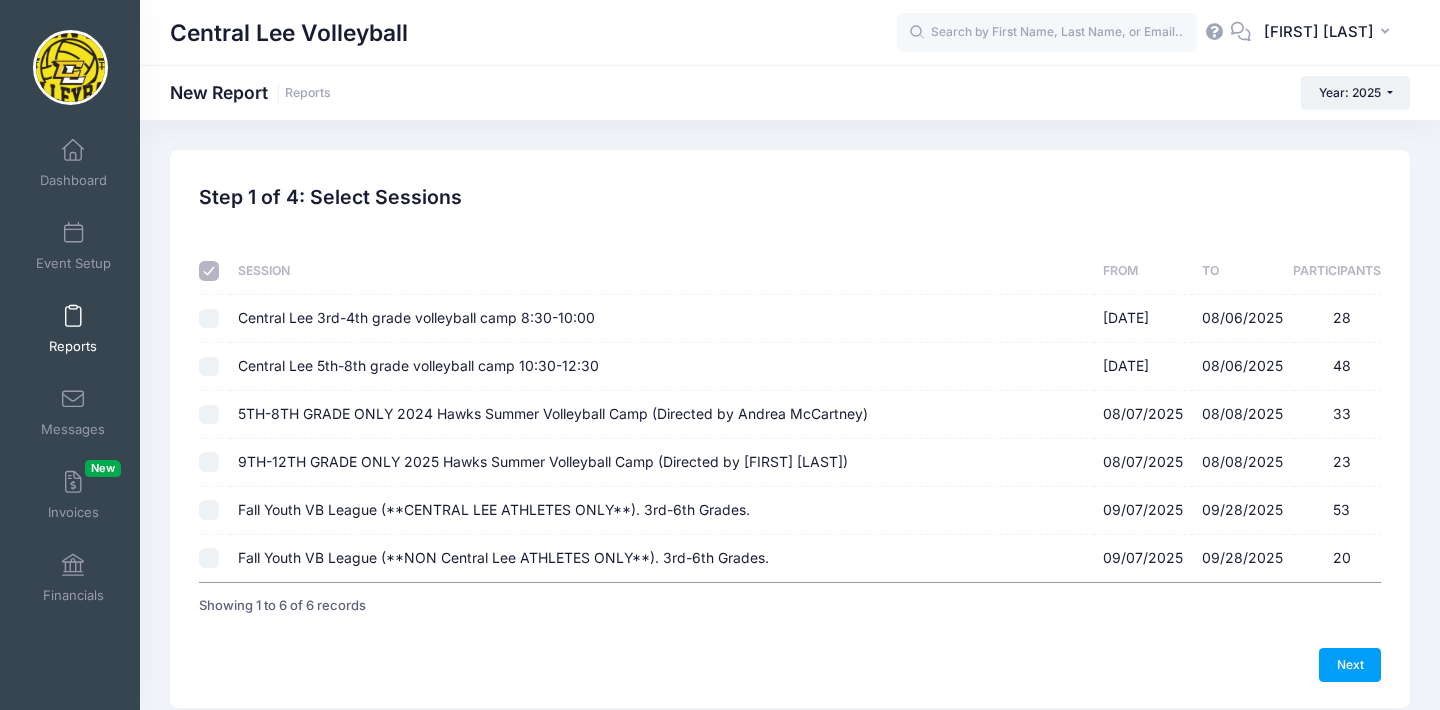 checkbox on "false" 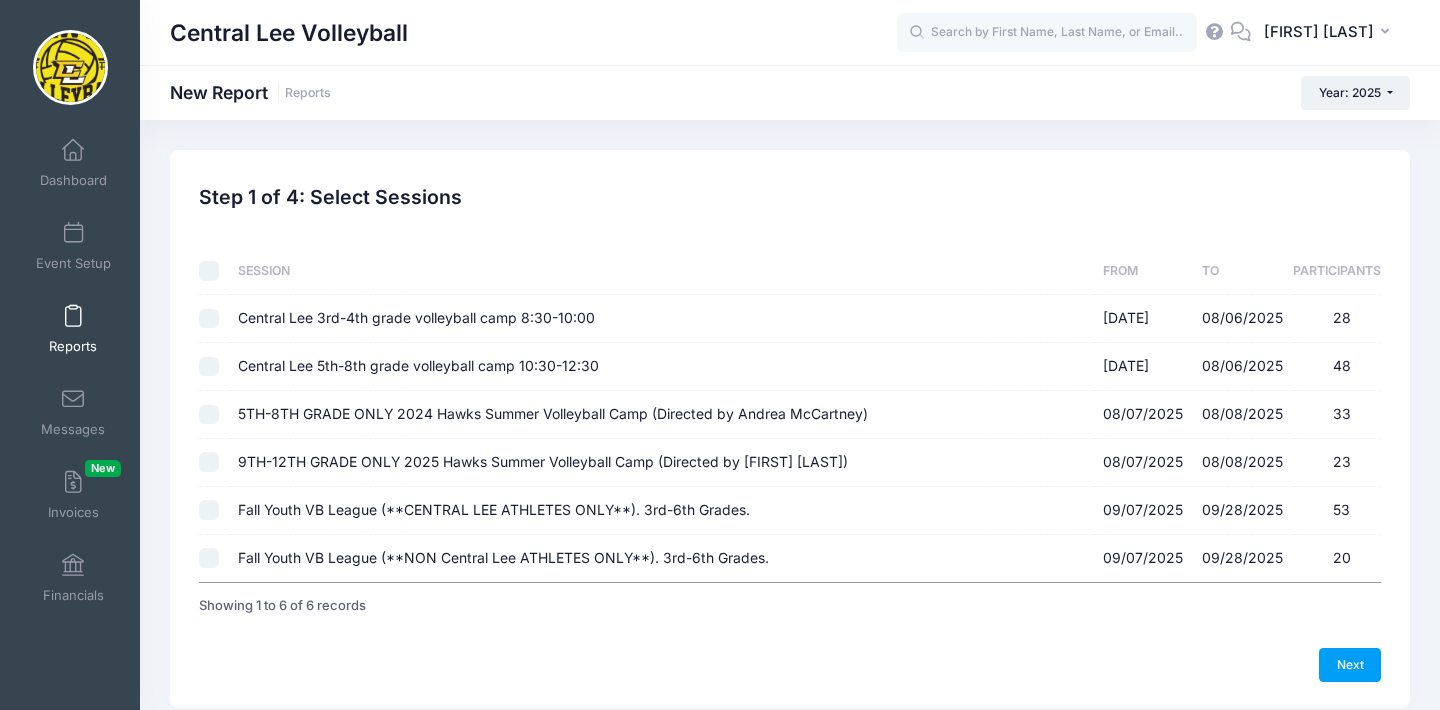 checkbox on "false" 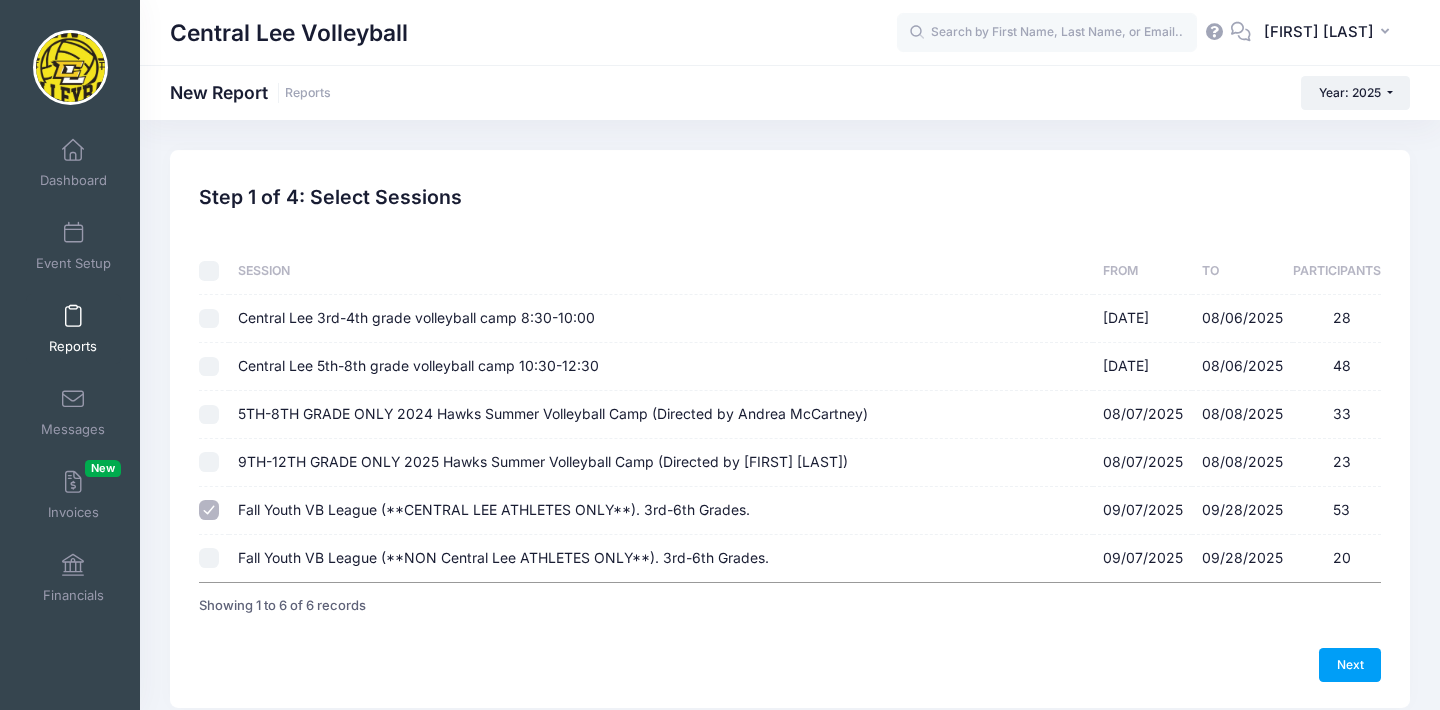 click on "Fall Youth VB League (**NON Central Lee ATHLETES ONLY**). 3rd-6th Grades. [DATE] - [DATE]  20" at bounding box center (209, 558) 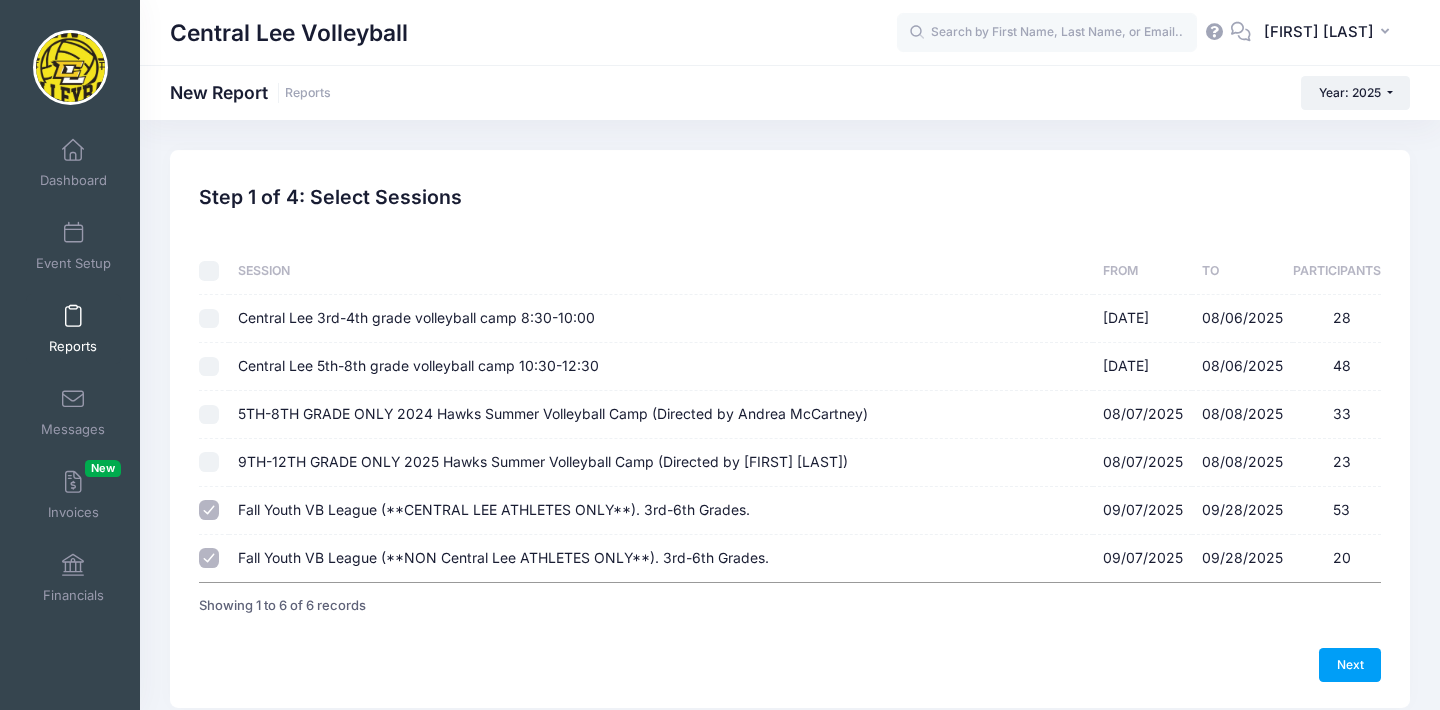 click on "Fall Youth VB League (**NON Central Lee ATHLETES ONLY**). 3rd-6th Grades. [DATE] - [DATE]  20" at bounding box center (209, 558) 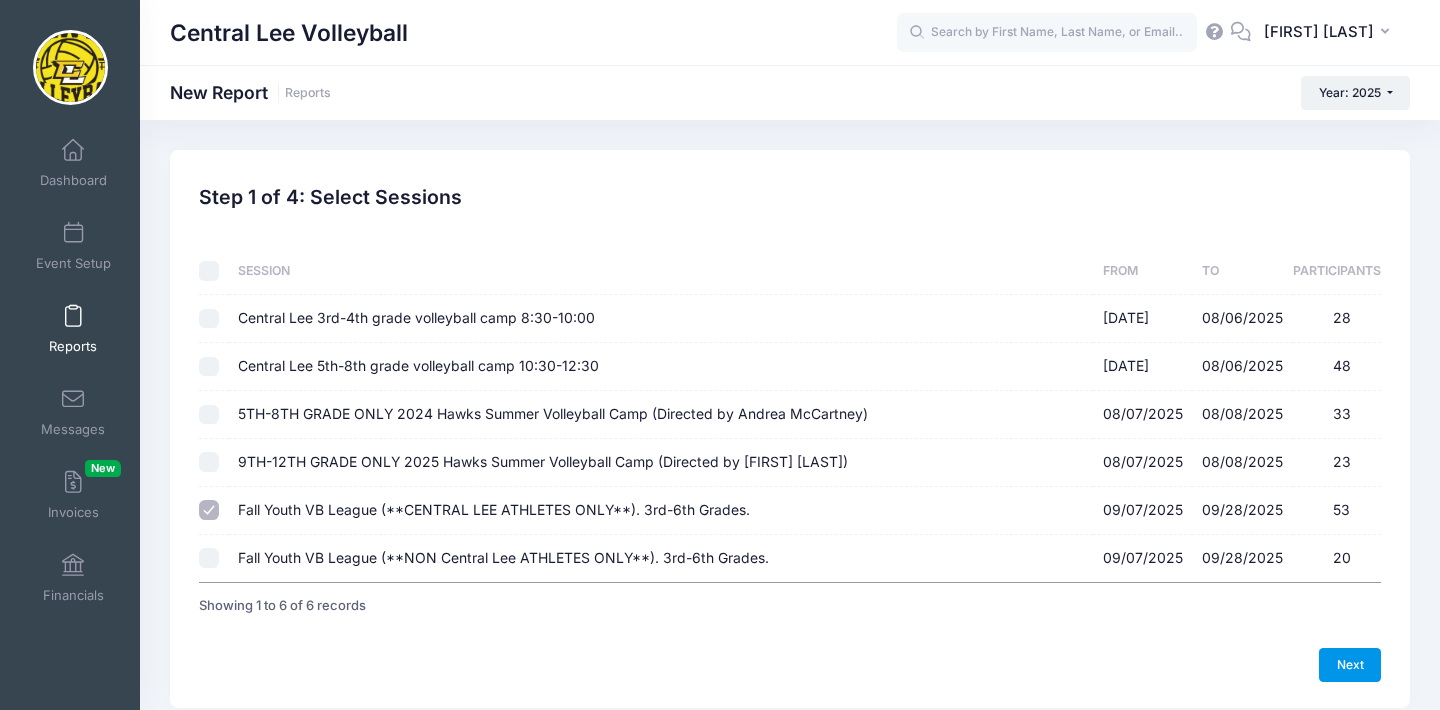 click on "Next" at bounding box center (1350, 665) 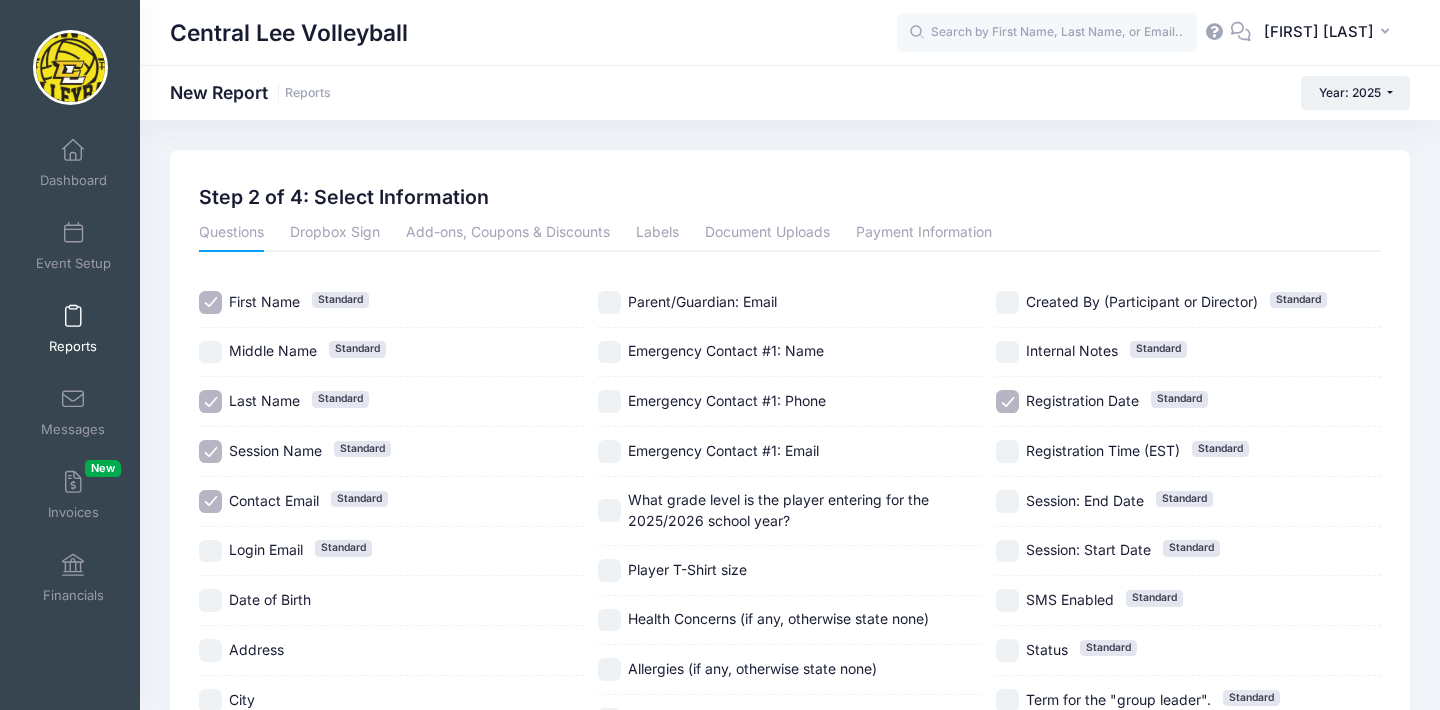 click on "Session Name Standard" at bounding box center [210, 451] 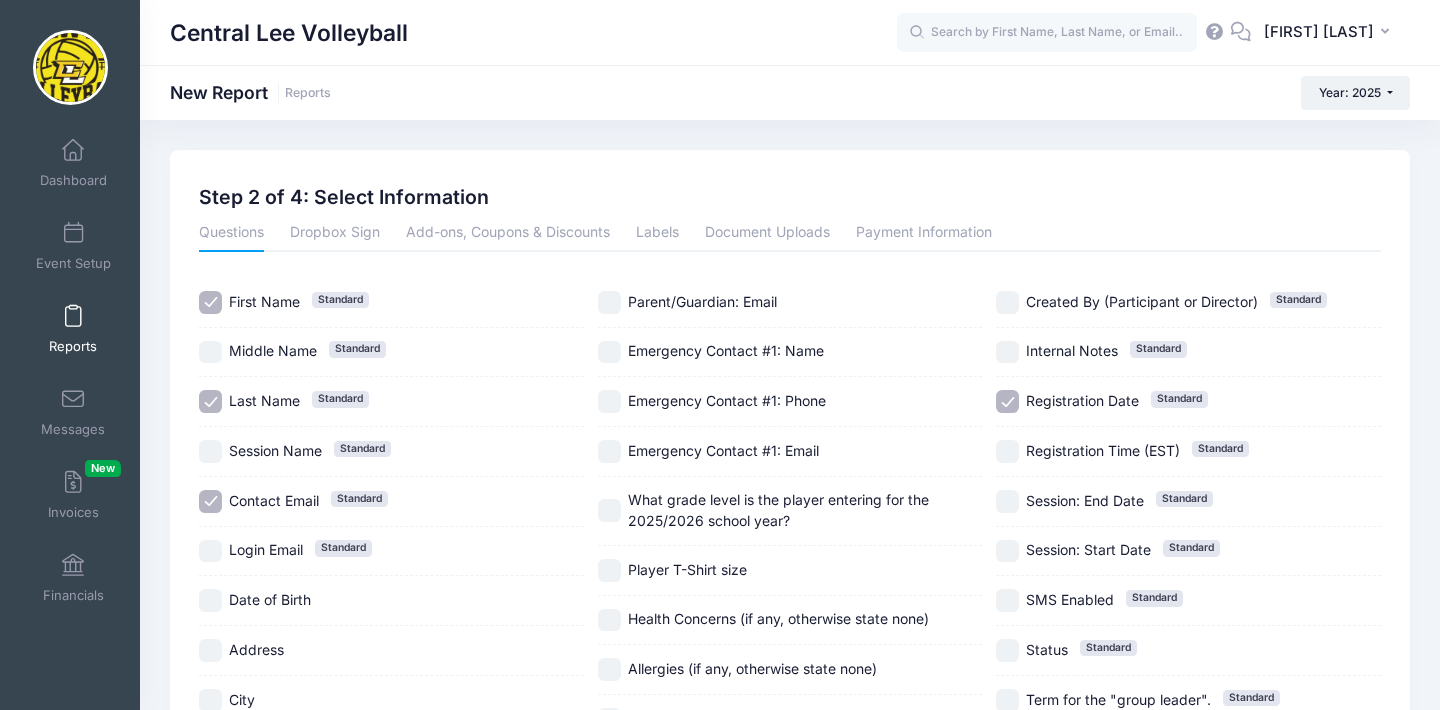 click on "Contact Email Standard" at bounding box center (210, 501) 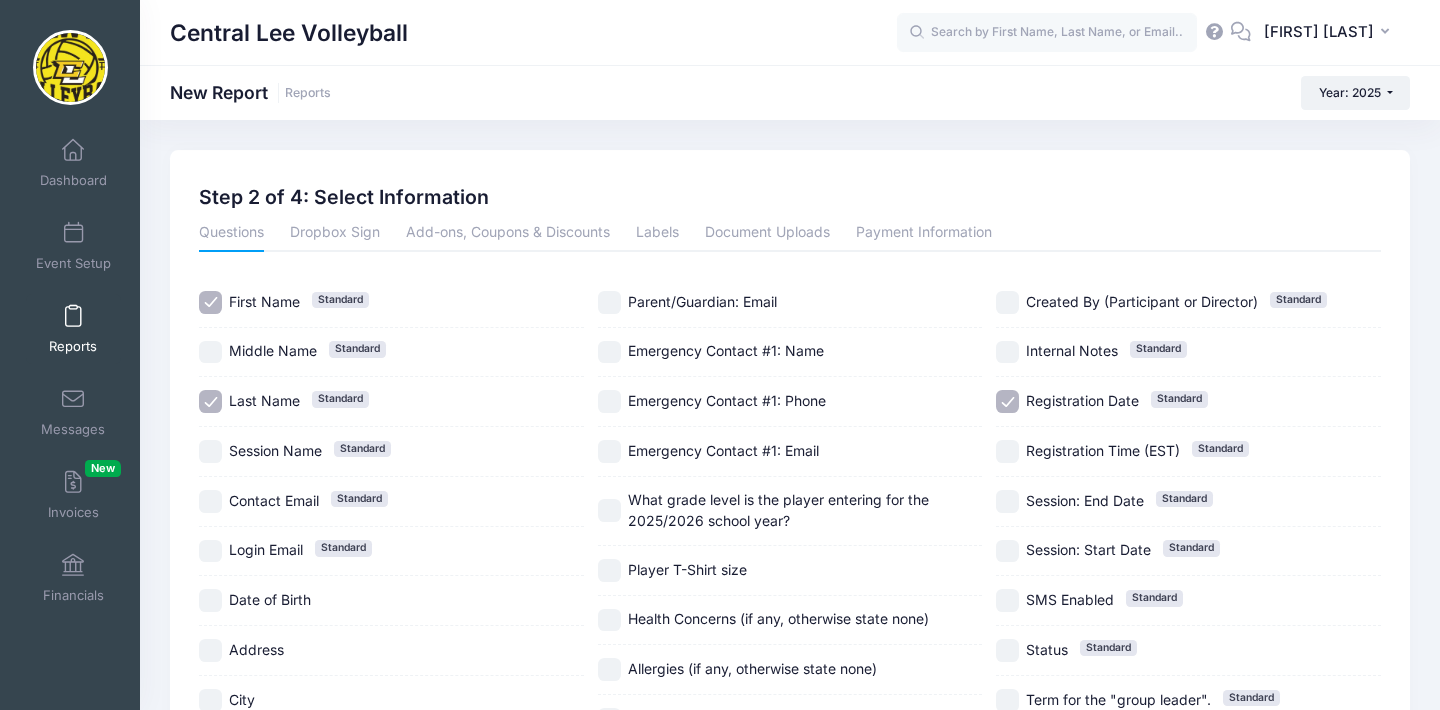 click on "What grade level is the player entering for the 2025/2026 school year?" at bounding box center (609, 510) 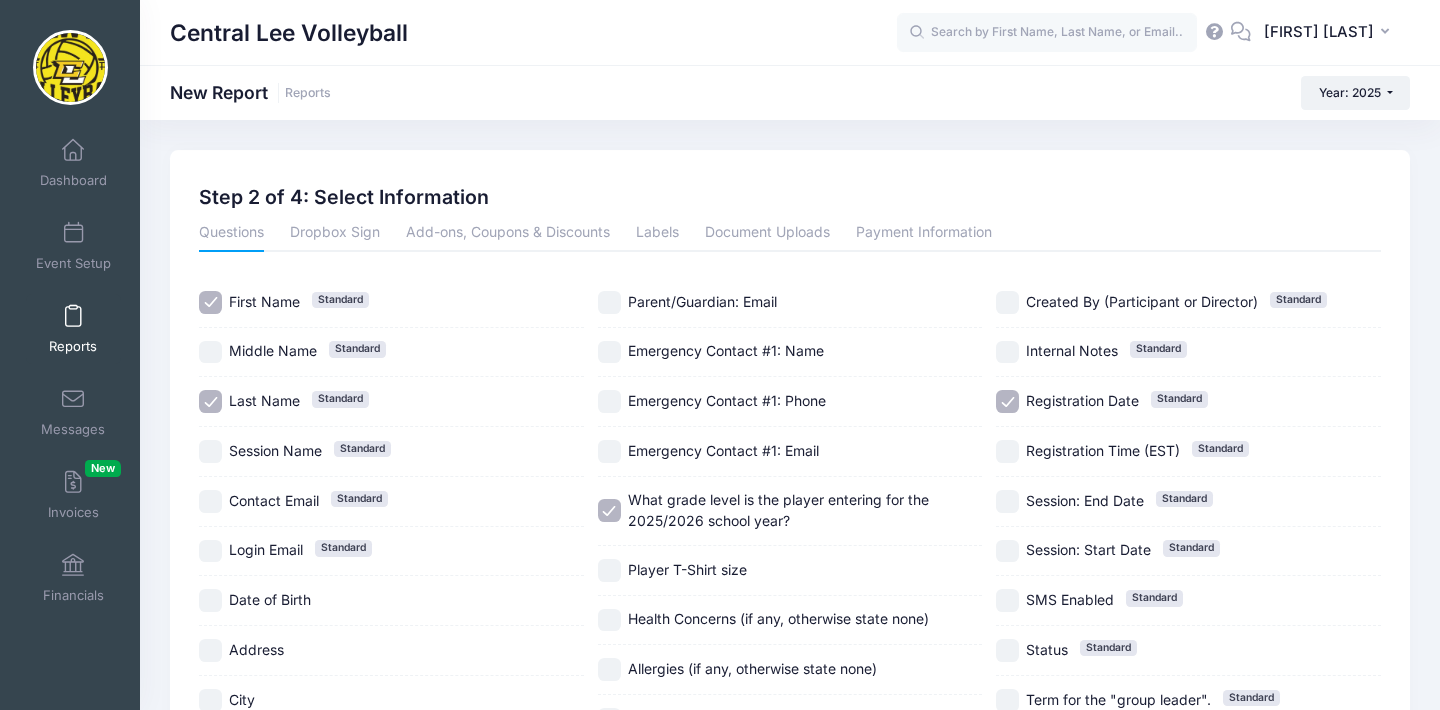 click on "Registration Date Standard" at bounding box center (1007, 401) 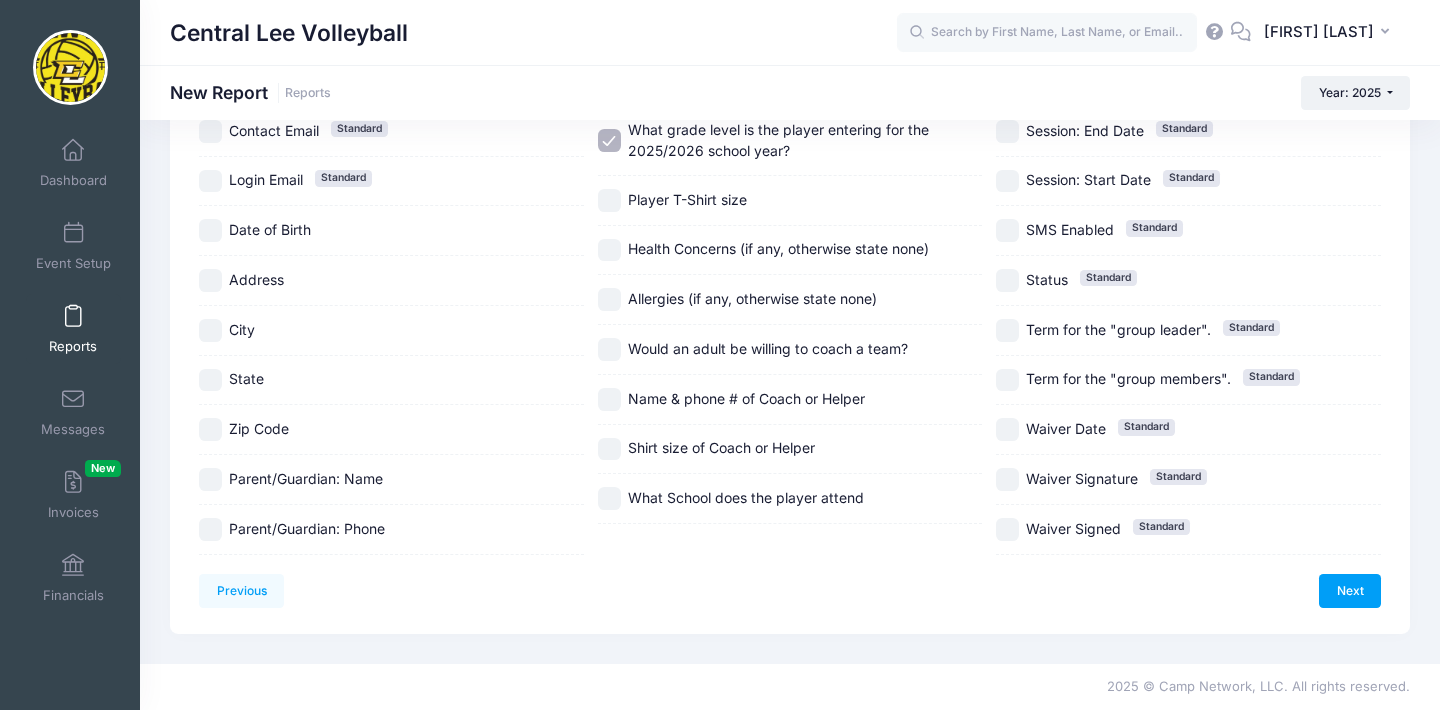 scroll, scrollTop: 596, scrollLeft: 0, axis: vertical 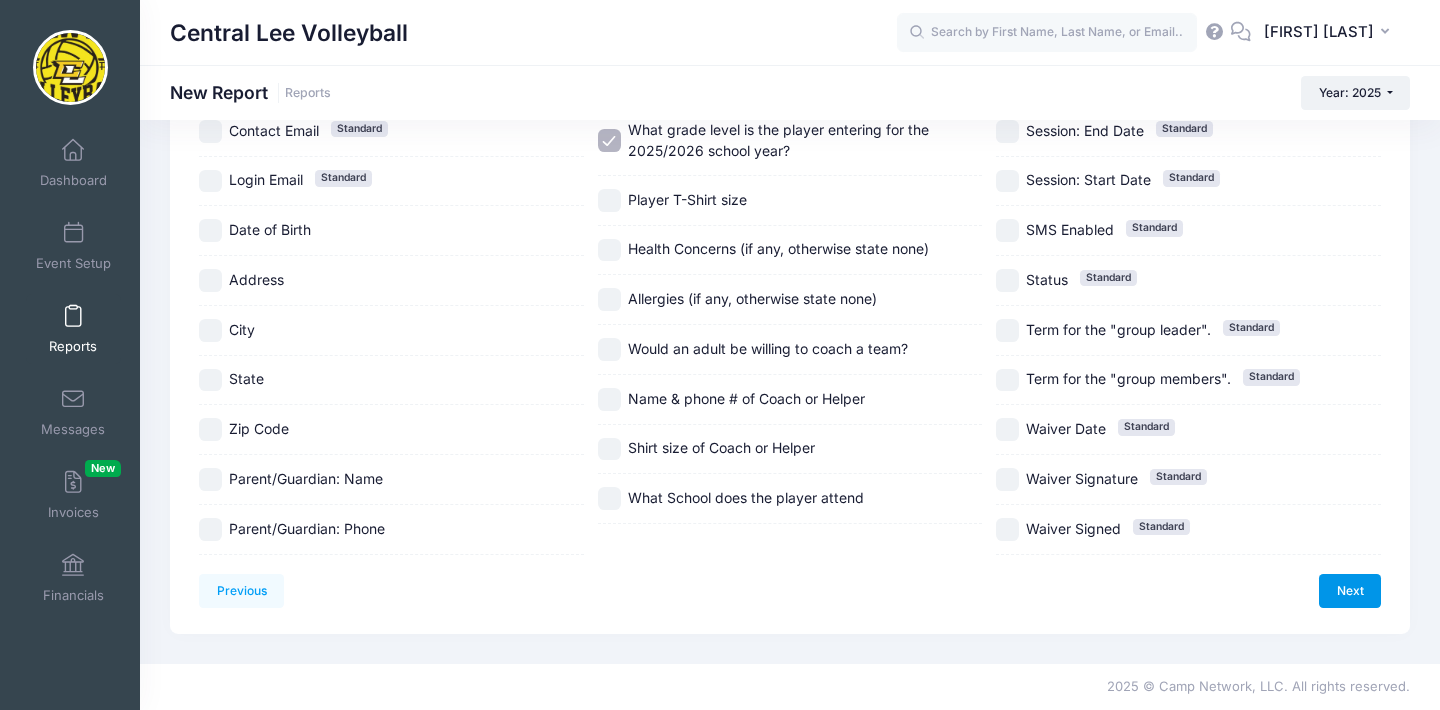 click on "Next" at bounding box center [1350, 591] 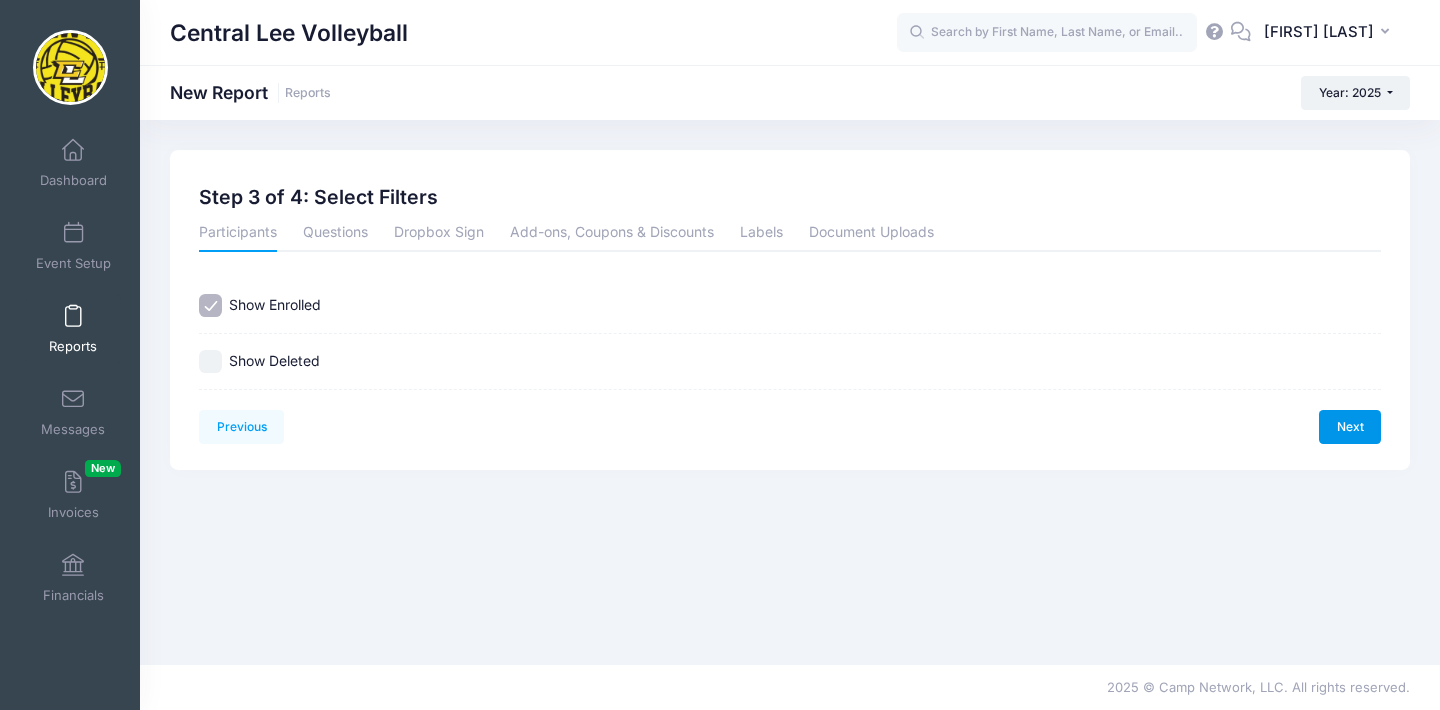 scroll, scrollTop: 0, scrollLeft: 0, axis: both 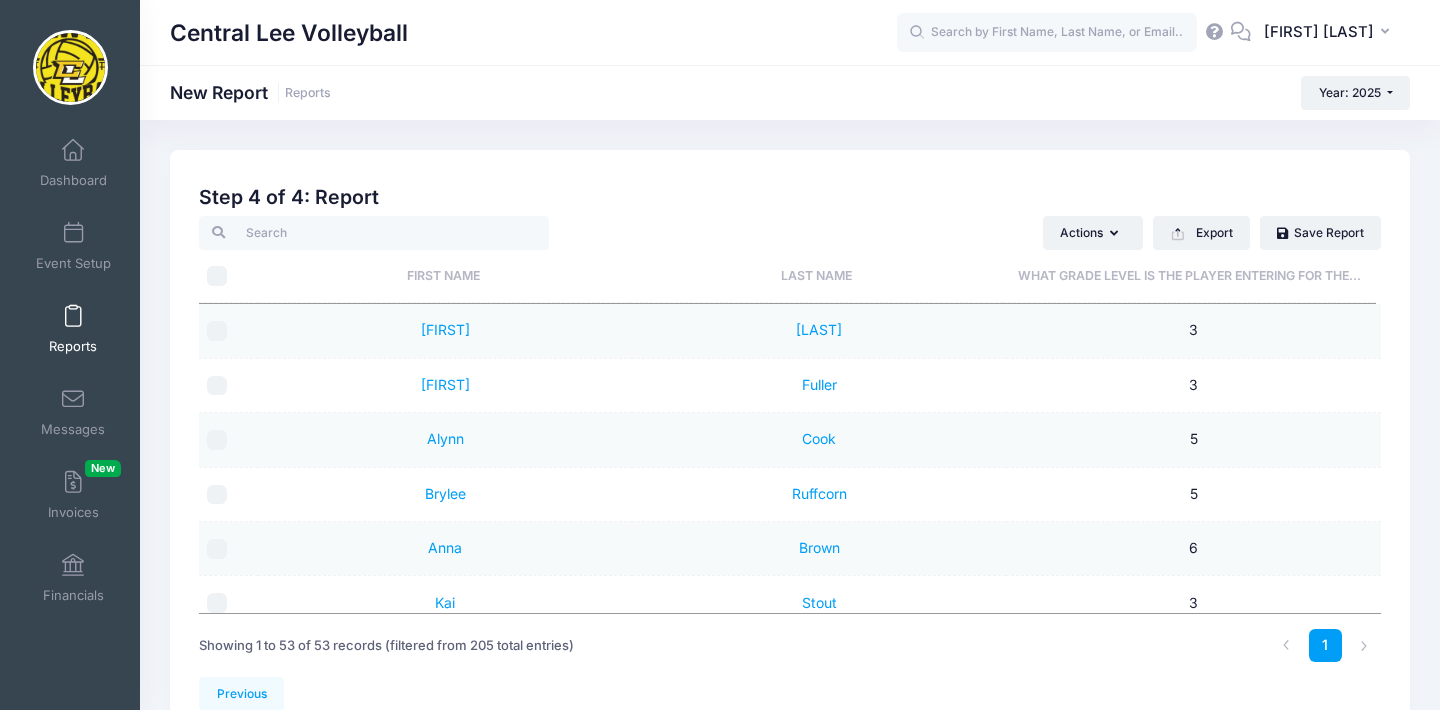 click on "What grade level is the player entering for the..." at bounding box center [1189, 275] 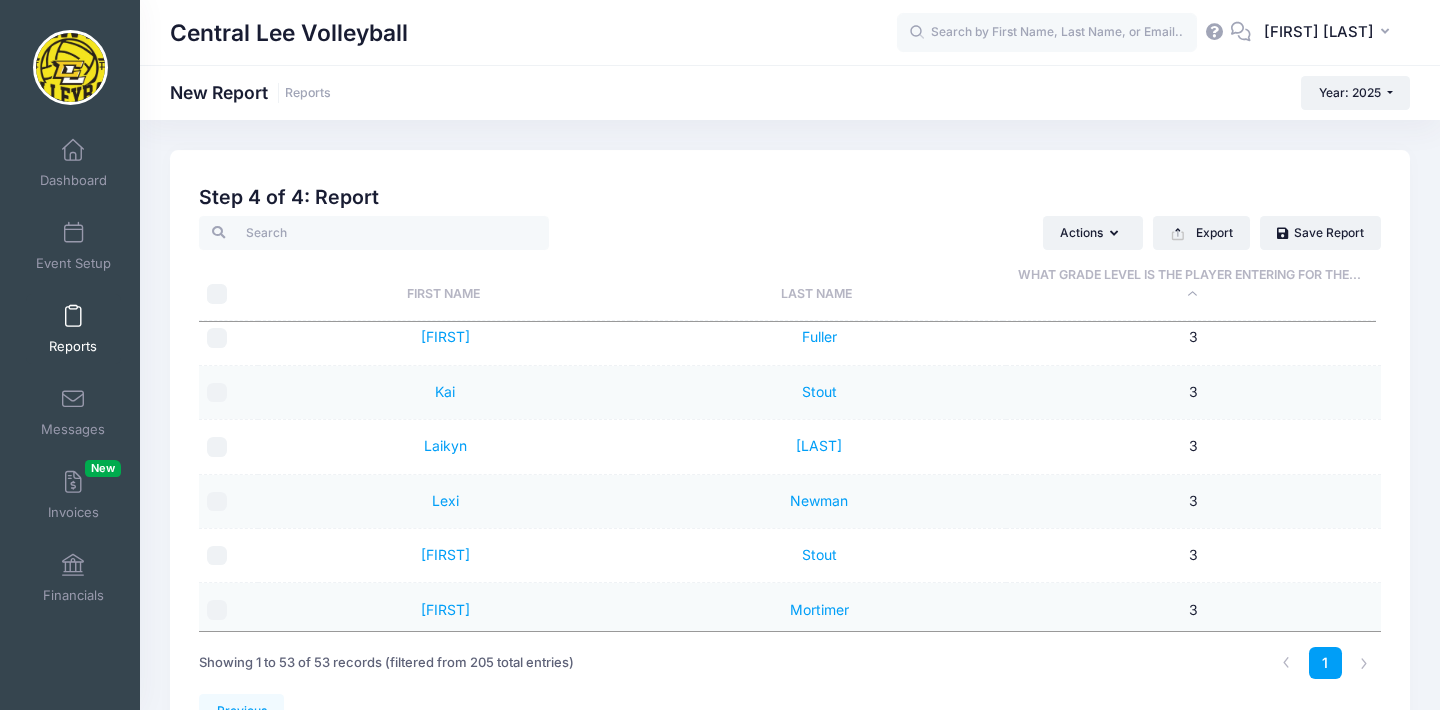 scroll, scrollTop: 91, scrollLeft: 0, axis: vertical 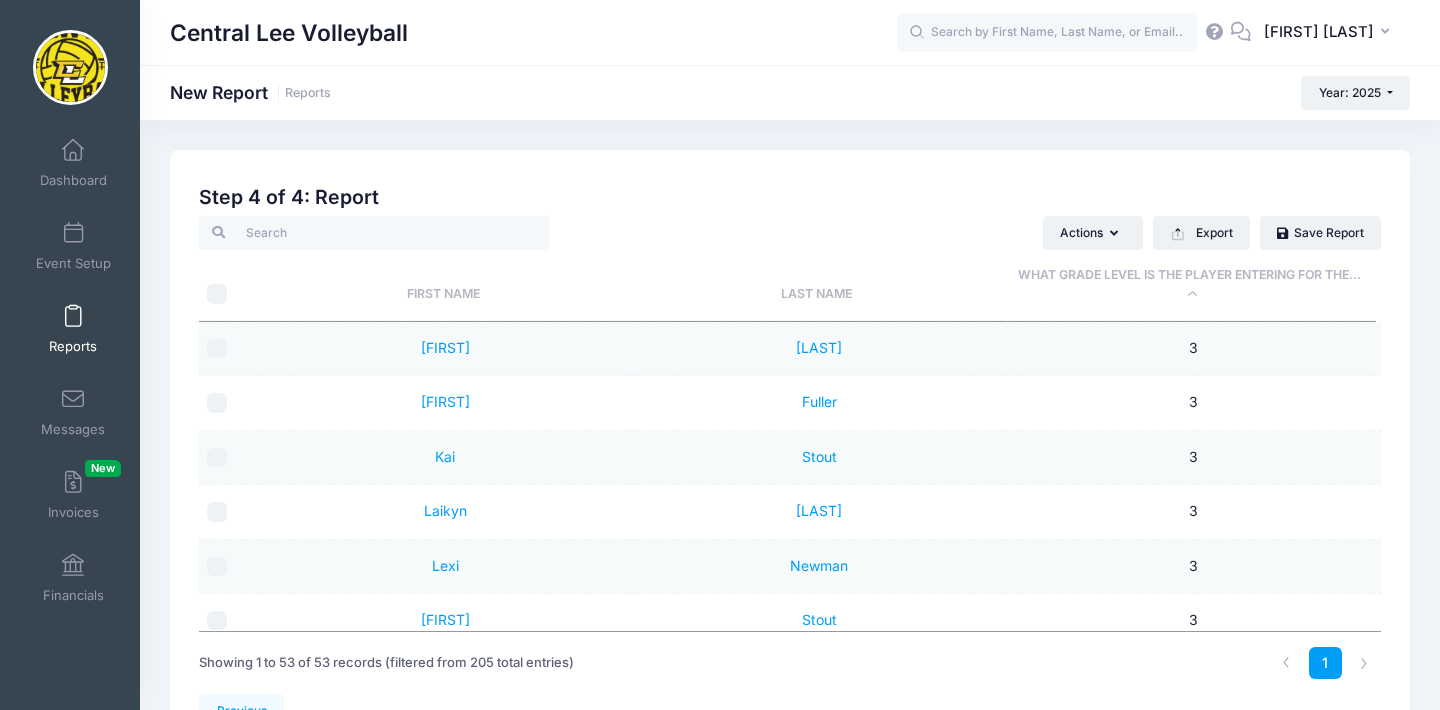 click at bounding box center [73, 317] 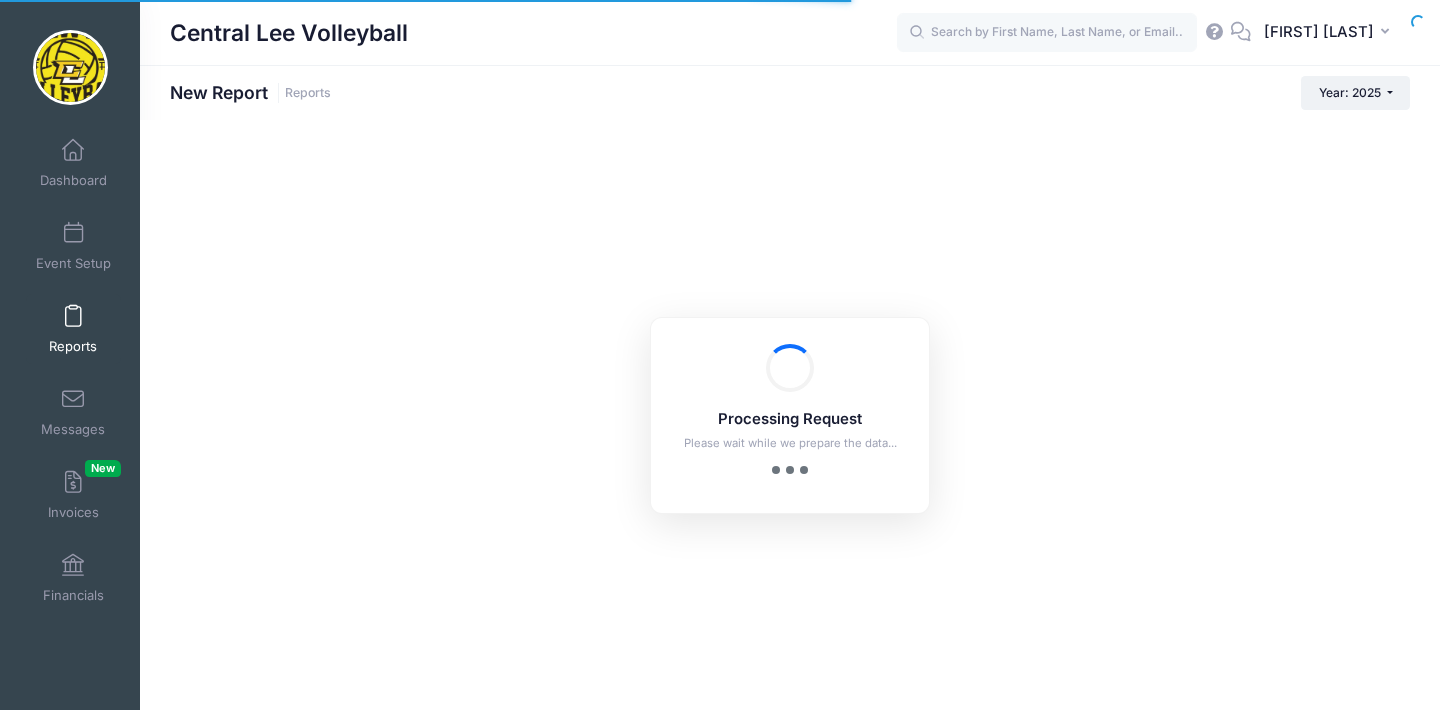 scroll, scrollTop: 0, scrollLeft: 0, axis: both 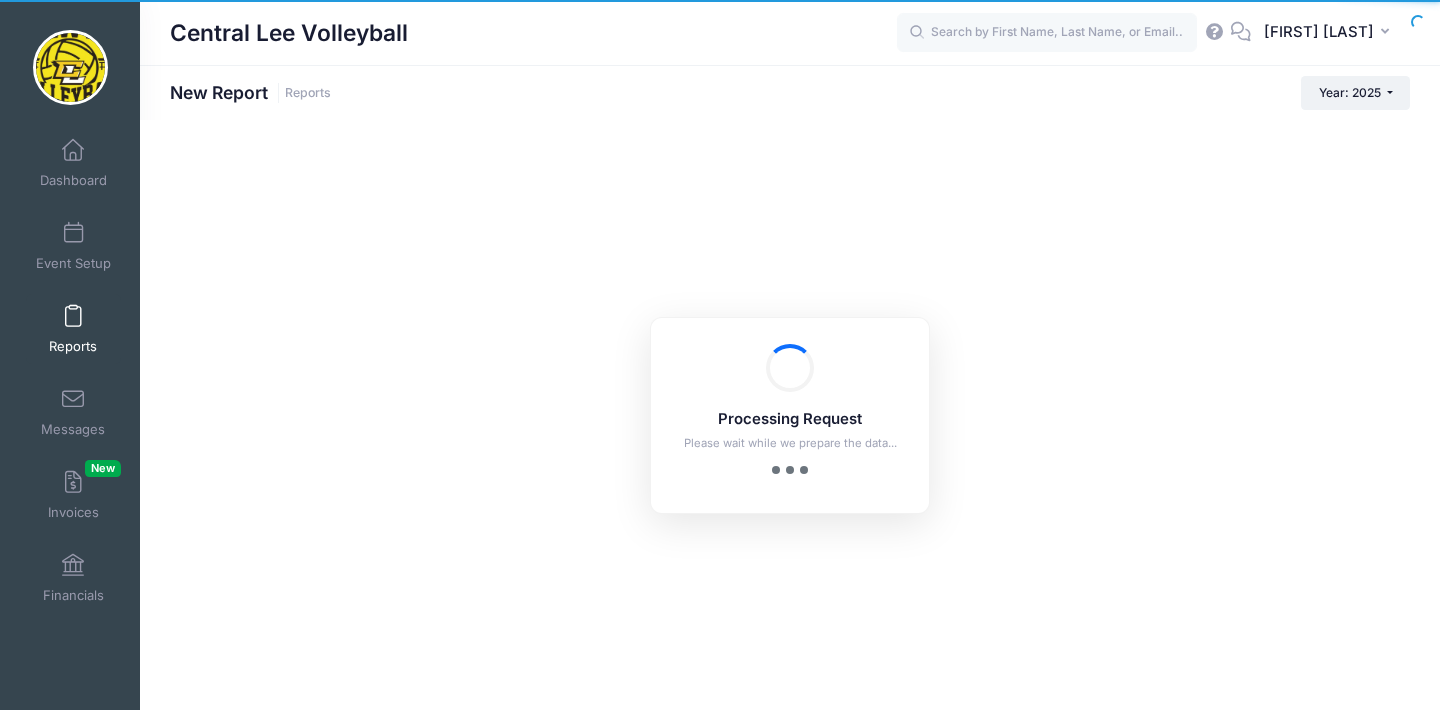 checkbox on "true" 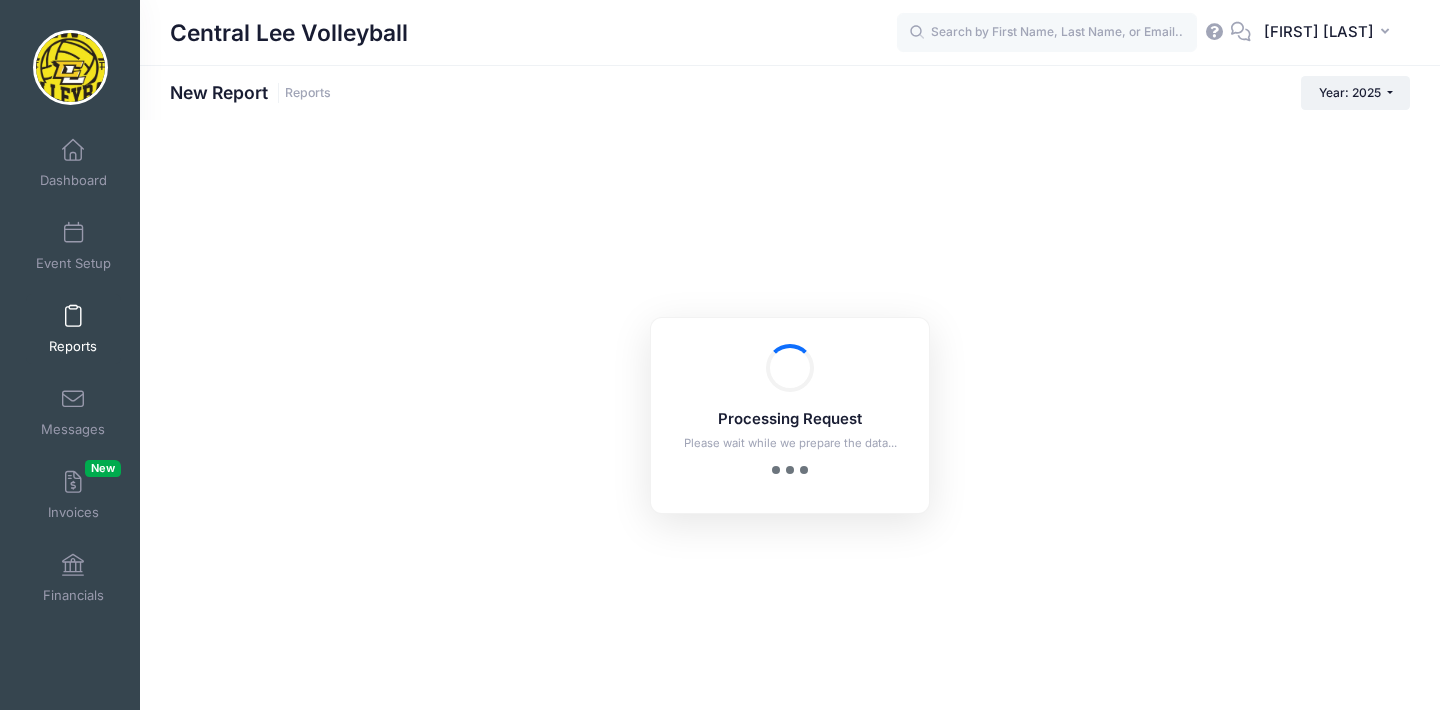 scroll, scrollTop: 0, scrollLeft: 0, axis: both 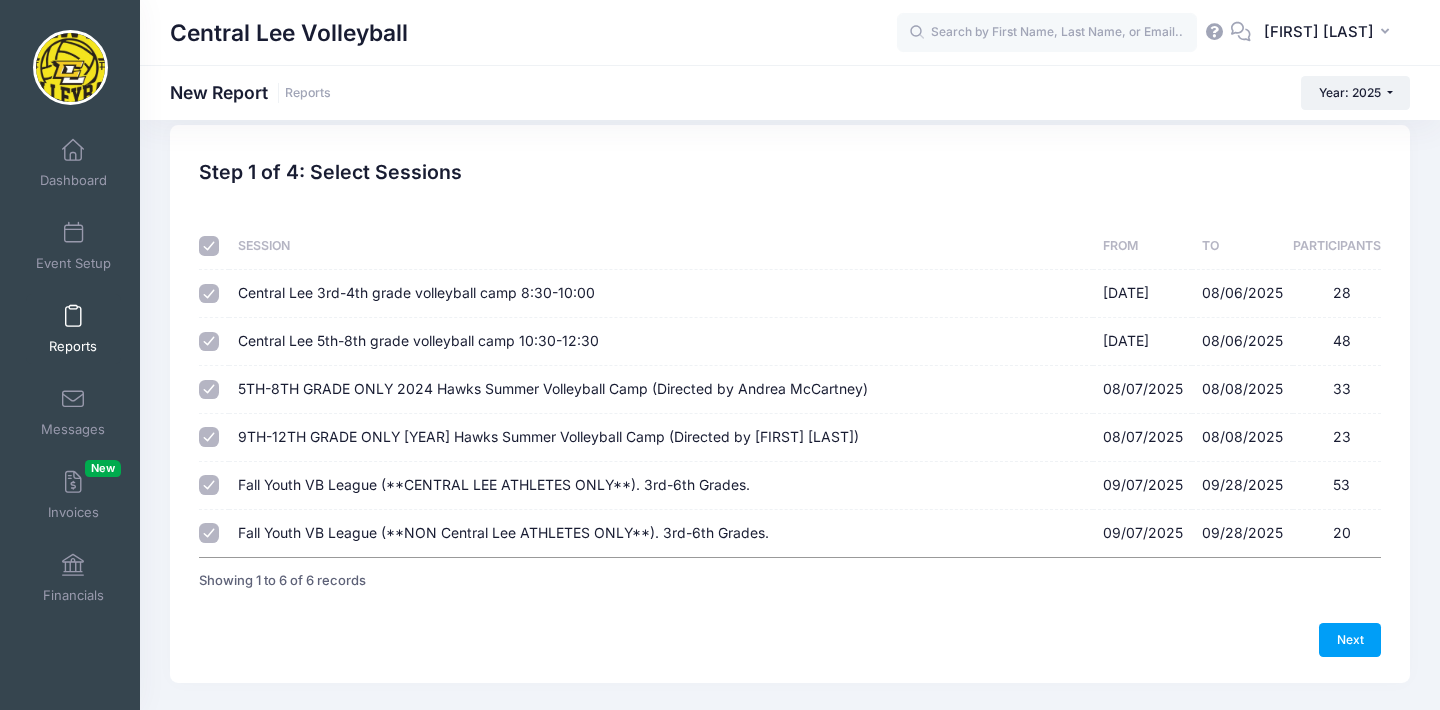 click at bounding box center (209, 246) 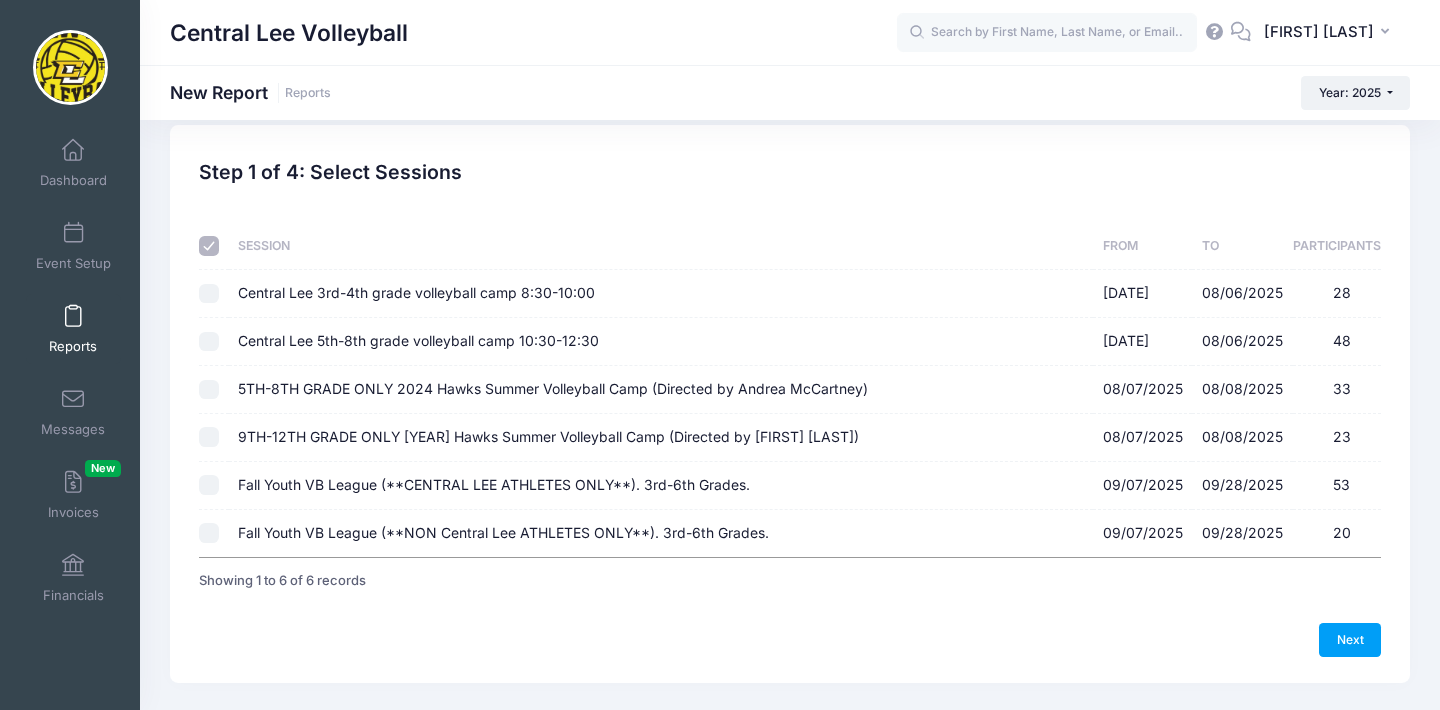 checkbox on "false" 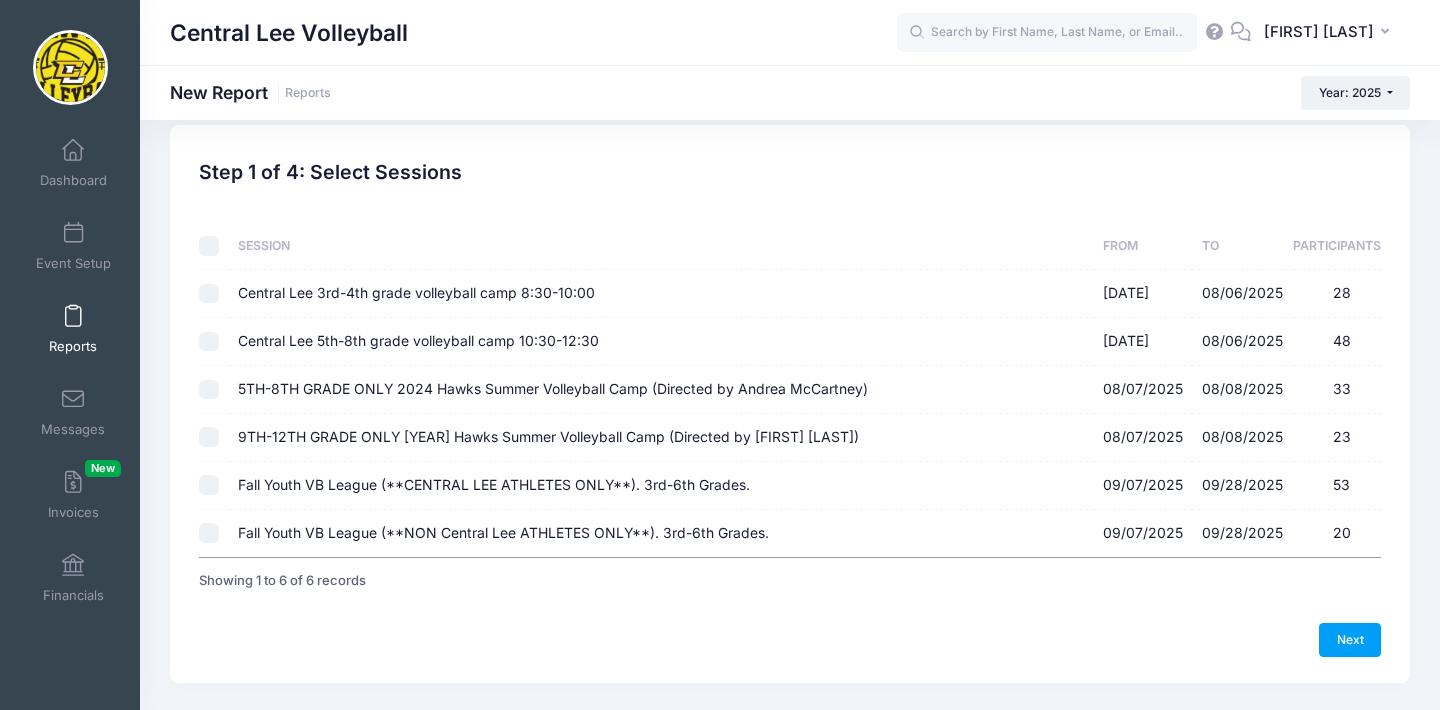checkbox on "false" 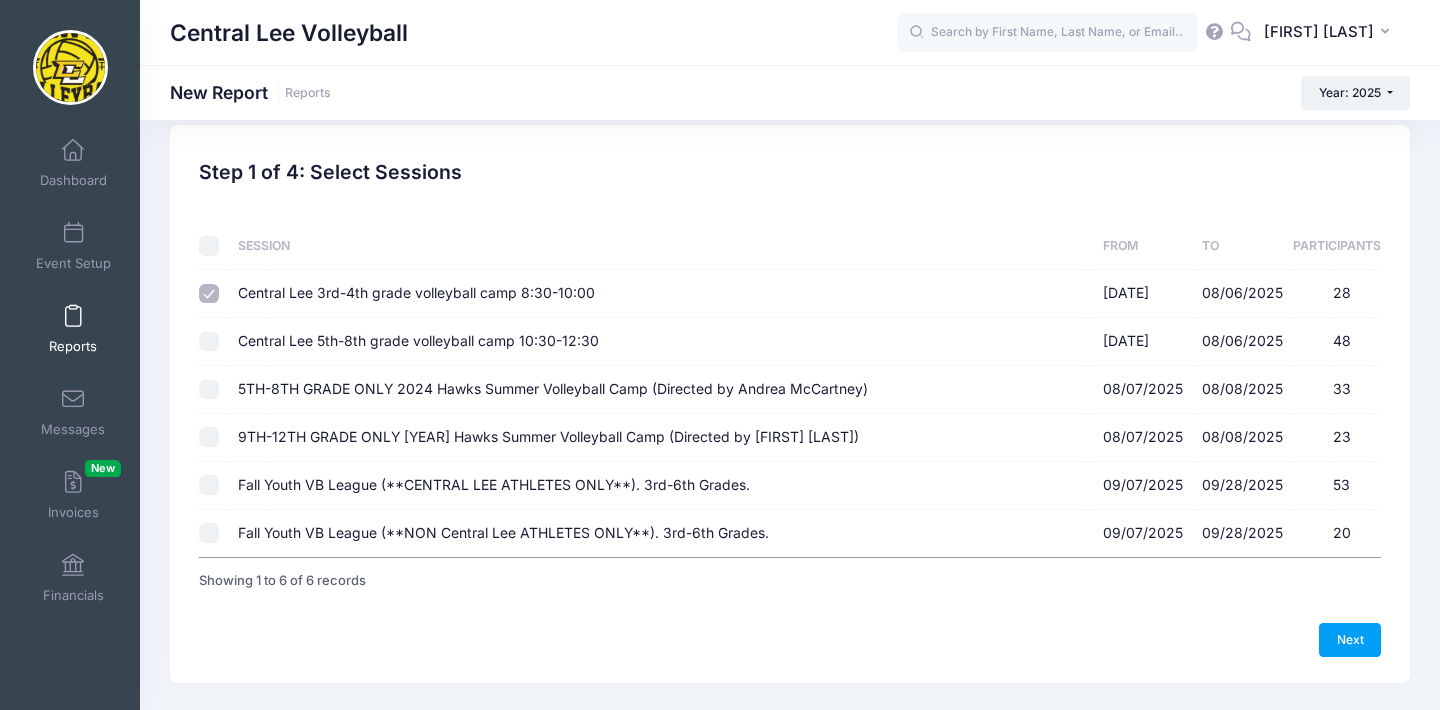 click on "Central Lee 5th-8th grade volleyball camp 10:30-12:30 [DATE] - [DATE] 48" at bounding box center (209, 342) 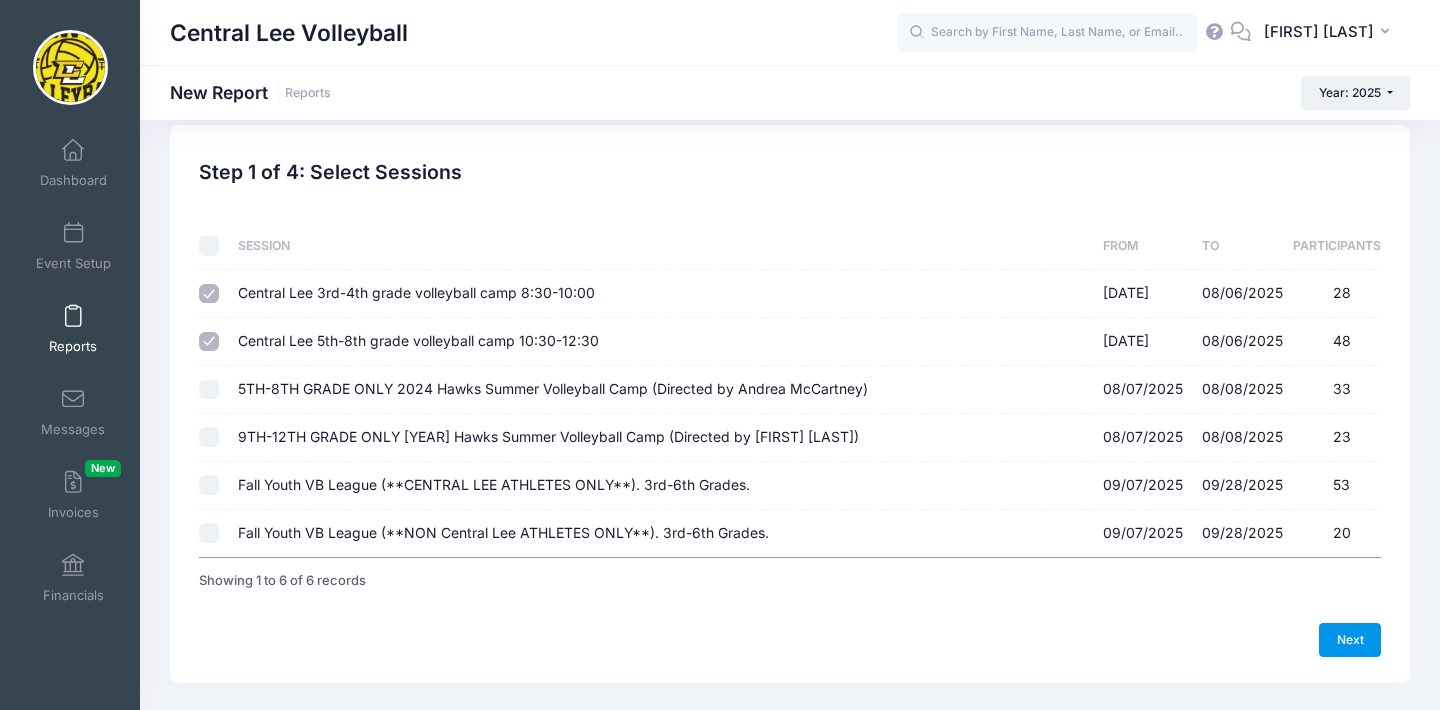 click on "Next" at bounding box center [1350, 640] 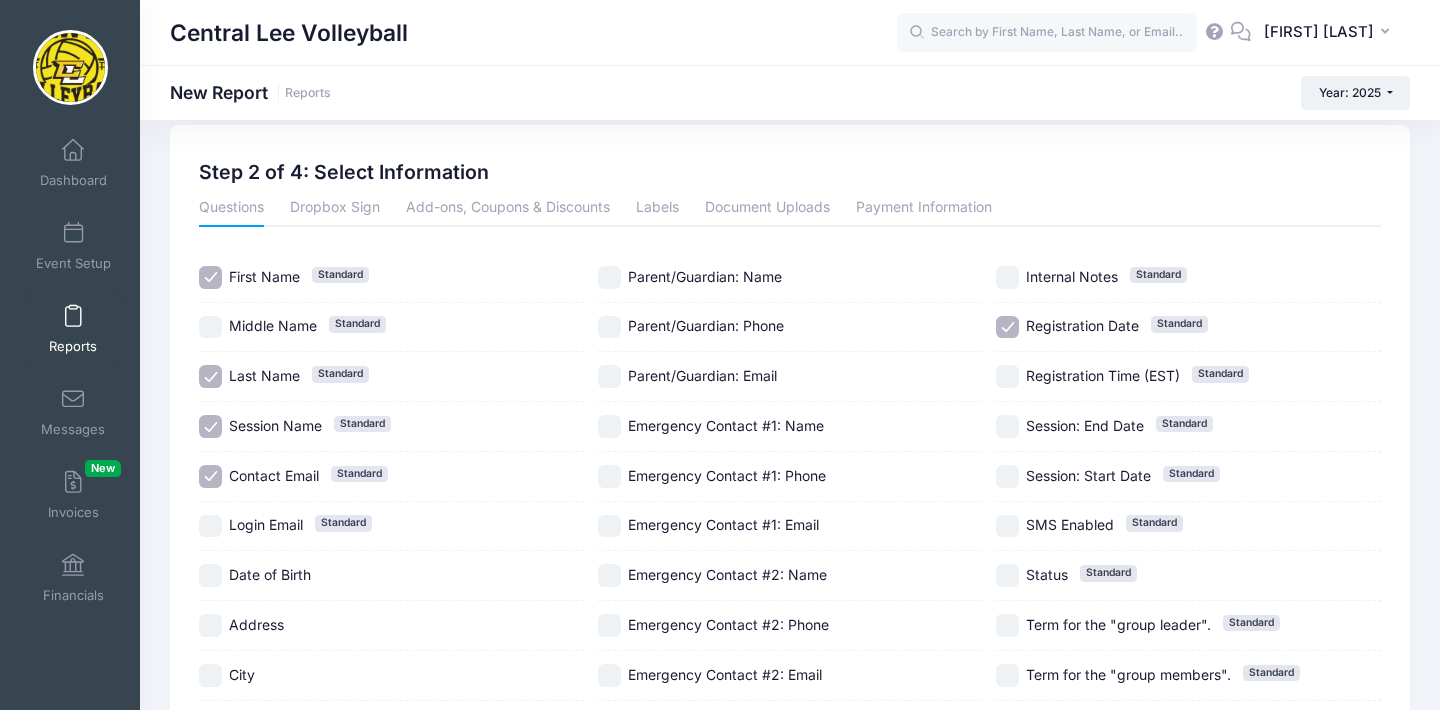 scroll, scrollTop: 0, scrollLeft: 0, axis: both 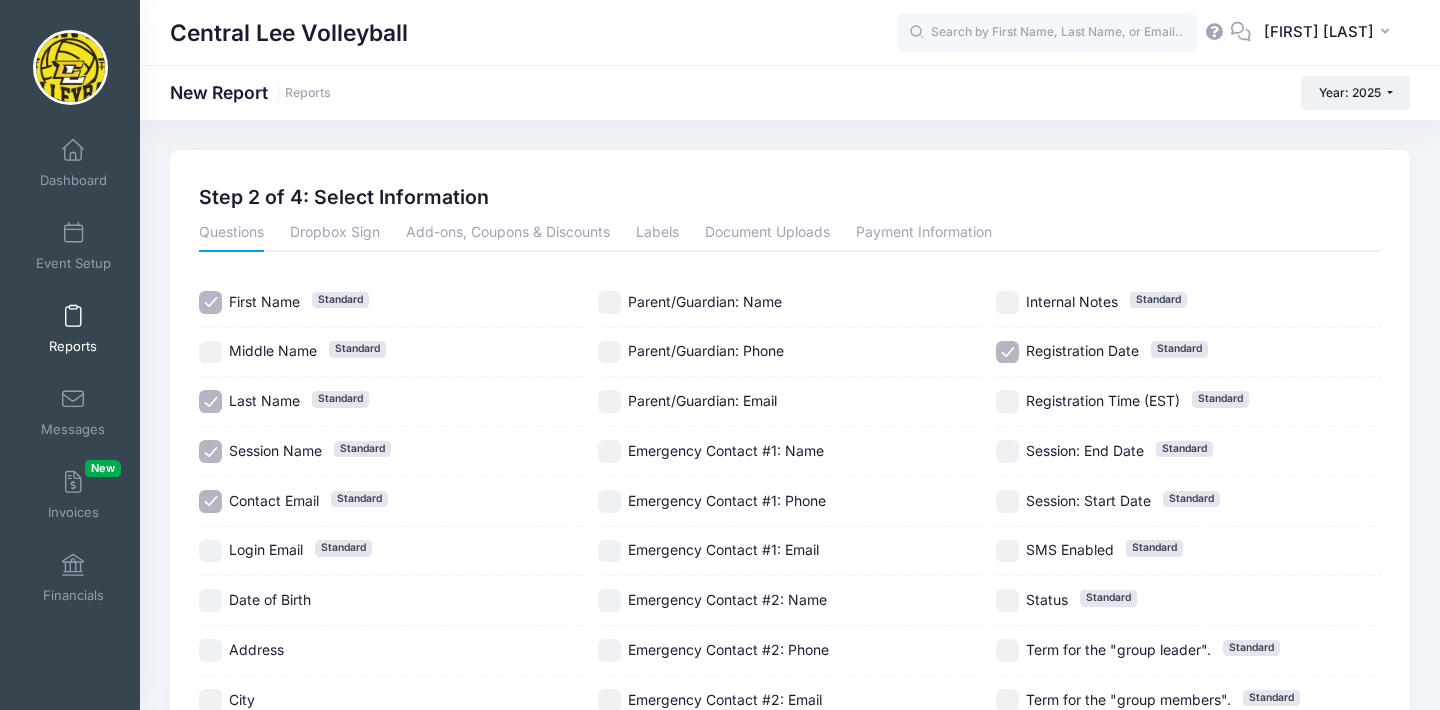 click on "Session Name Standard" at bounding box center (210, 451) 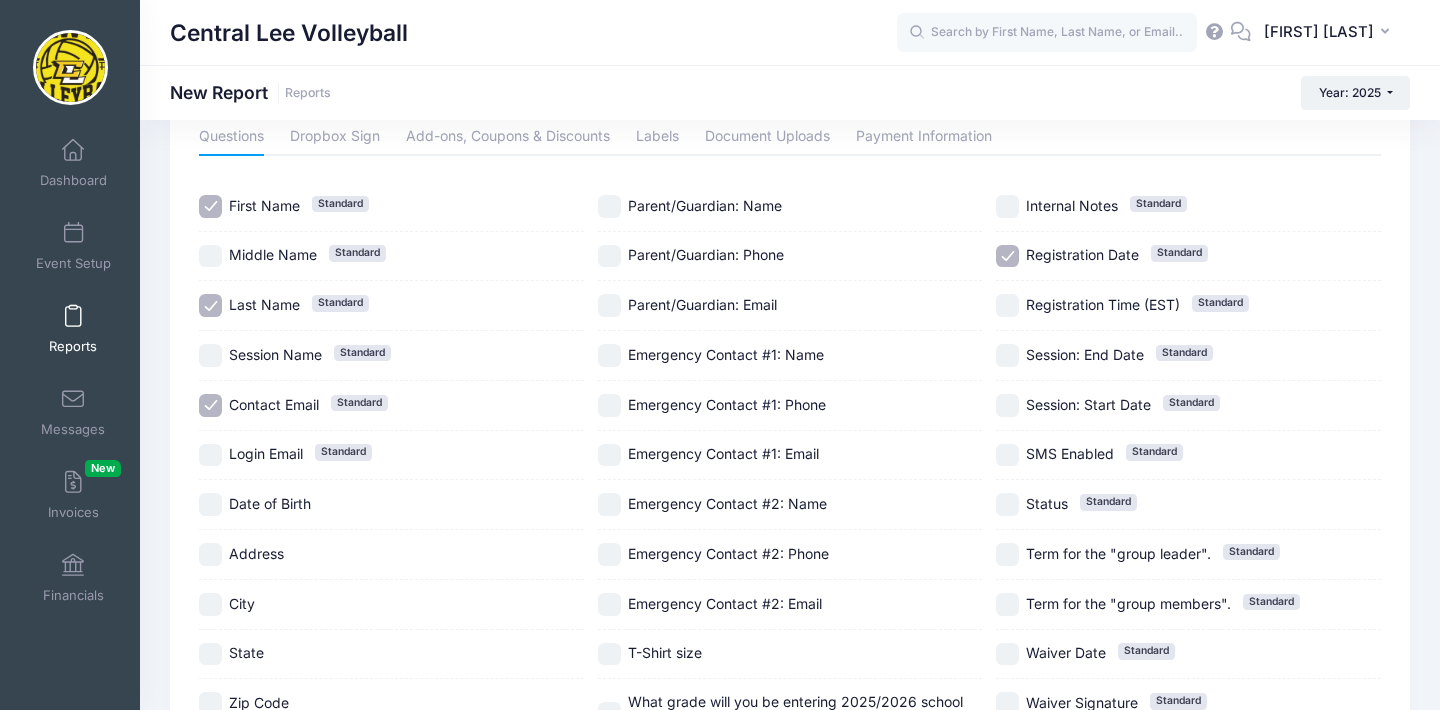 scroll, scrollTop: 90, scrollLeft: 0, axis: vertical 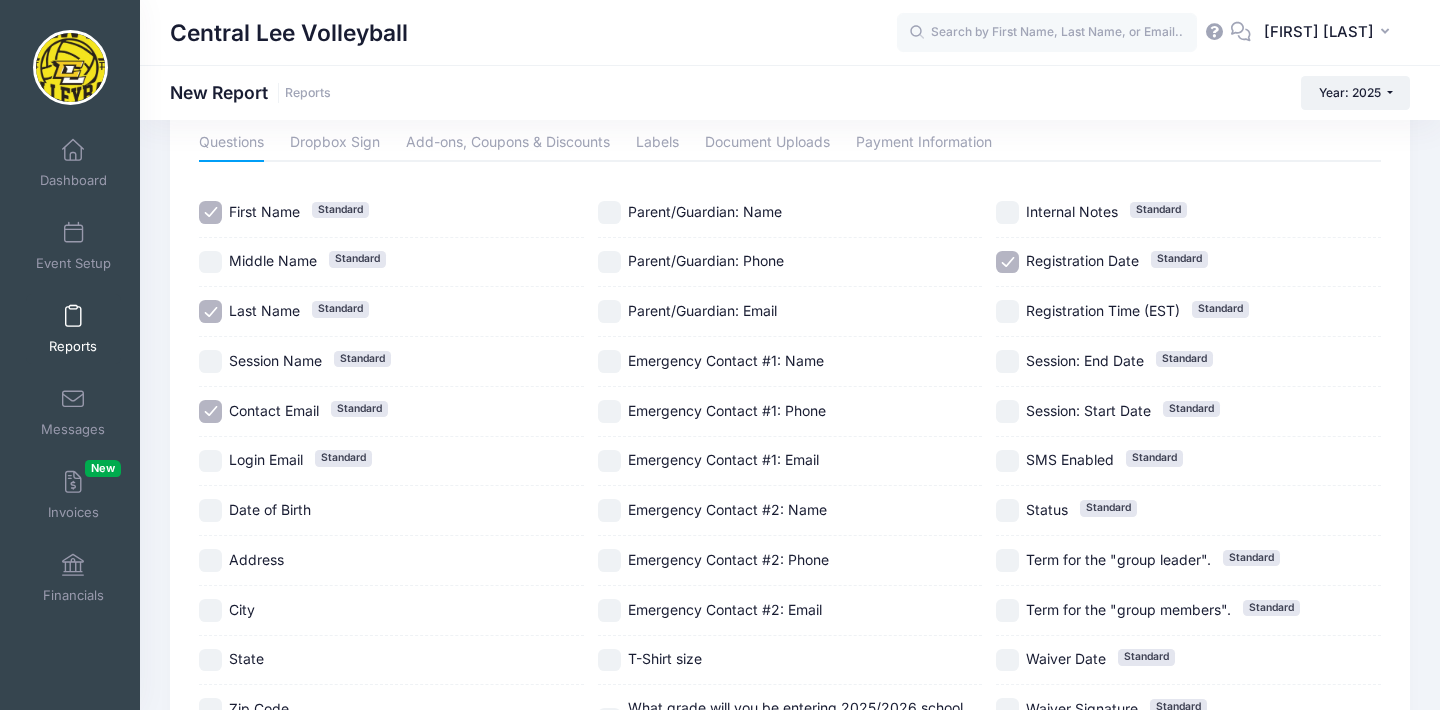 click on "Parent/Guardian: Phone" at bounding box center (609, 262) 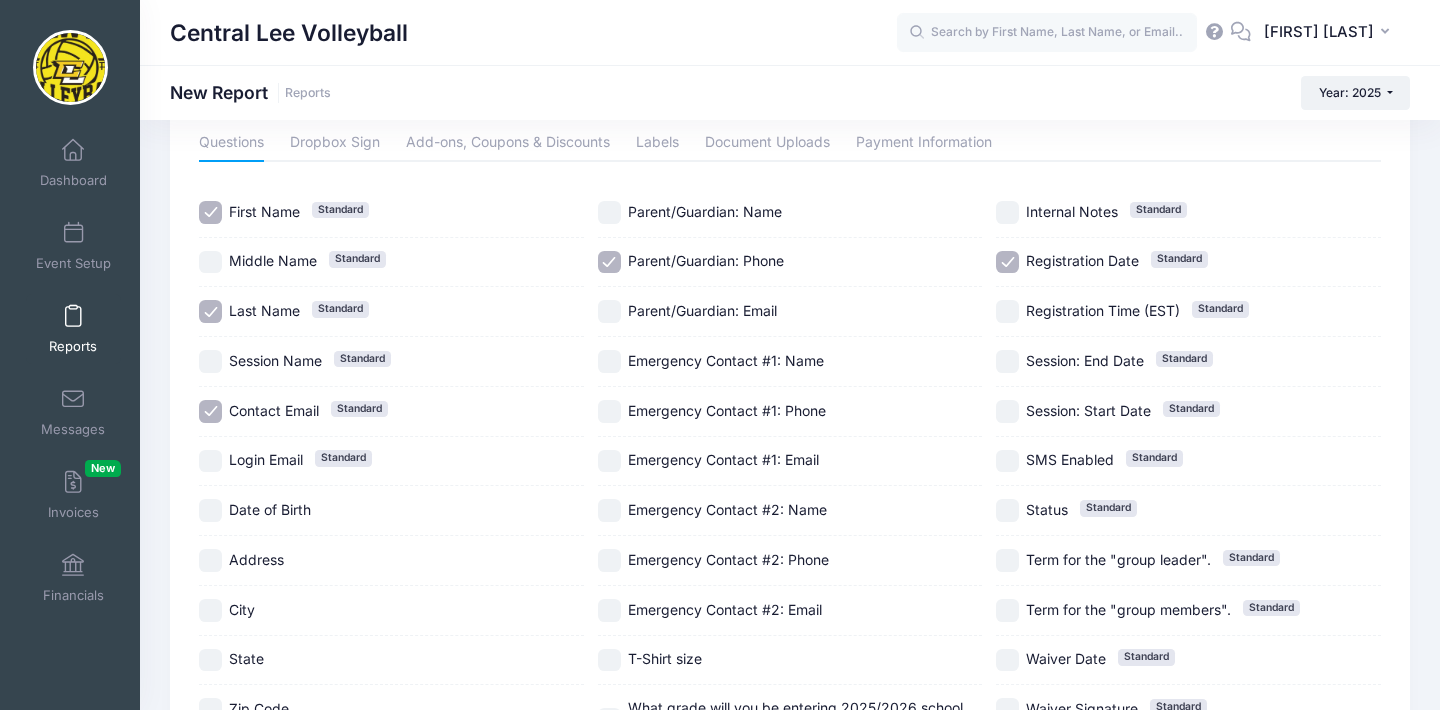 click on "Parent/Guardian: Name" at bounding box center [609, 212] 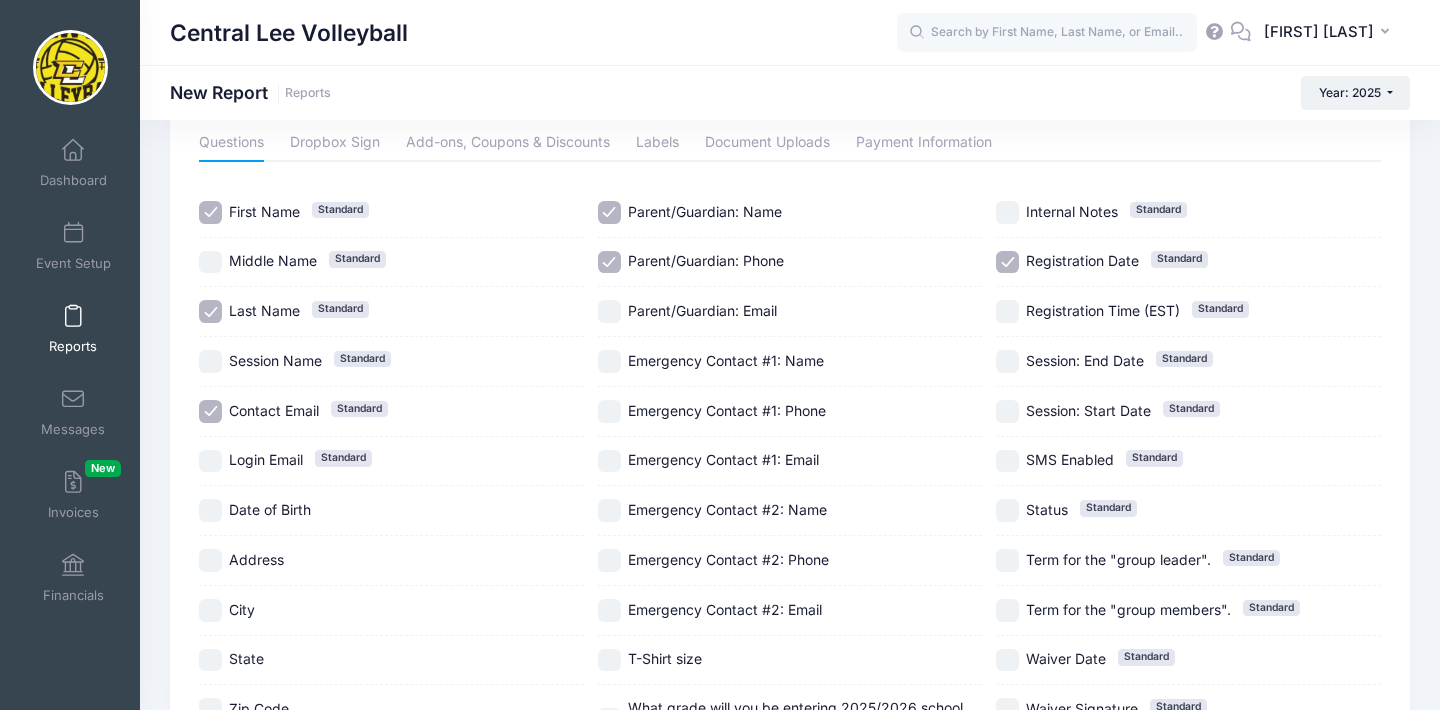 click on "Parent/Guardian: Email" at bounding box center [609, 311] 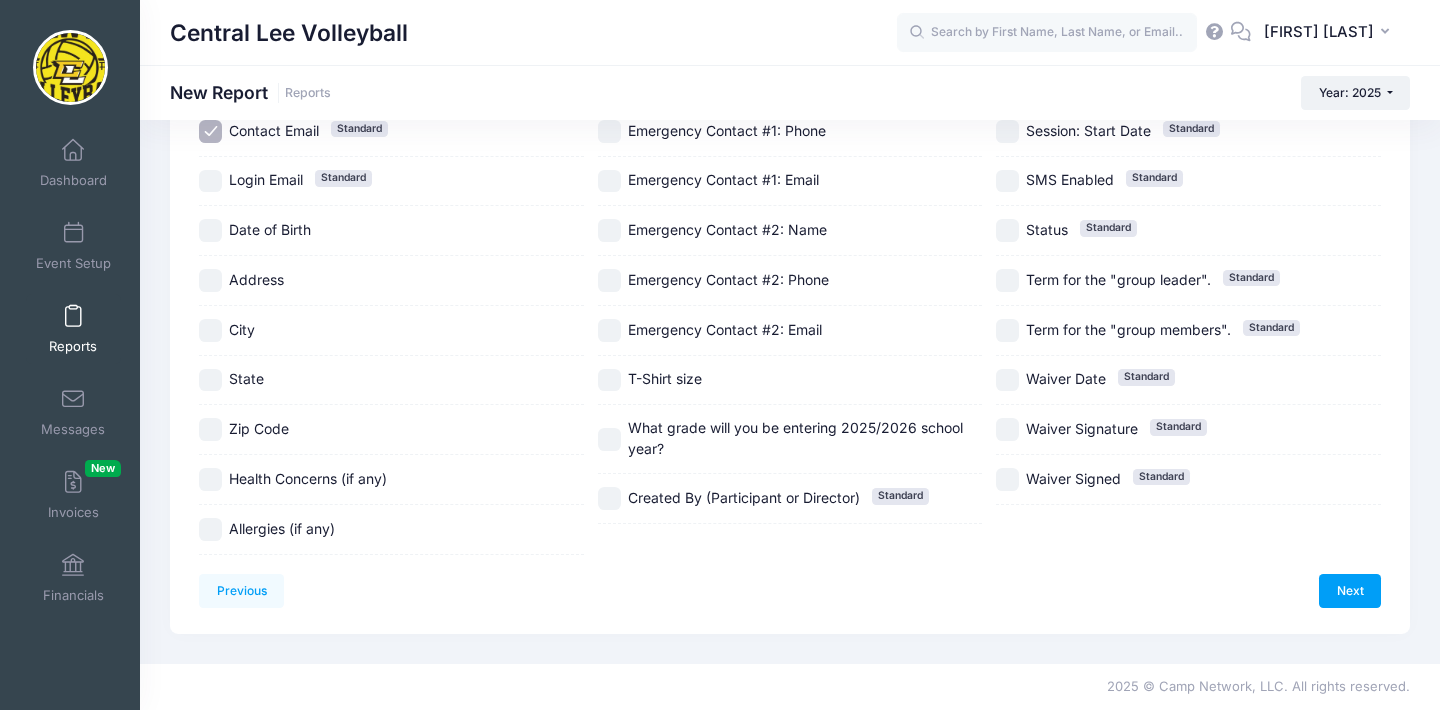 scroll, scrollTop: 586, scrollLeft: 0, axis: vertical 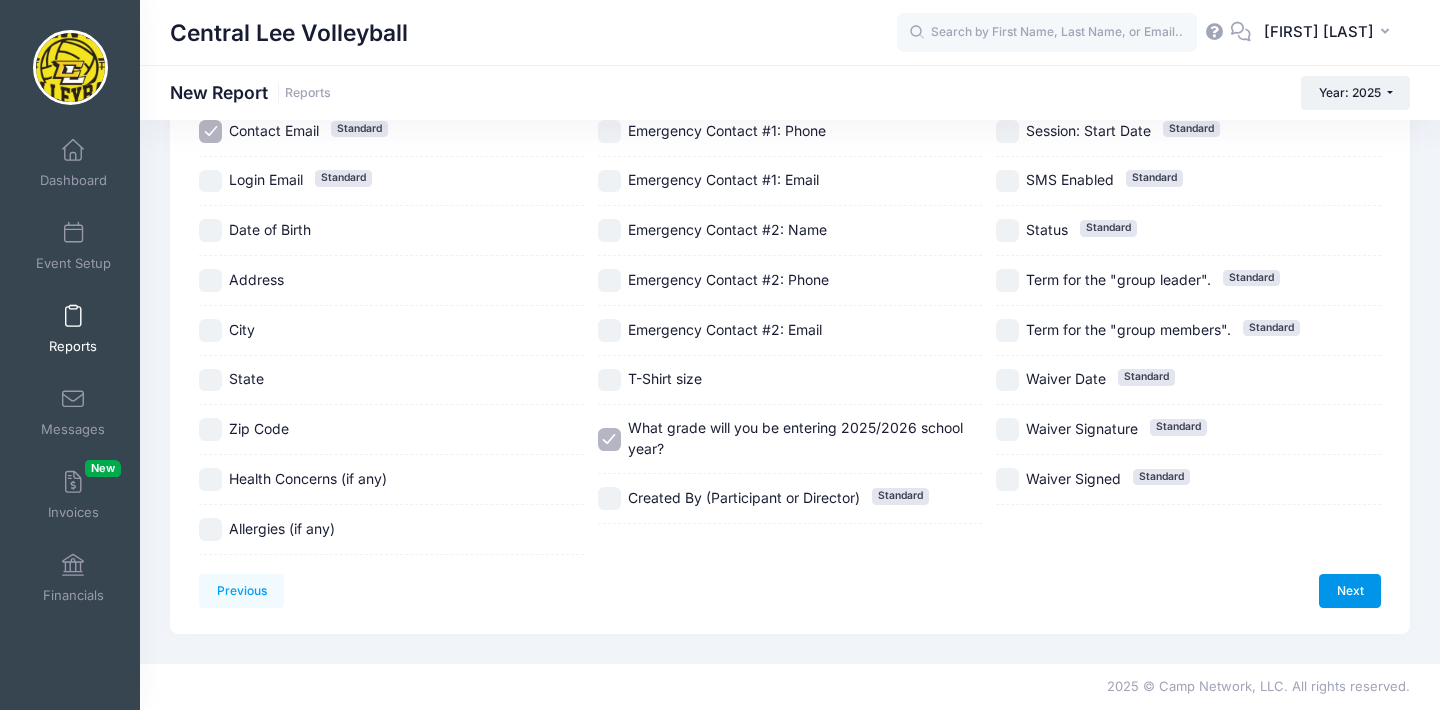 click on "Next" at bounding box center [1350, 591] 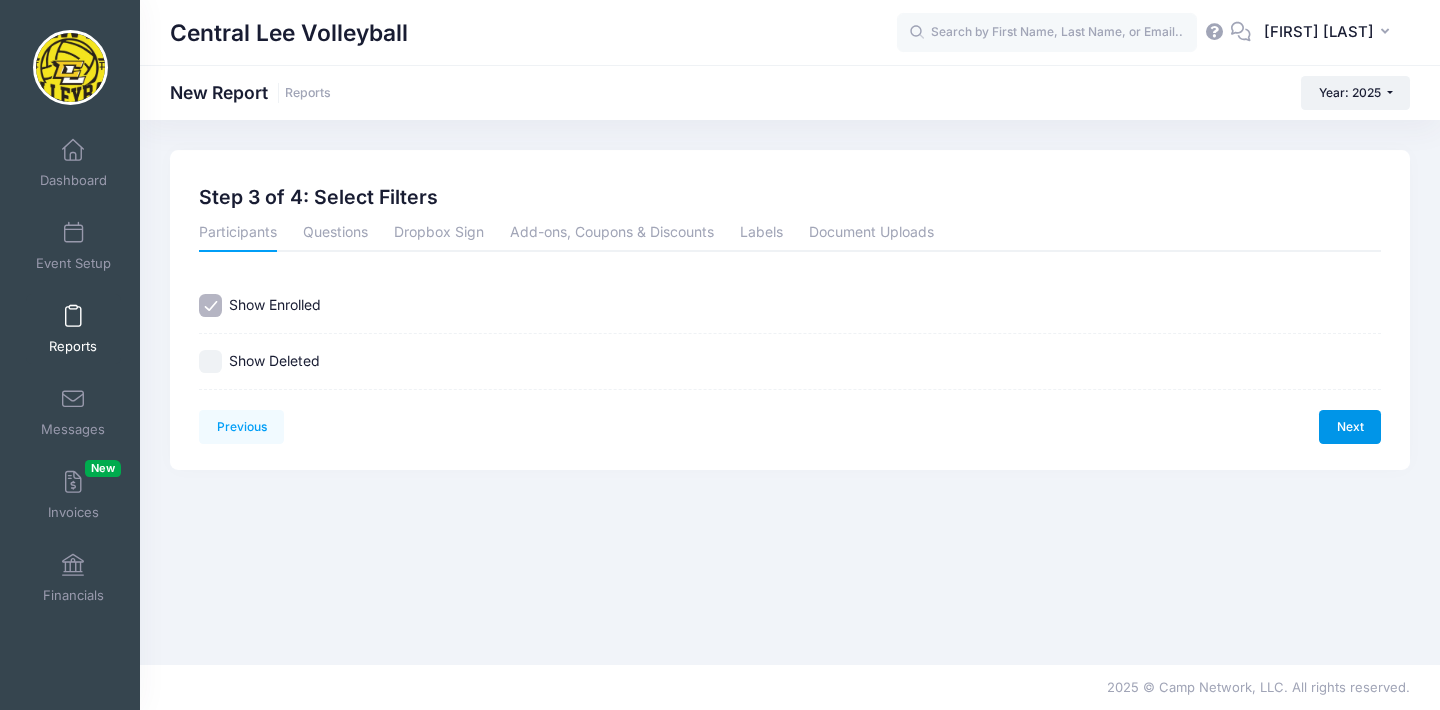click on "Next" at bounding box center (1350, 427) 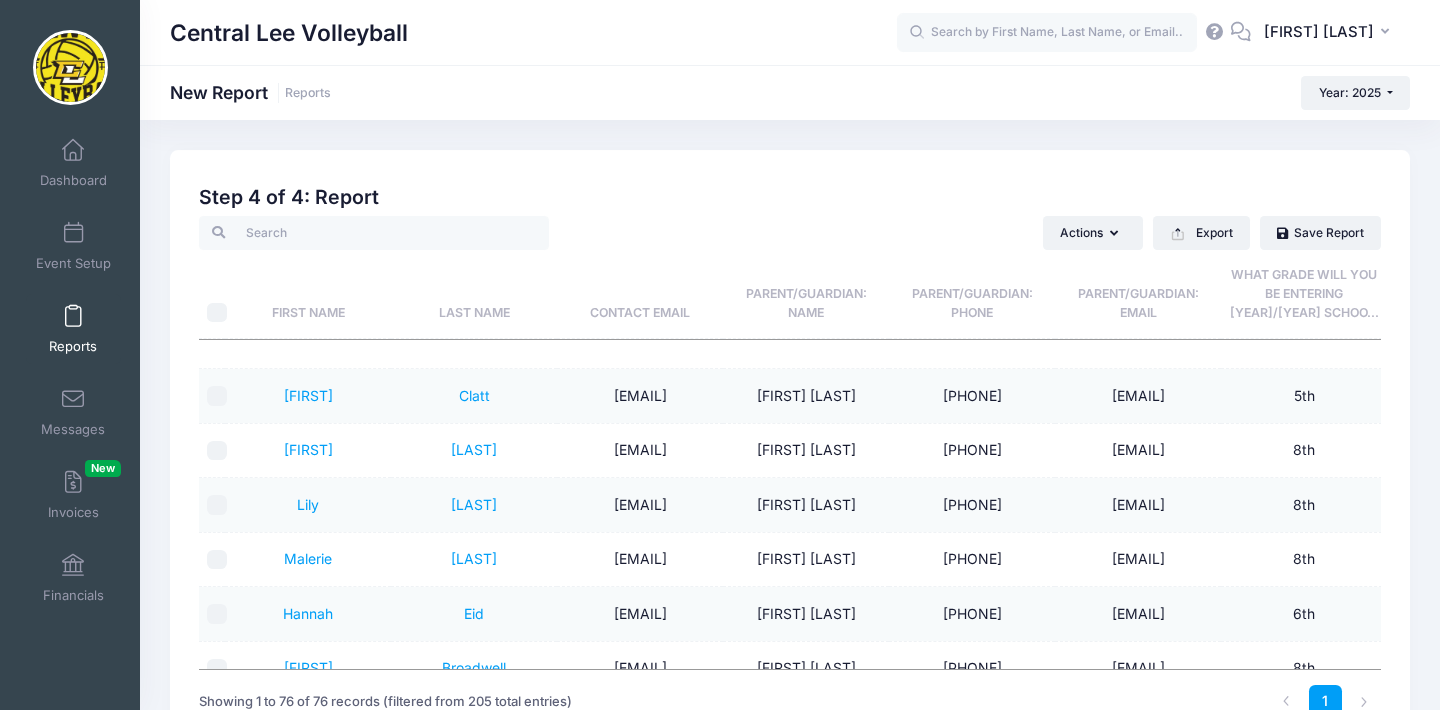scroll, scrollTop: 1994, scrollLeft: 0, axis: vertical 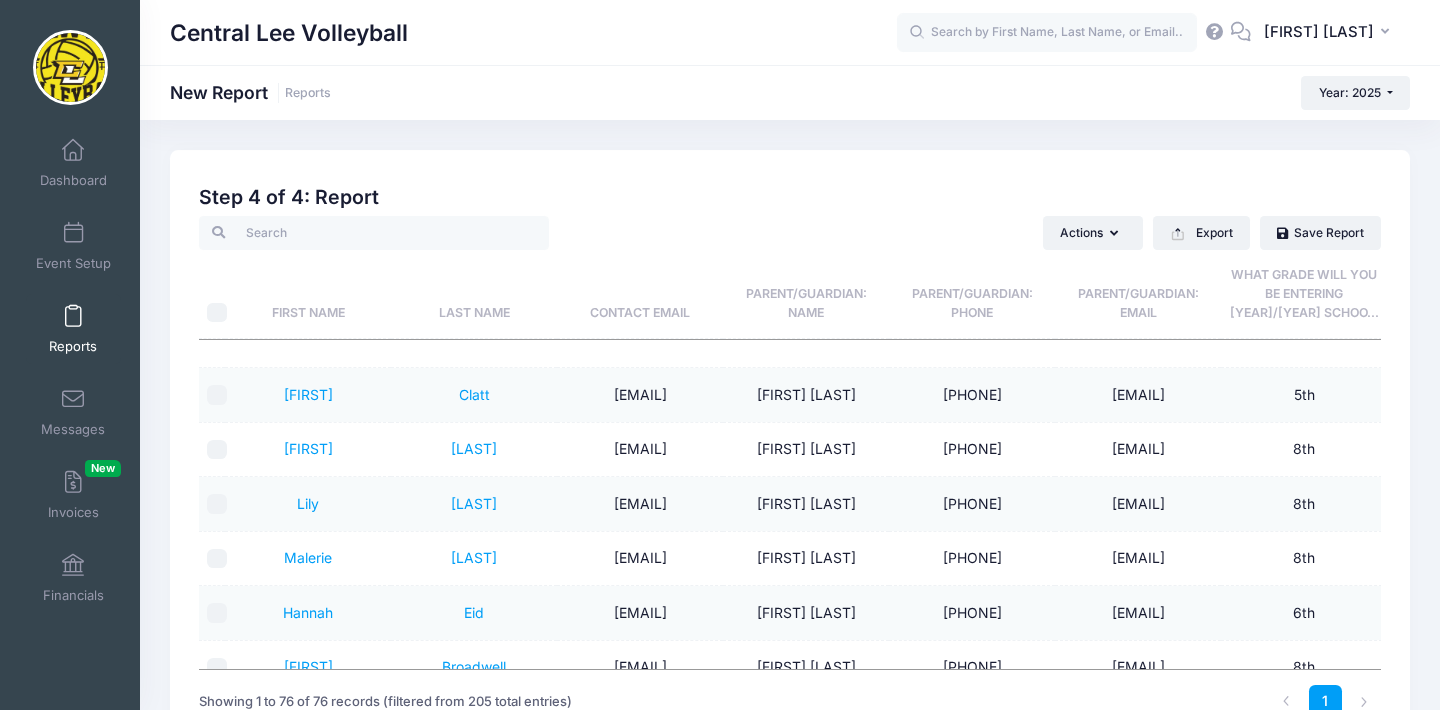 click at bounding box center (73, 317) 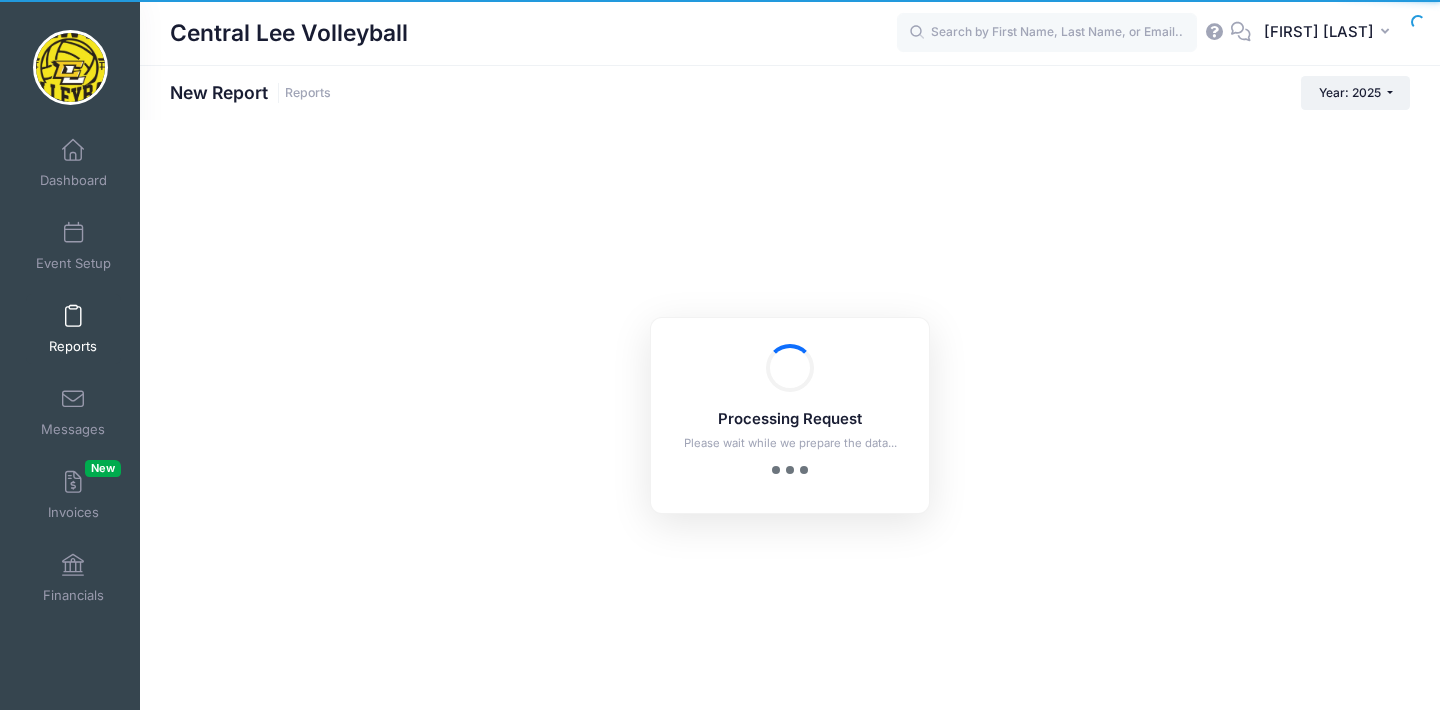 scroll, scrollTop: 0, scrollLeft: 0, axis: both 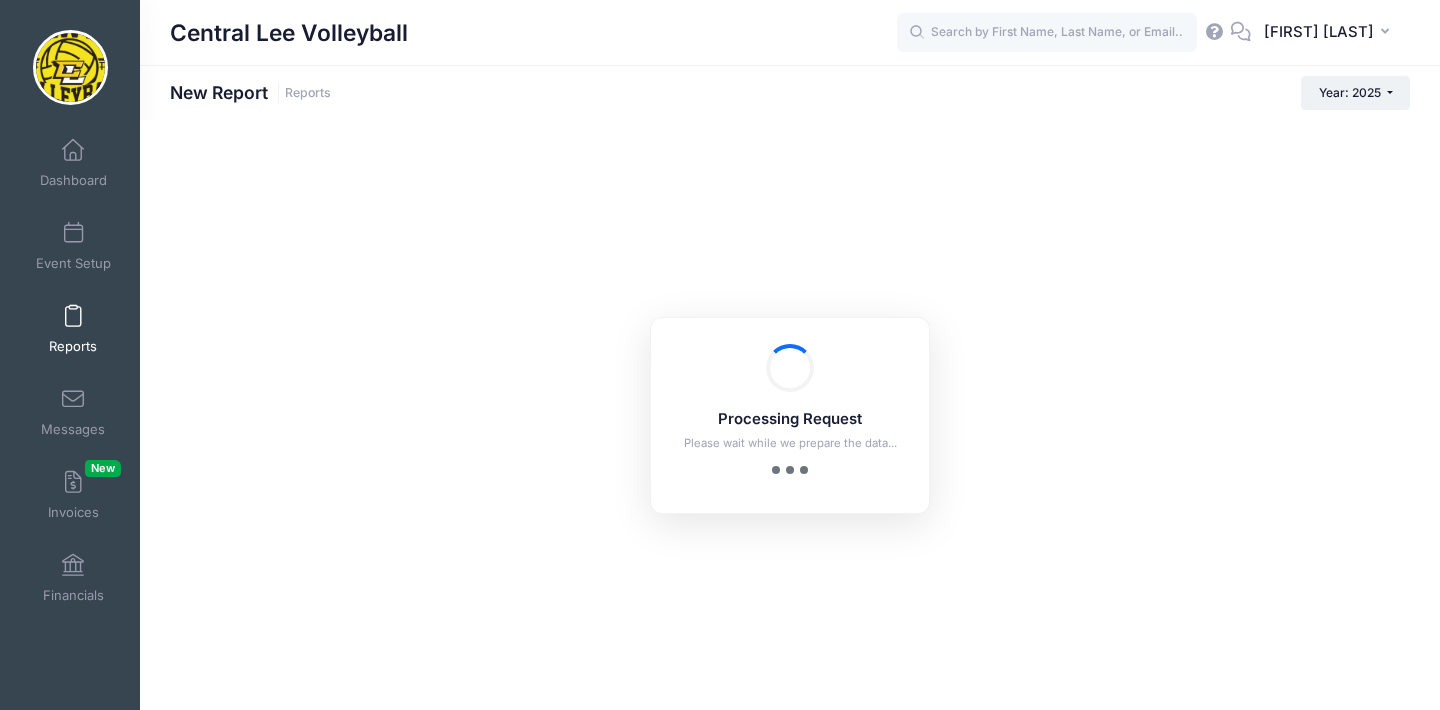 checkbox on "true" 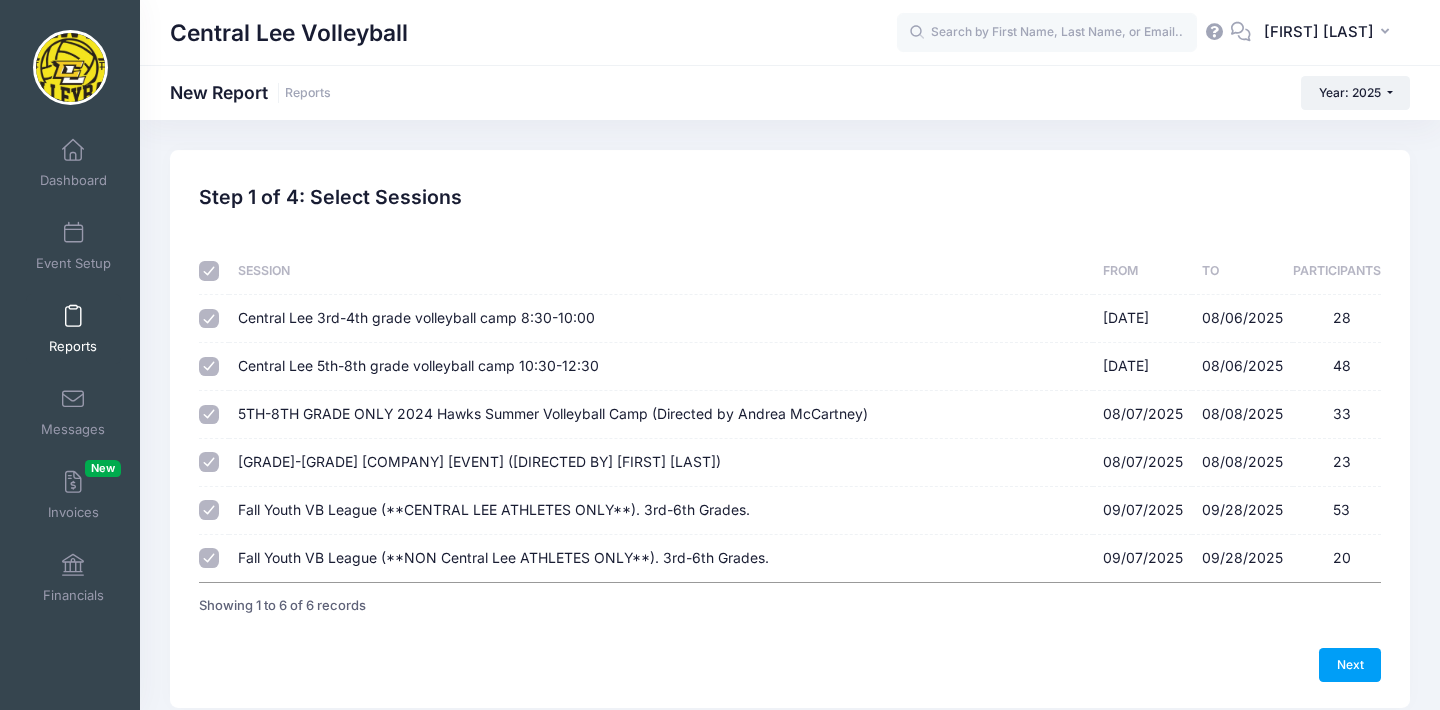 click at bounding box center [209, 271] 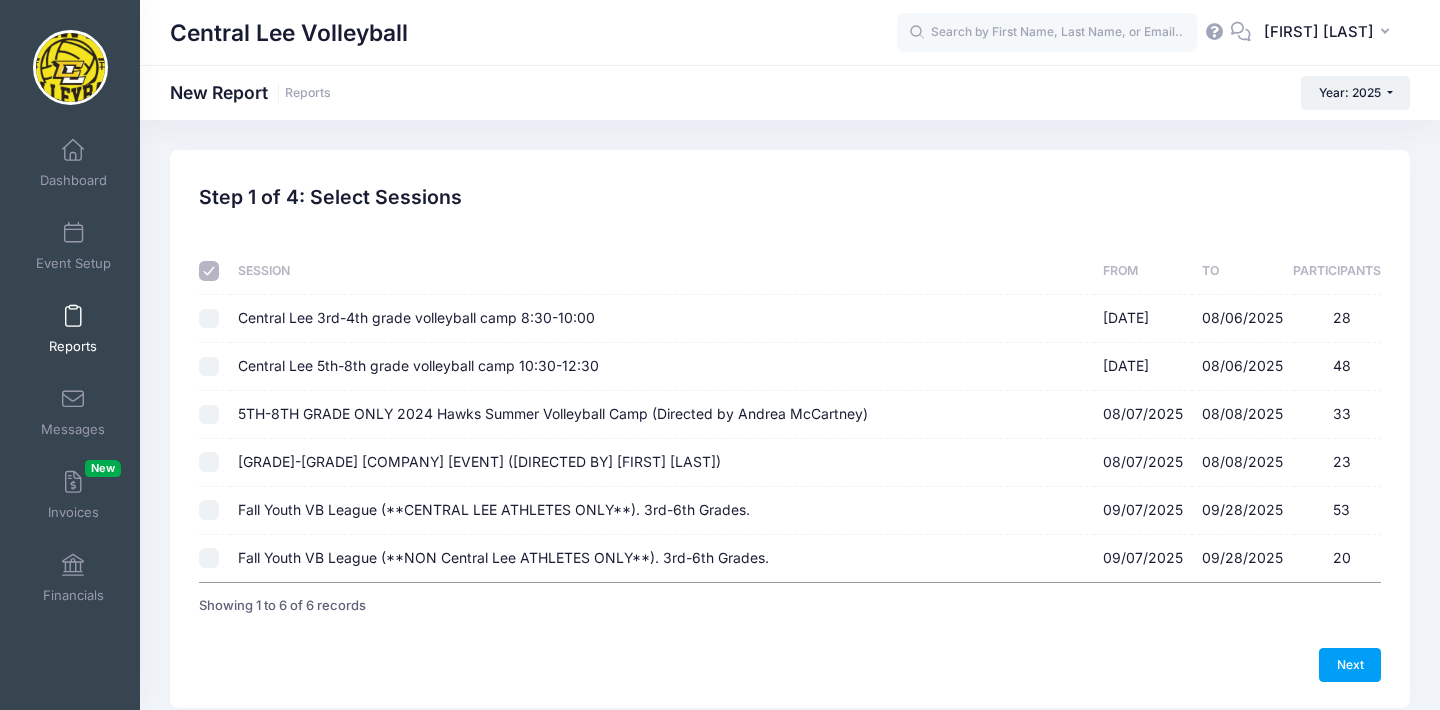 checkbox on "false" 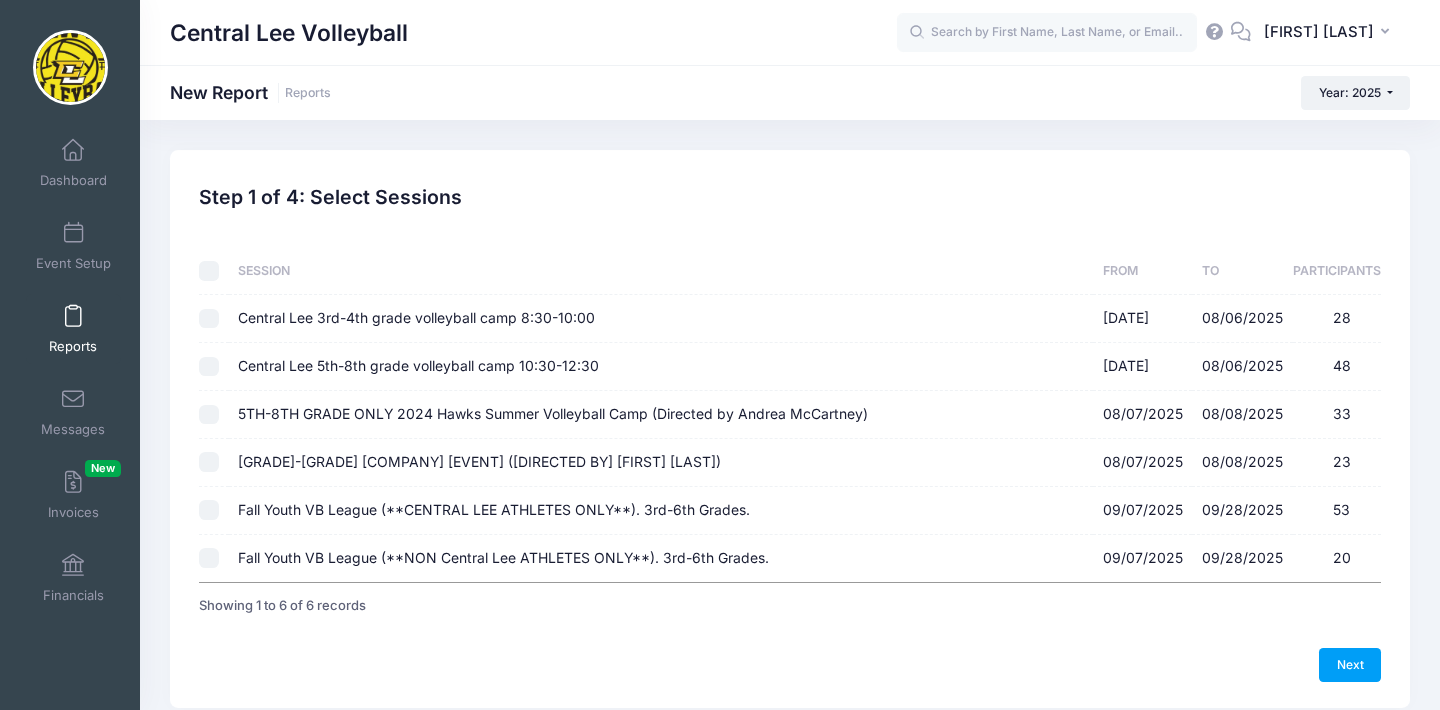 checkbox on "false" 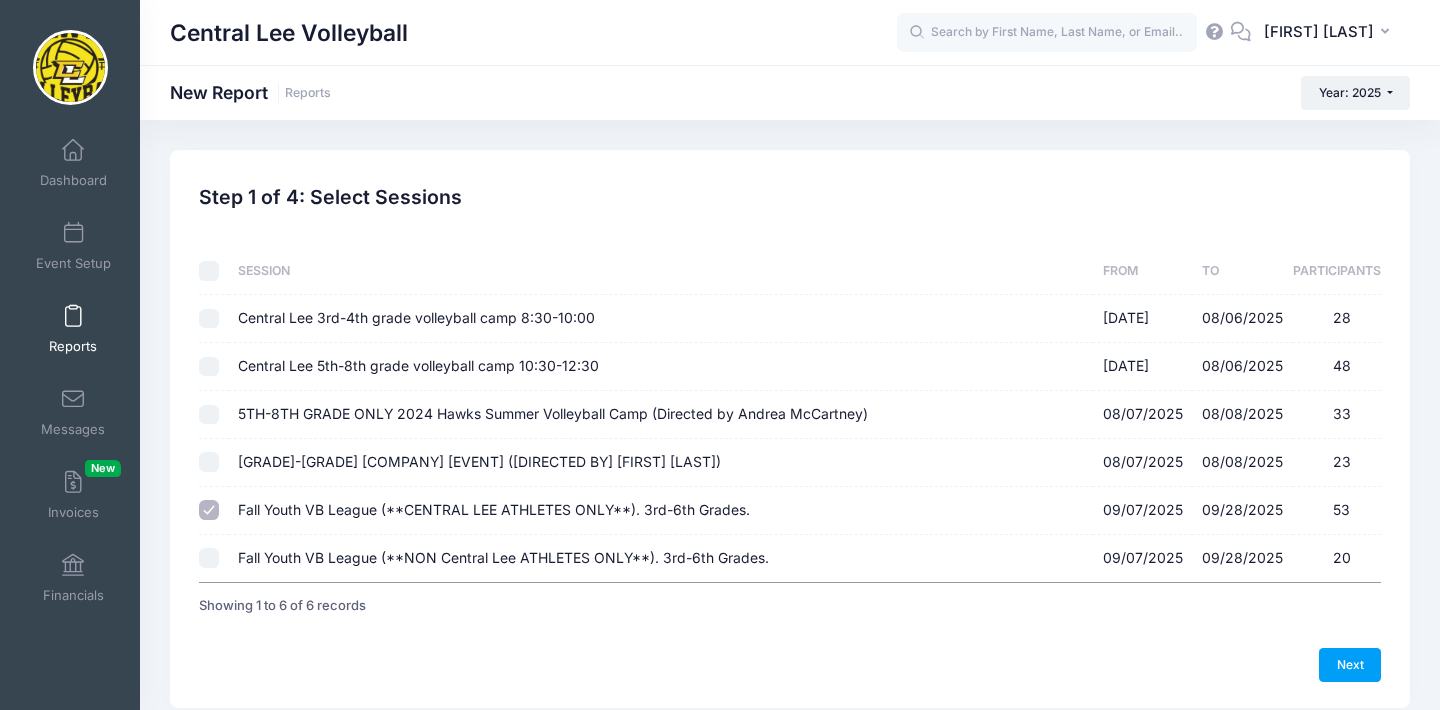 click on "[DATE] - [DATE]" at bounding box center (209, 558) 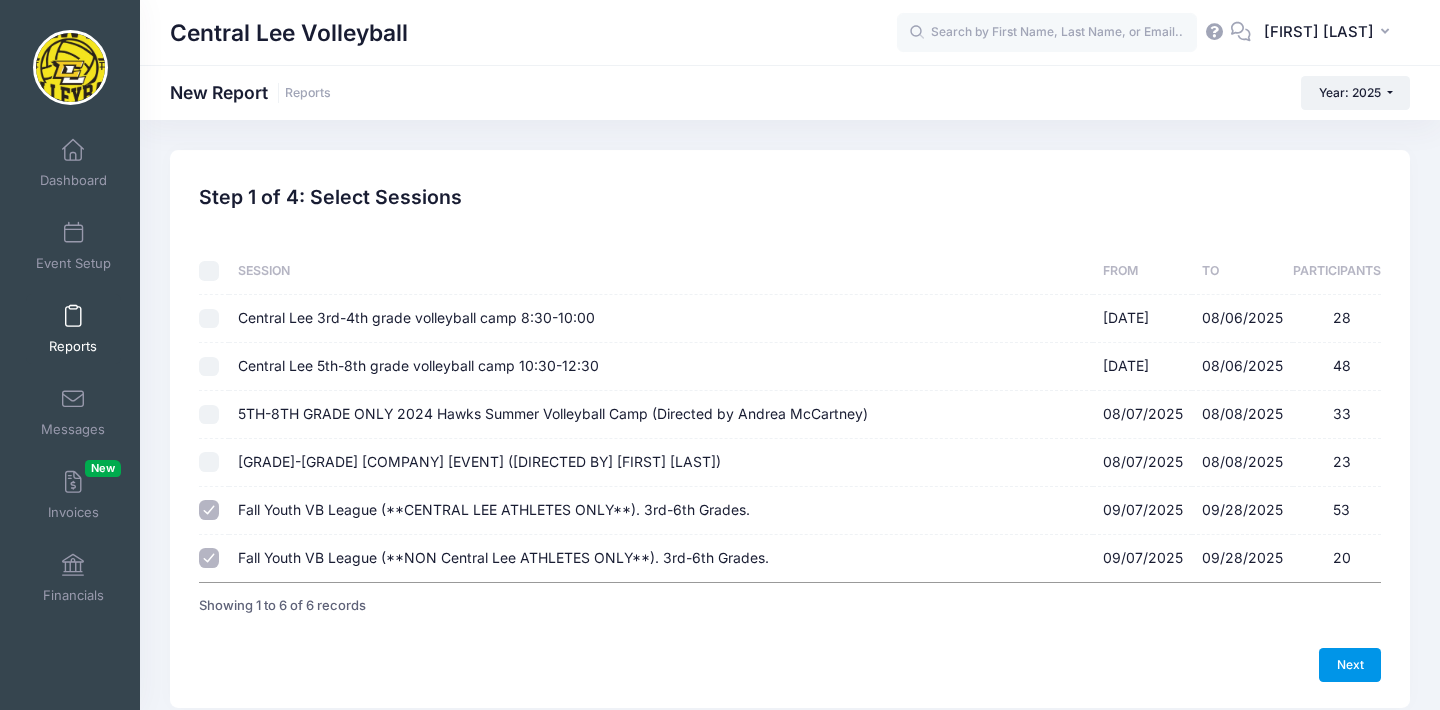 click on "Next" at bounding box center (1350, 665) 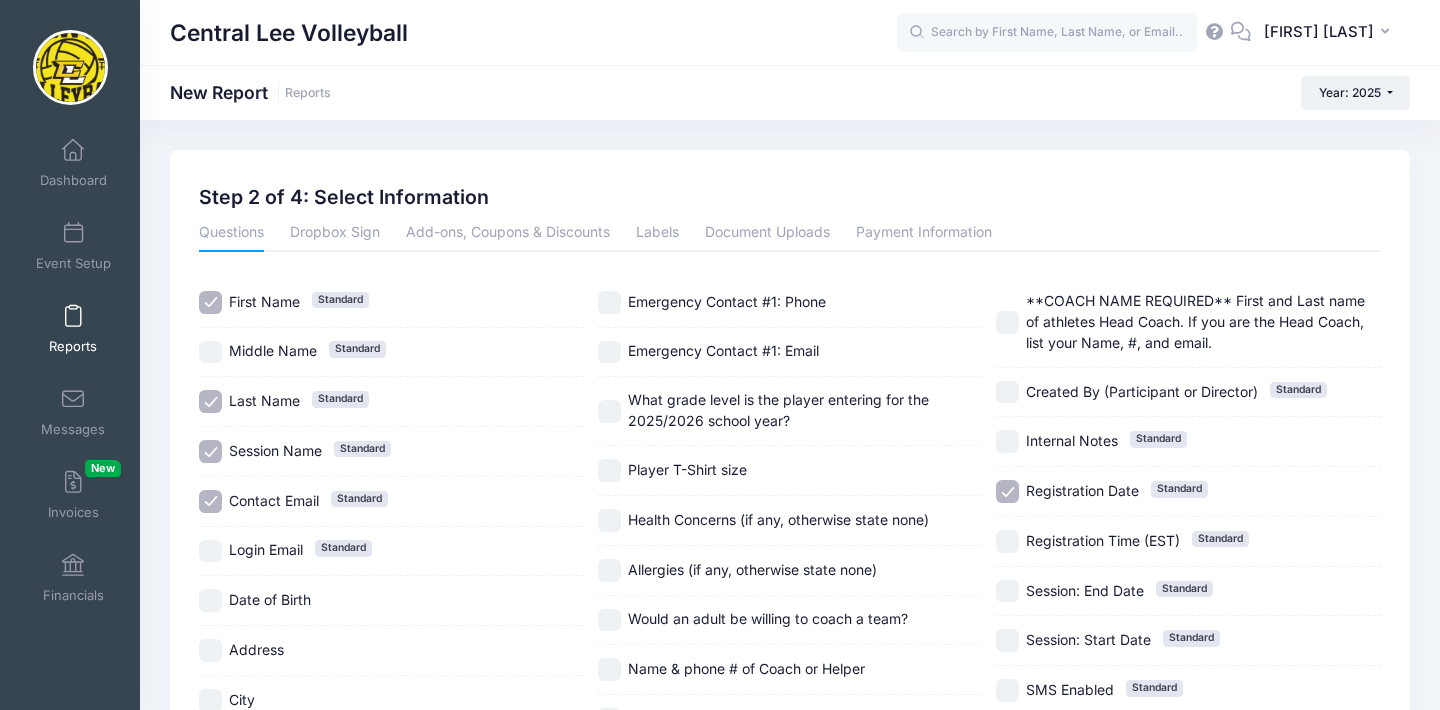 click on "Session Name Standard" at bounding box center [210, 451] 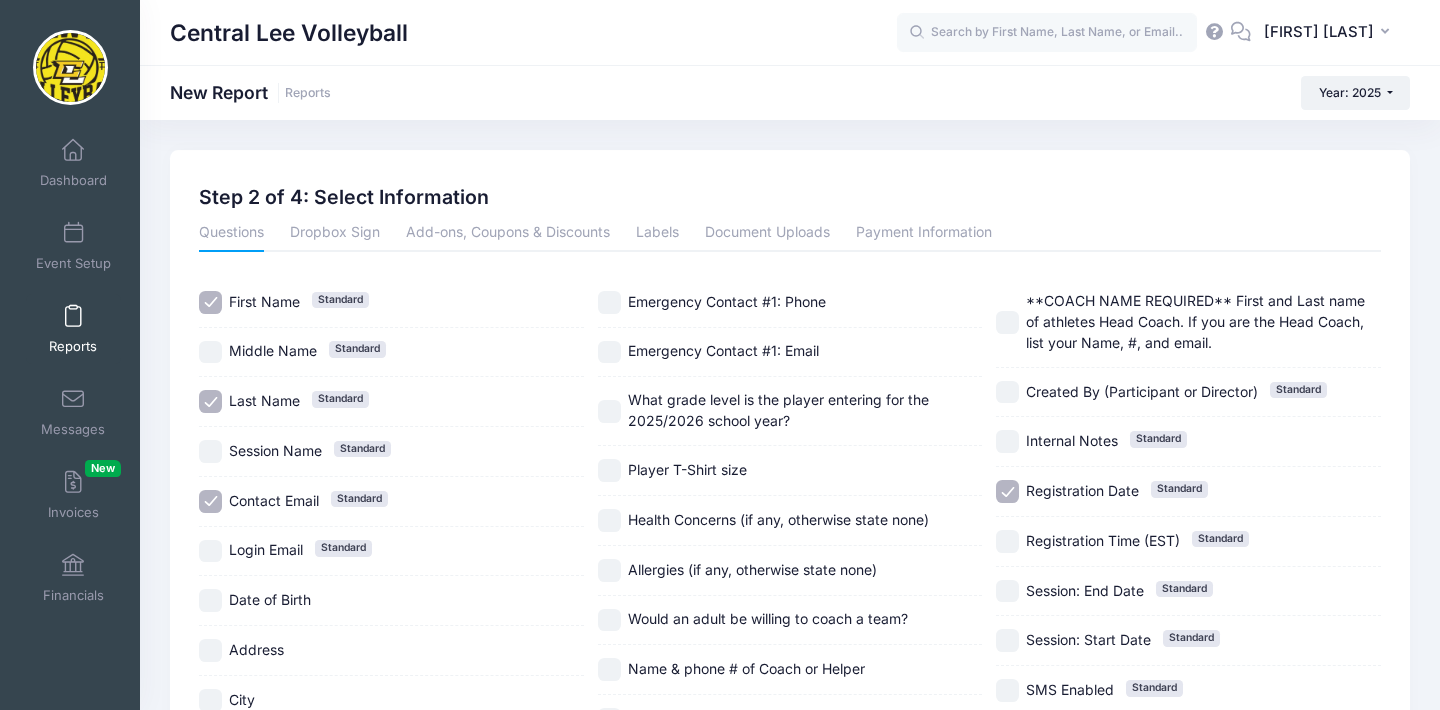 click on "Contact Email Standard" at bounding box center [210, 501] 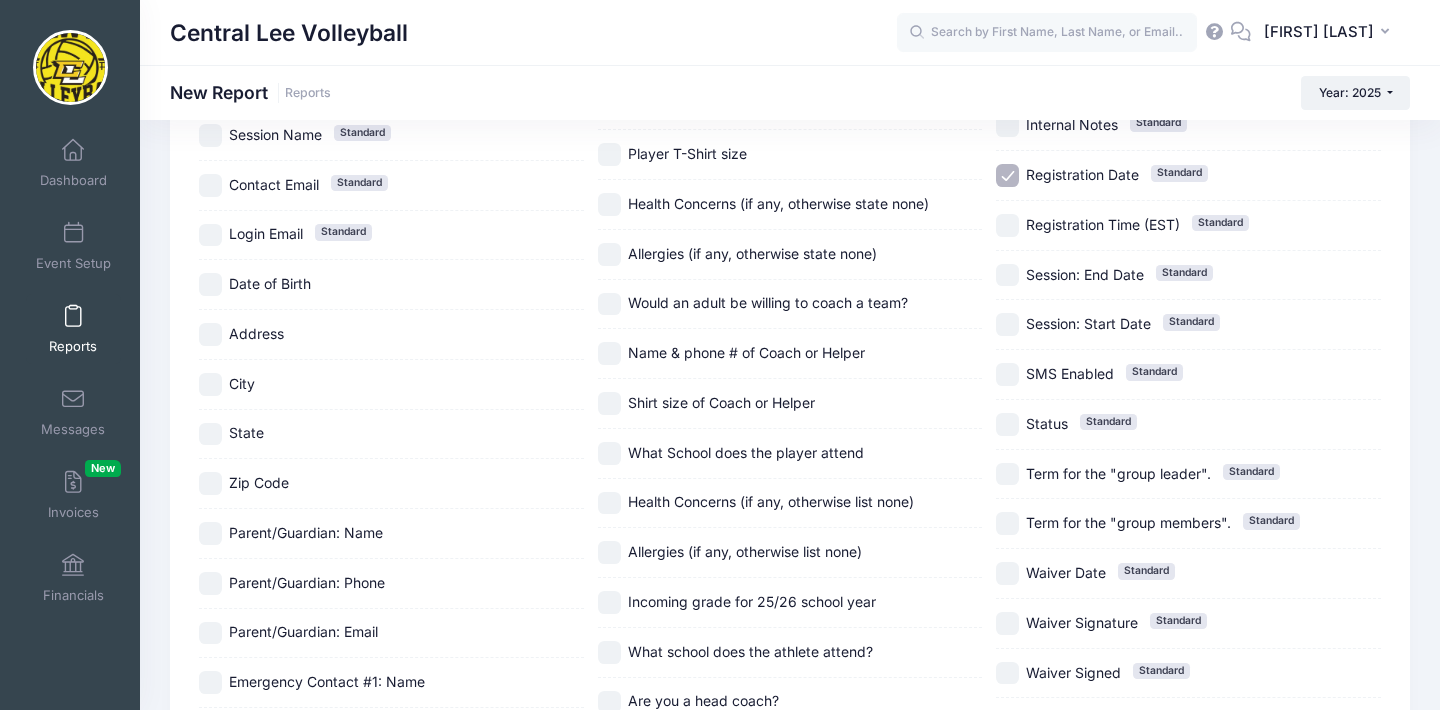 scroll, scrollTop: 318, scrollLeft: 0, axis: vertical 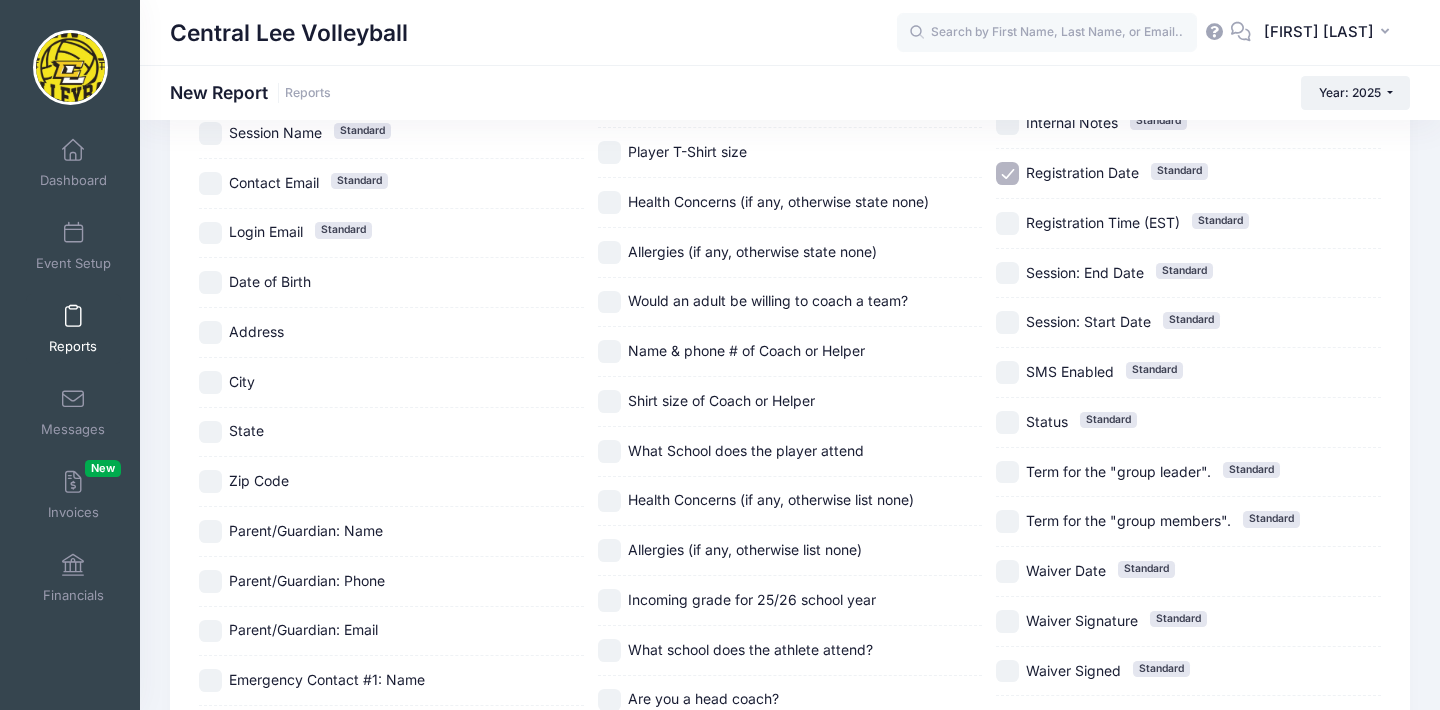 click on "Incoming grade for 25/26 school year" at bounding box center (609, 600) 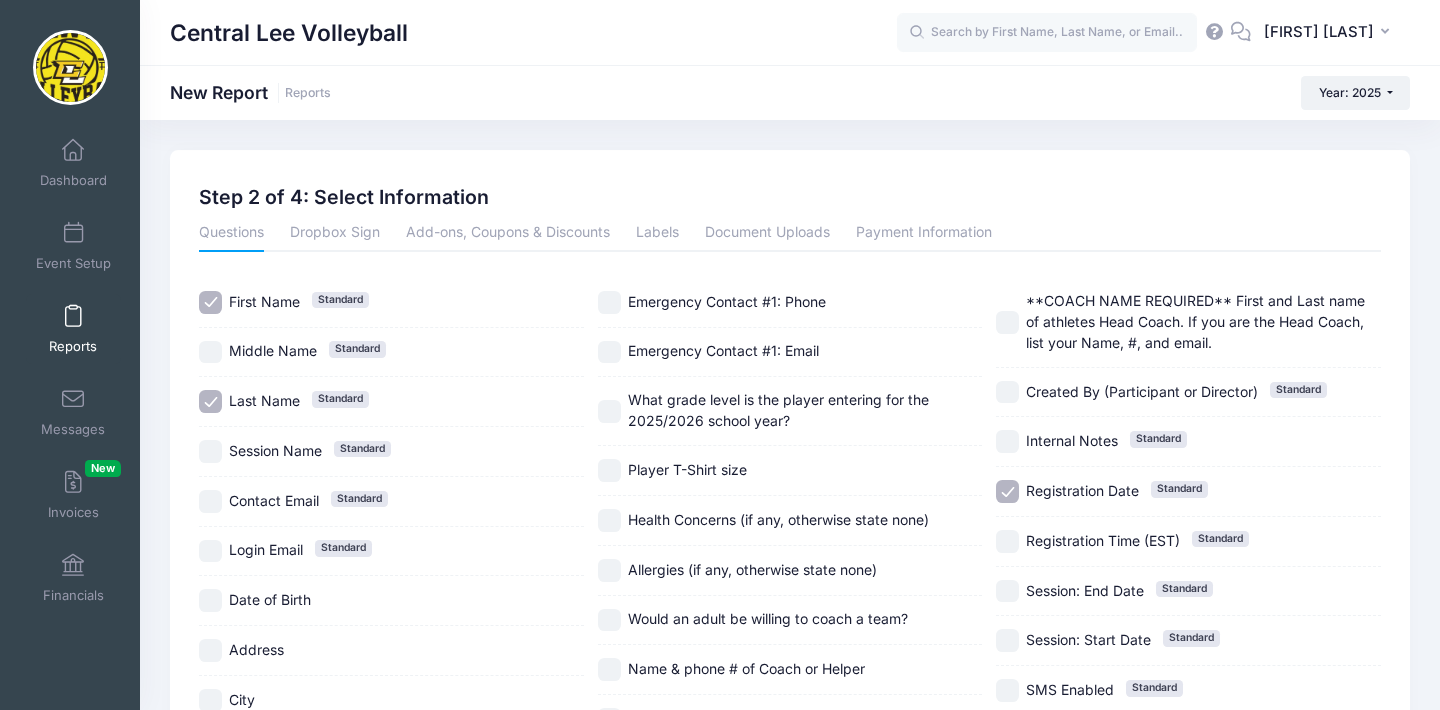 scroll, scrollTop: 0, scrollLeft: 0, axis: both 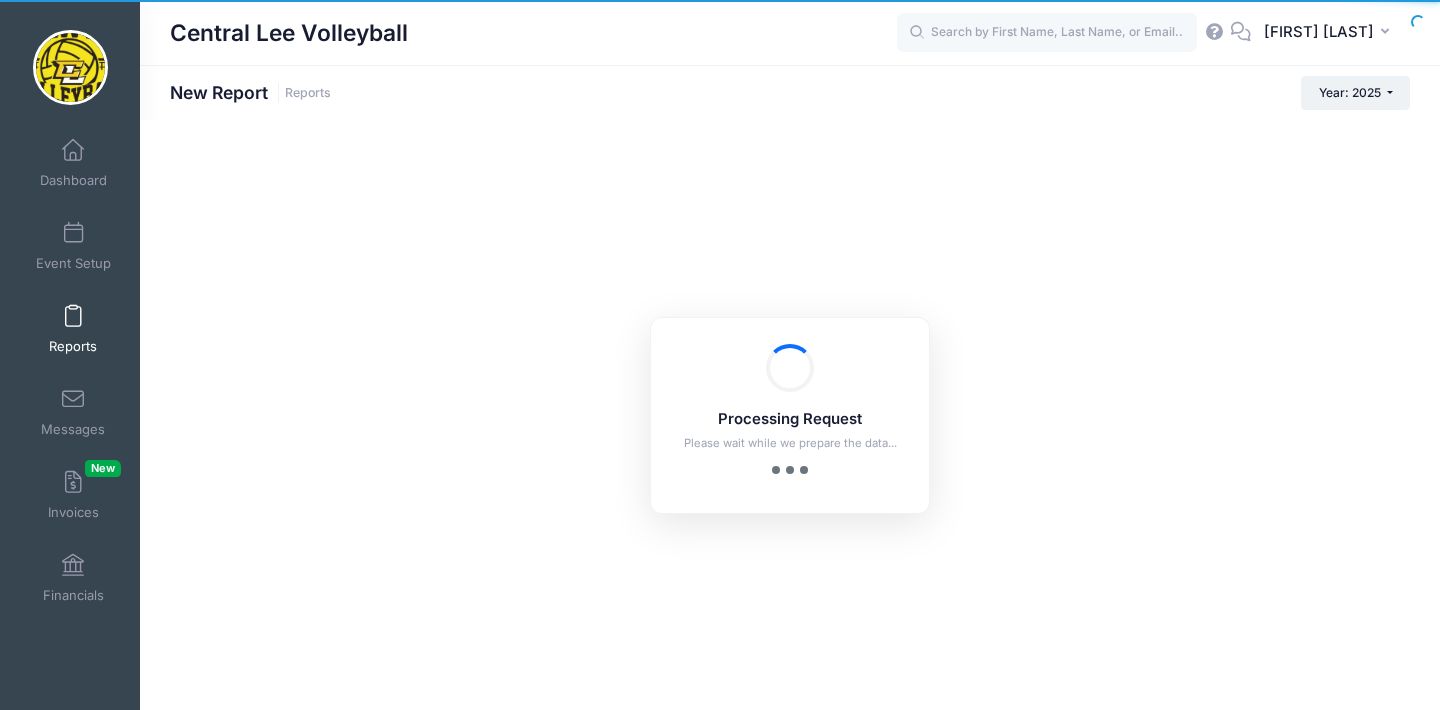 checkbox on "true" 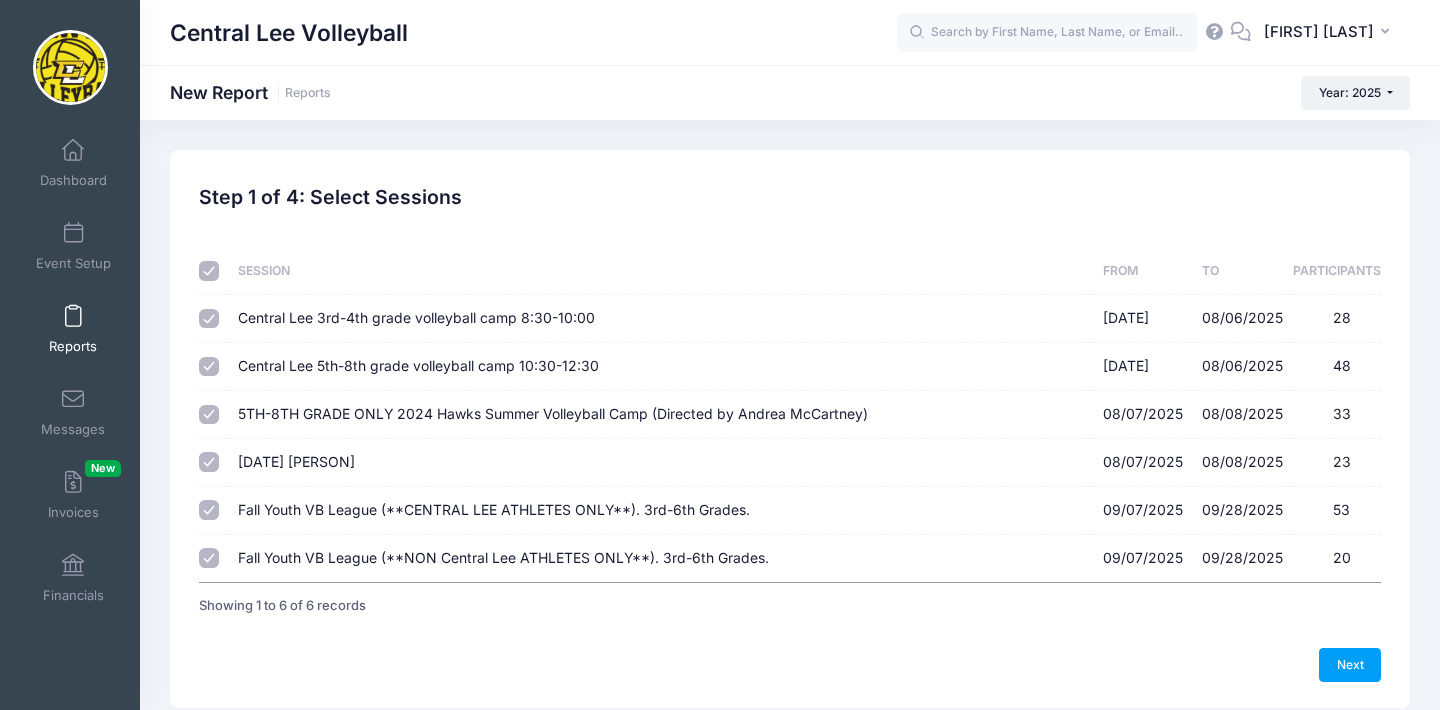 click at bounding box center (209, 271) 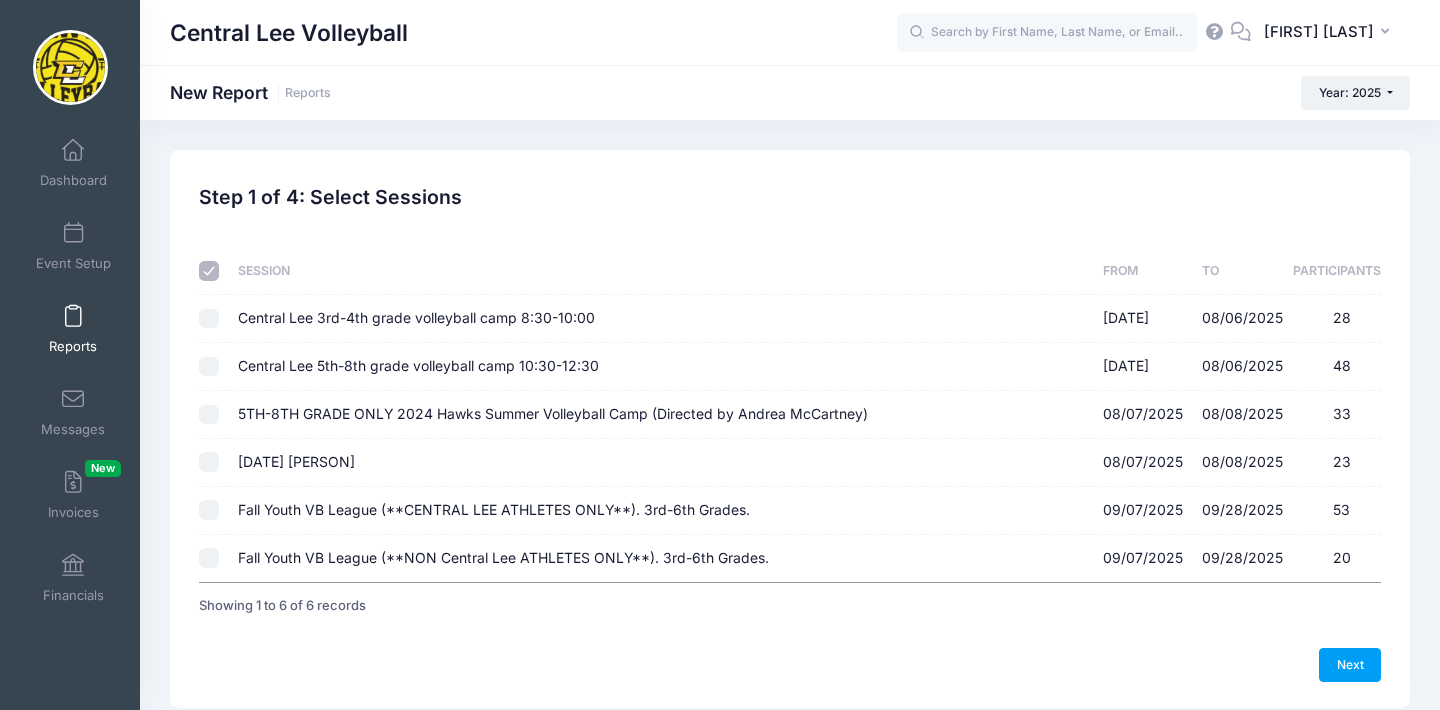 checkbox on "false" 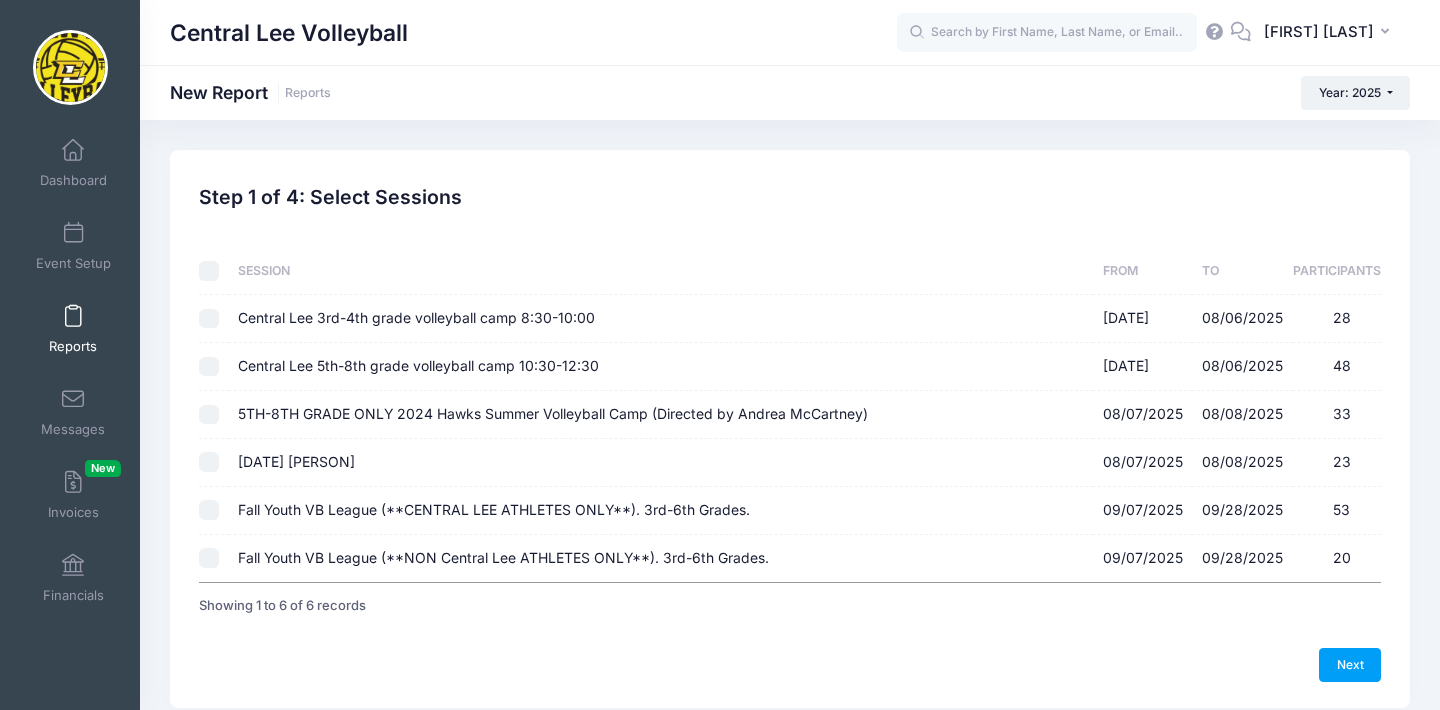 checkbox on "false" 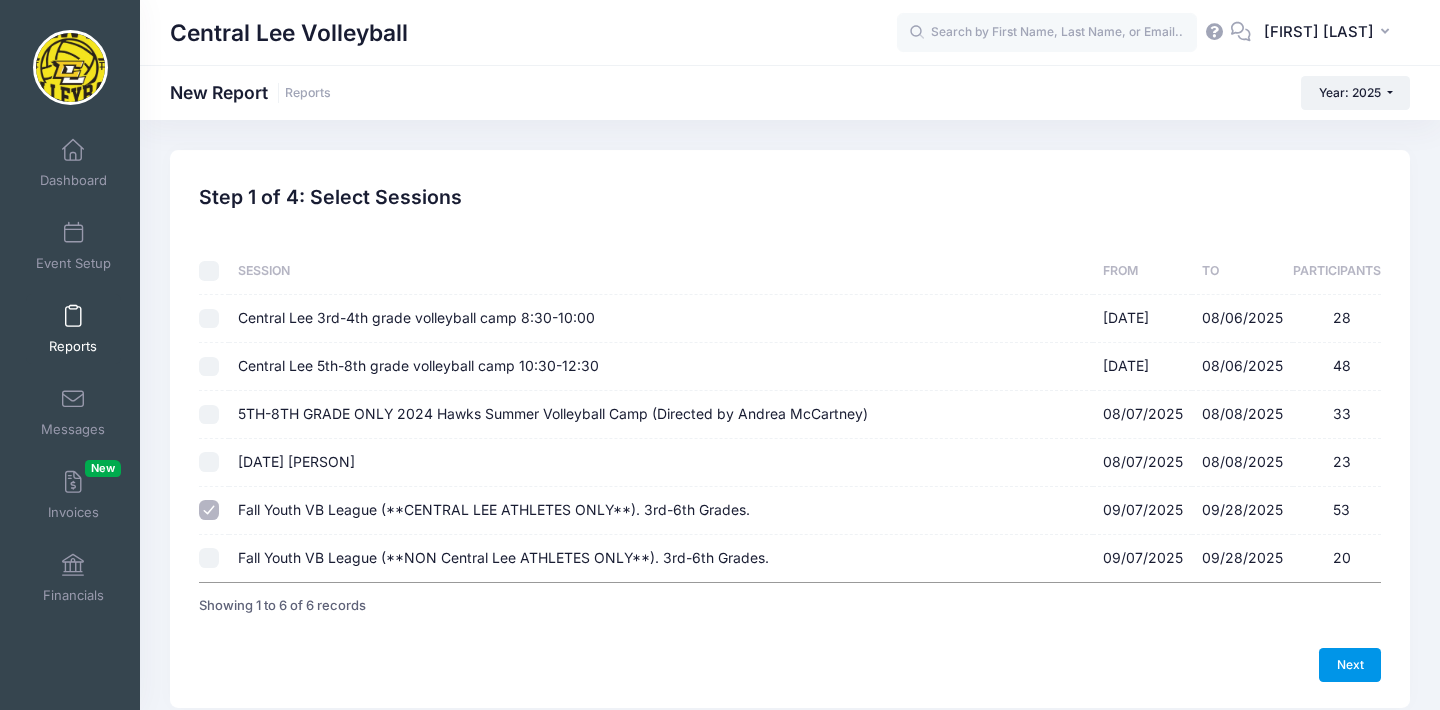 click on "Next" at bounding box center [1350, 665] 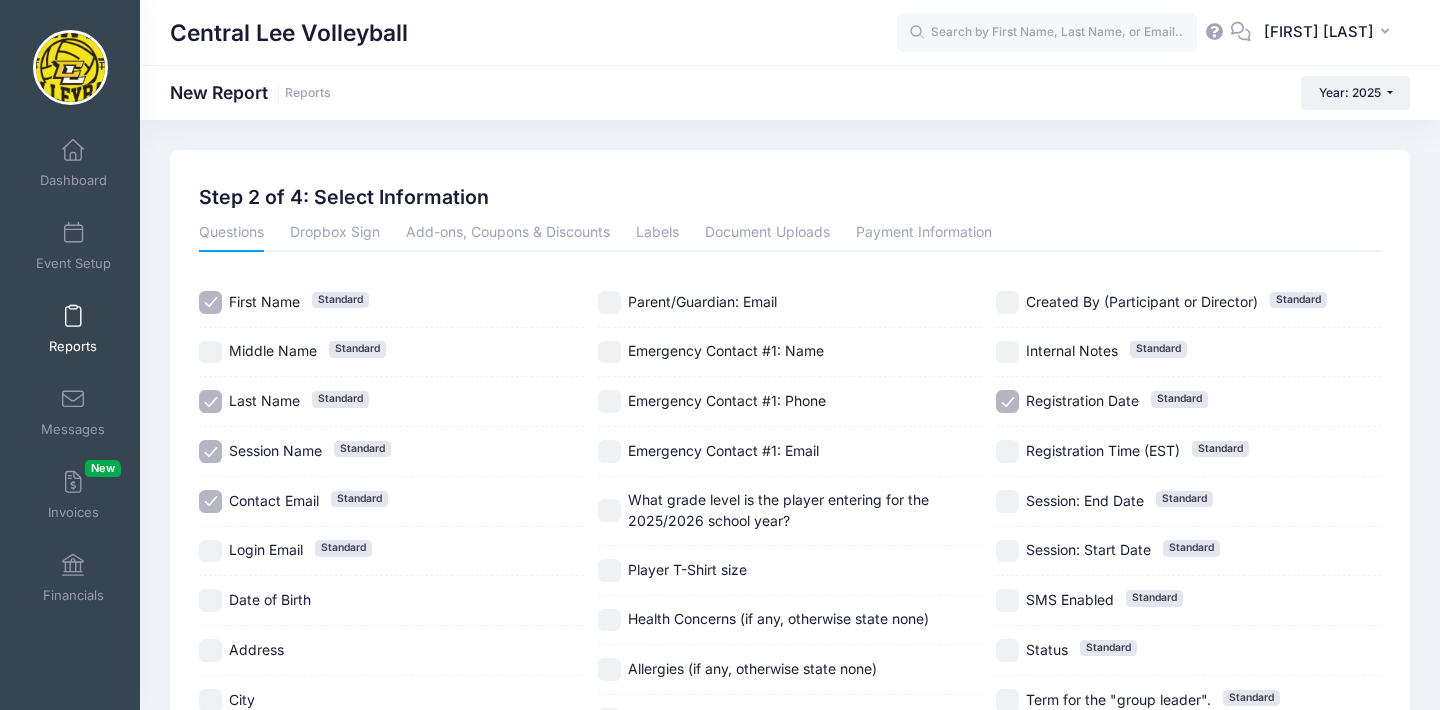 click on "Session Name Standard" at bounding box center (210, 451) 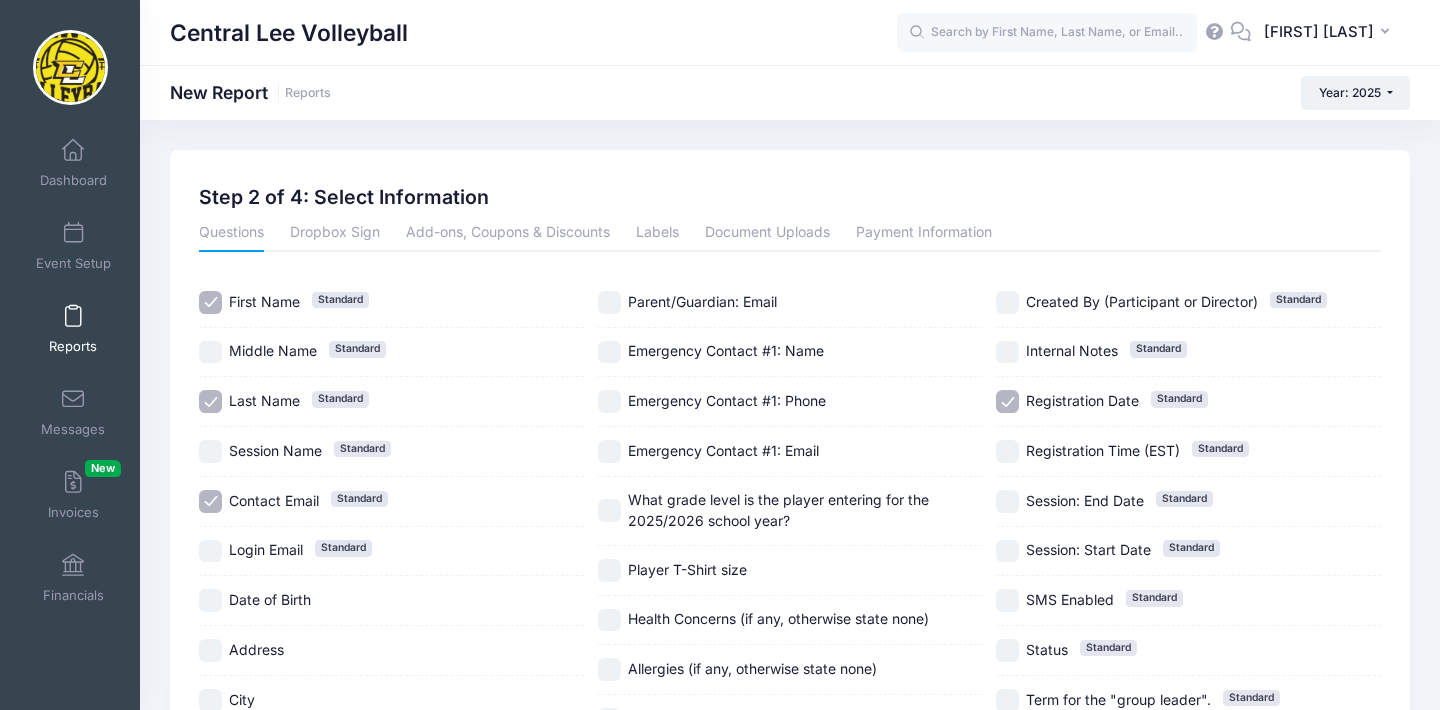 click on "Contact Email Standard" at bounding box center [210, 501] 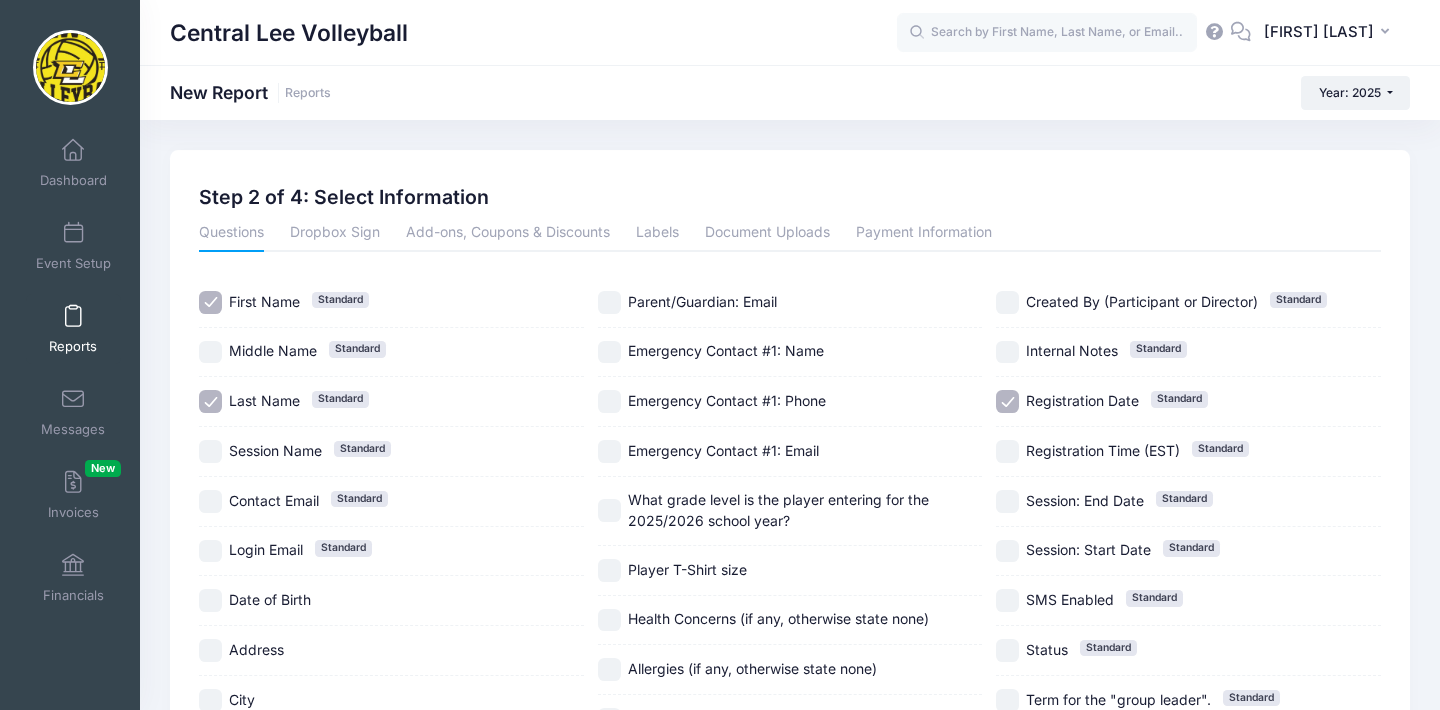 click on "What grade level is the player entering for the 2025/2026 school year?" at bounding box center [609, 510] 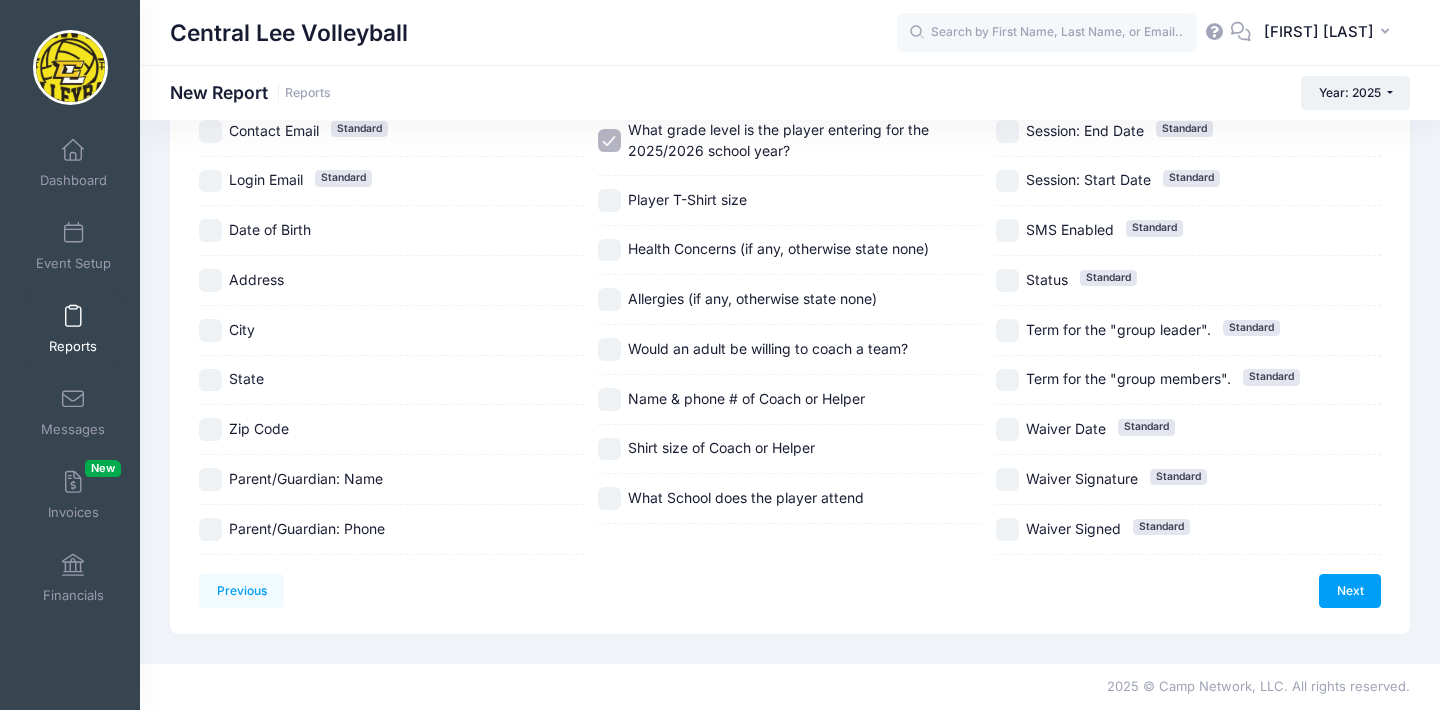 scroll, scrollTop: 398, scrollLeft: 0, axis: vertical 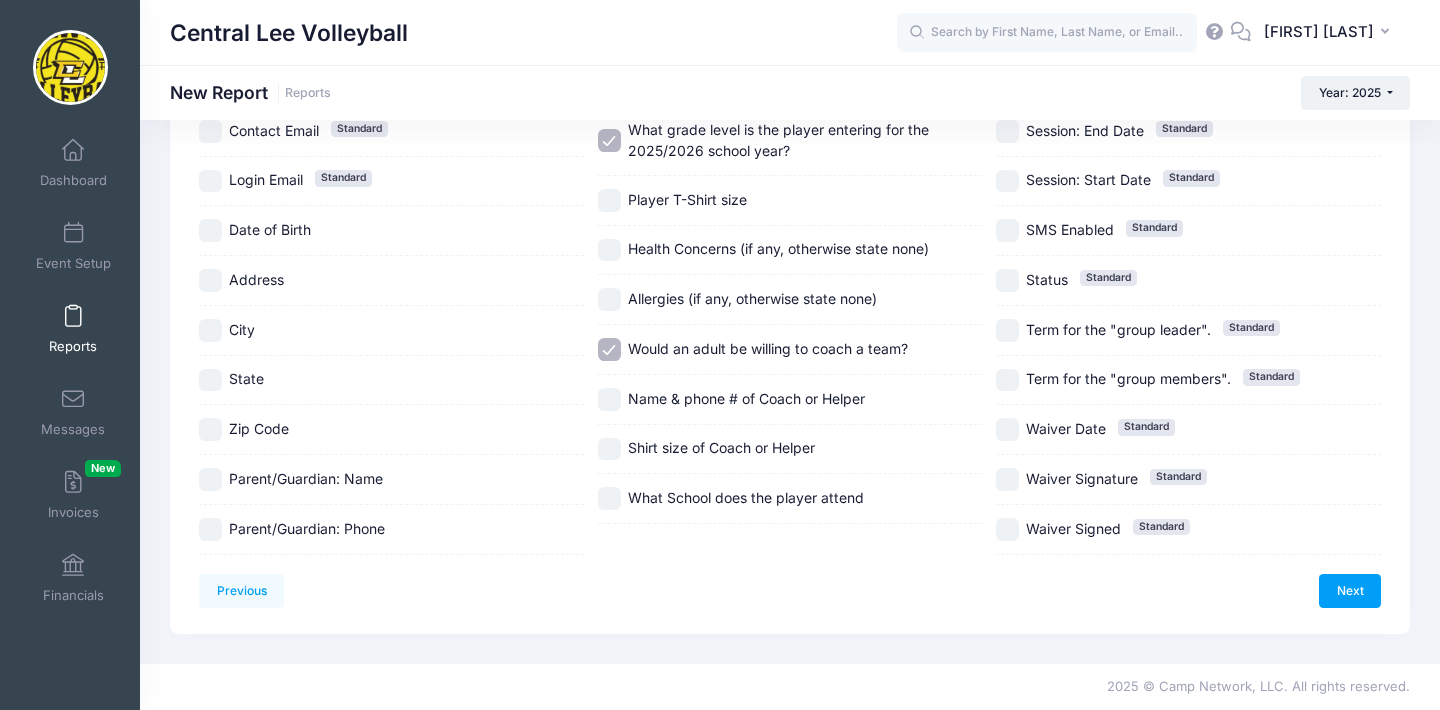 click on "Name & phone # of Coach or Helper" at bounding box center (609, 399) 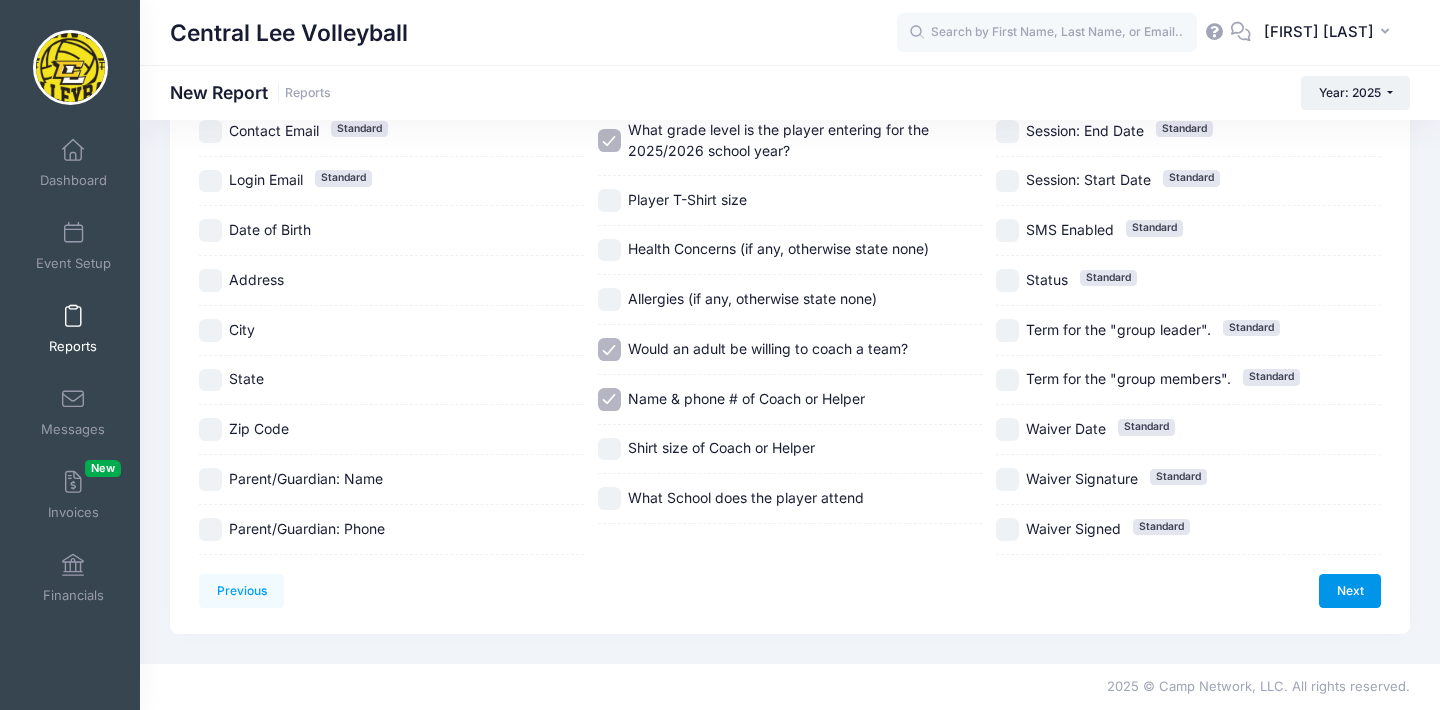 click on "Next" at bounding box center (1350, 591) 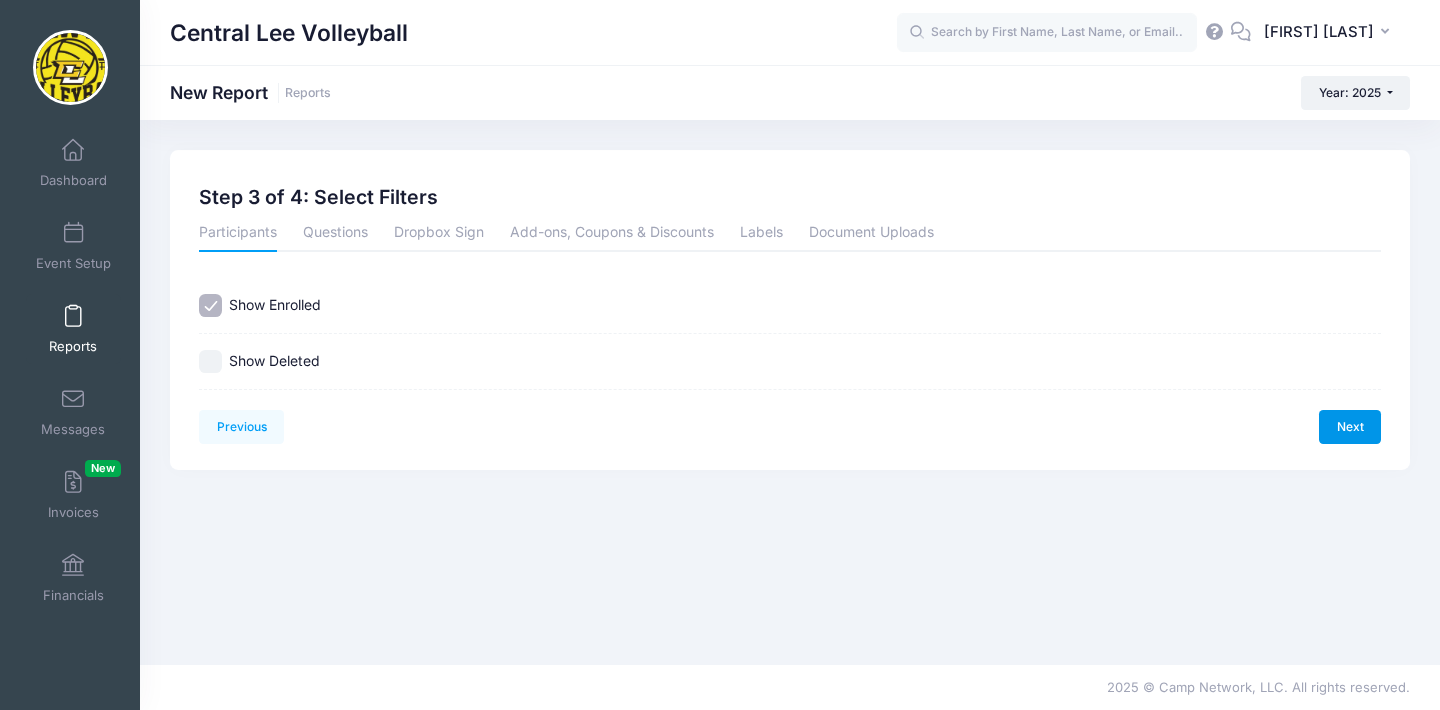 scroll, scrollTop: 0, scrollLeft: 0, axis: both 